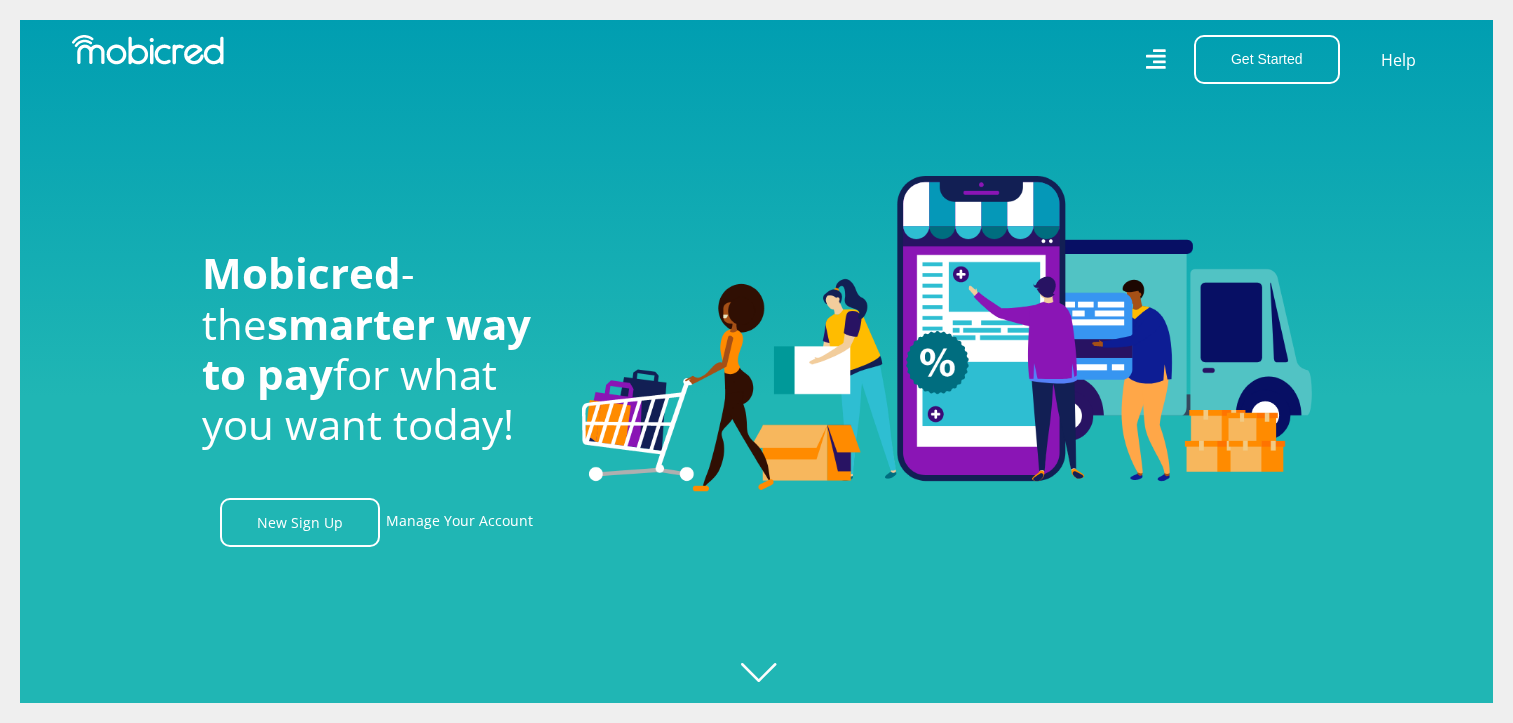 scroll, scrollTop: 0, scrollLeft: 0, axis: both 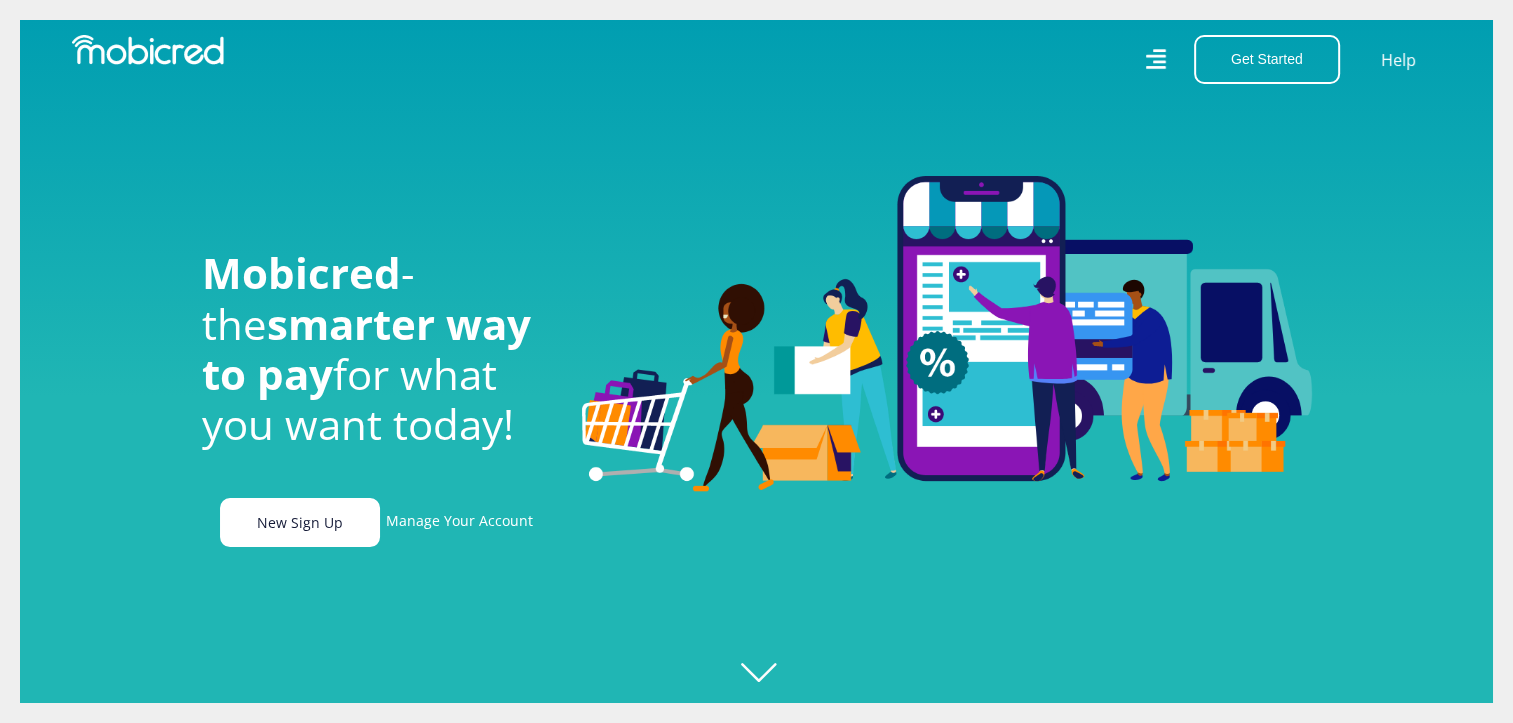 click on "New Sign Up" at bounding box center (300, 522) 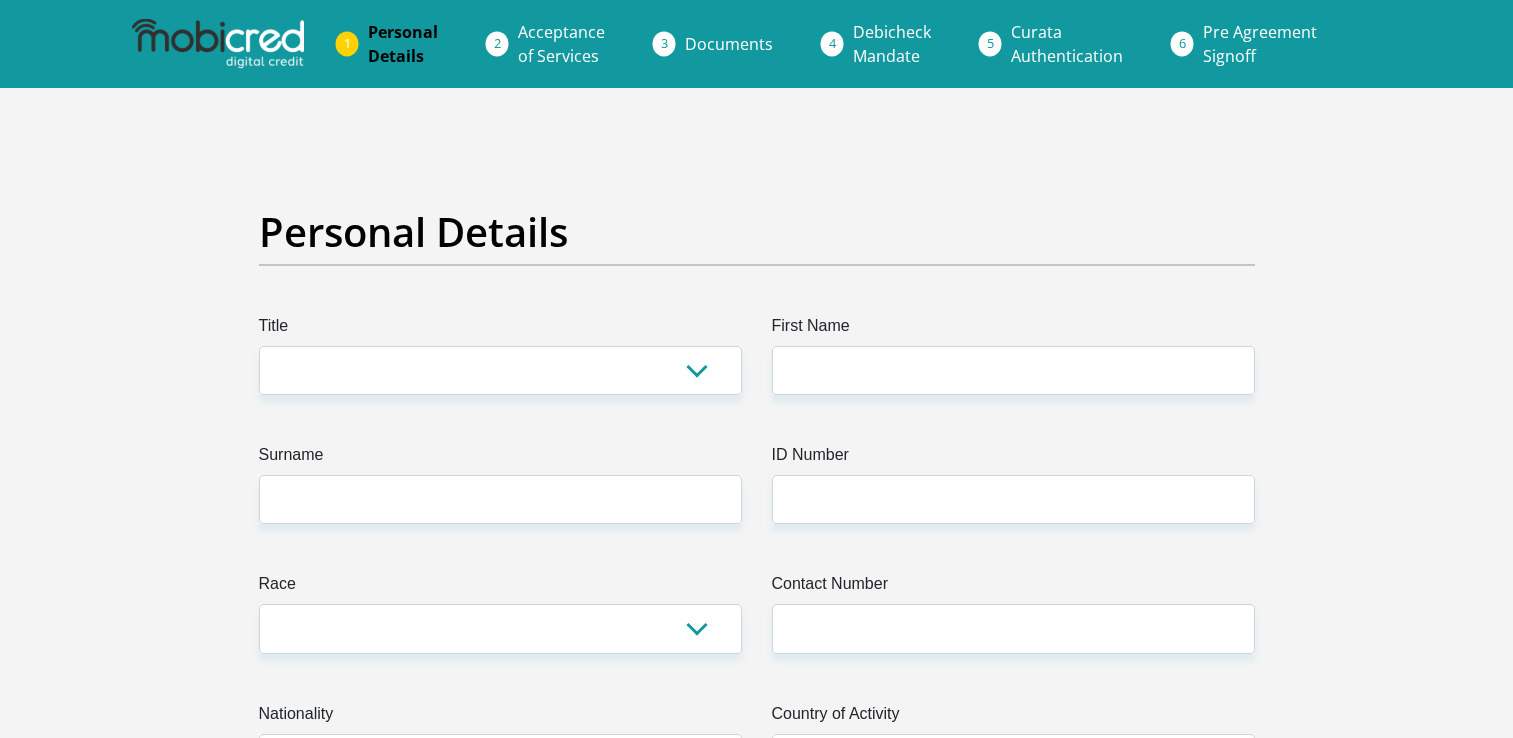 scroll, scrollTop: 0, scrollLeft: 0, axis: both 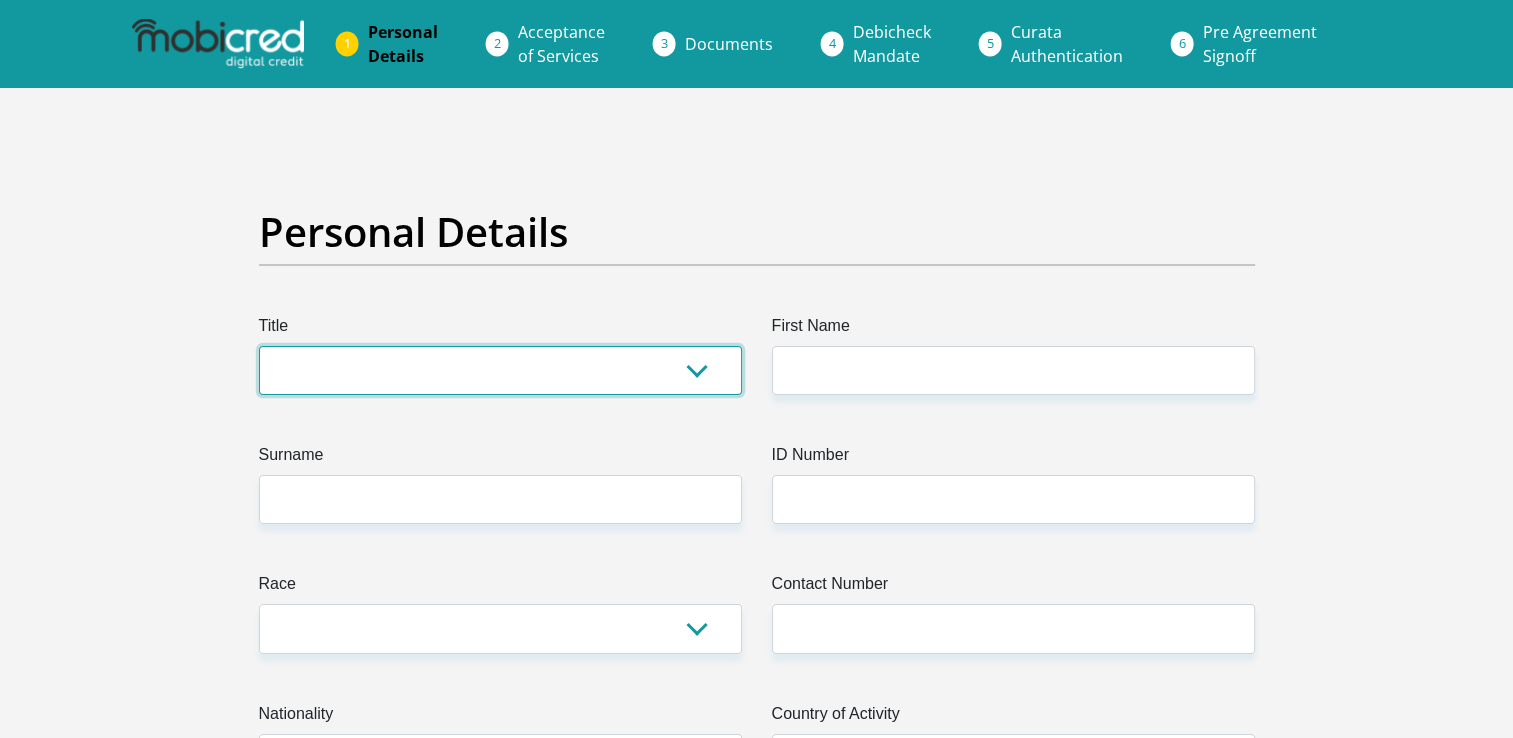 click on "Mr
Ms
Mrs
Dr
Other" at bounding box center [500, 370] 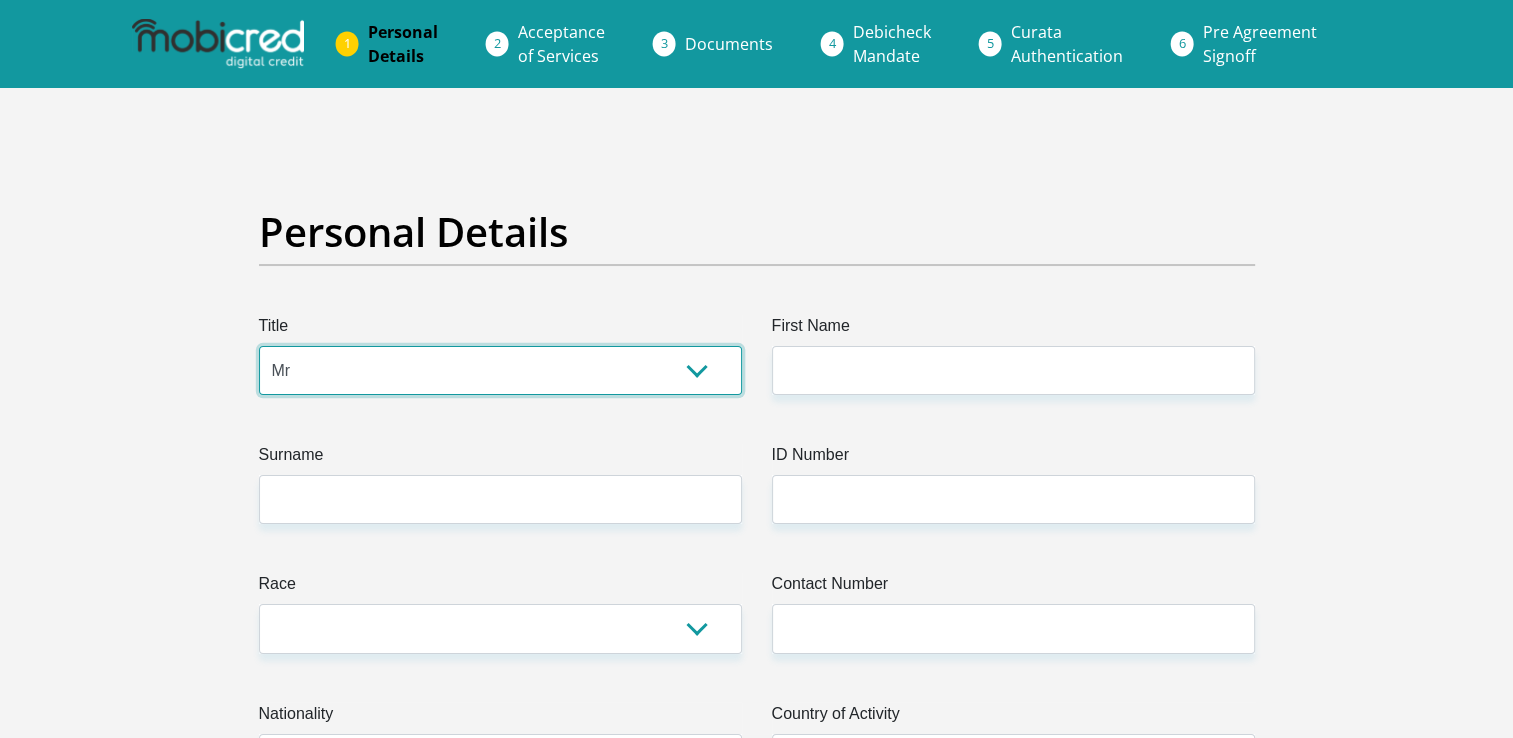 click on "Mr
Ms
Mrs
Dr
Other" at bounding box center (500, 370) 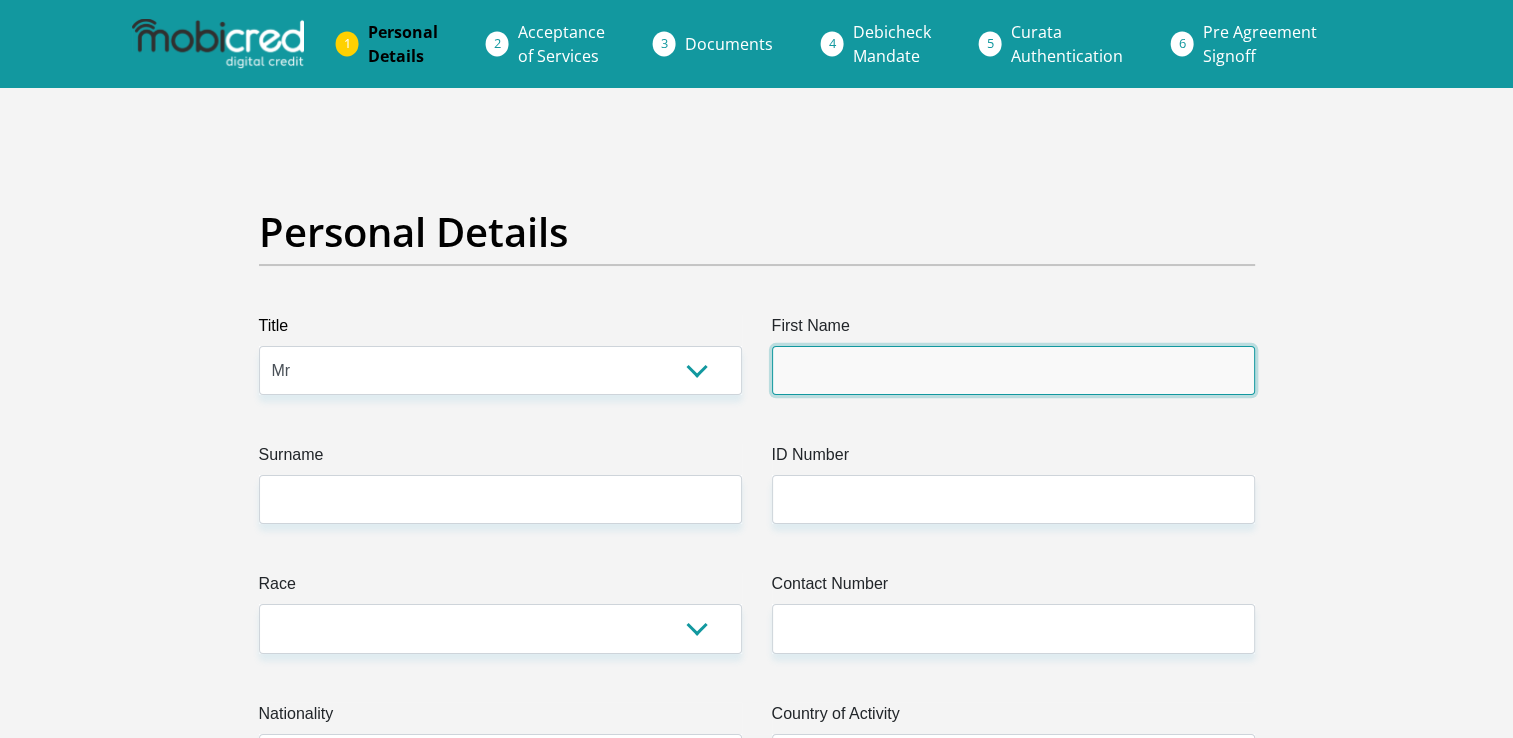 click on "Title
Mr
Ms
Mrs
Dr
Other
First Name
Surname
ID Number
Please input valid ID number
Race
Black
Coloured
Indian
White
Other
Contact Number
Please input valid contact number
Nationality
South Africa
Afghanistan
Aland Islands
Albania  Algeria  Andorra" at bounding box center (757, 3529) 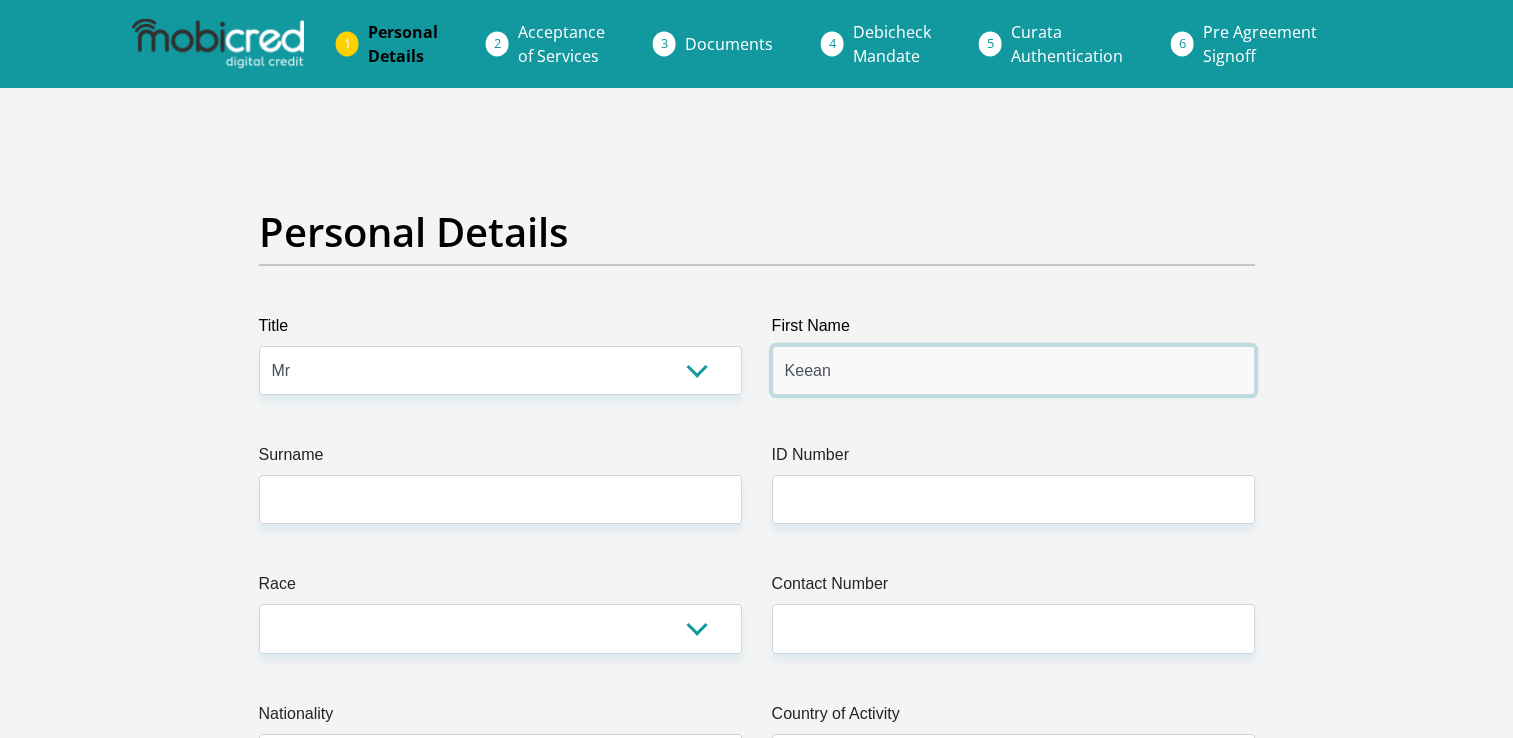 type on "Keean" 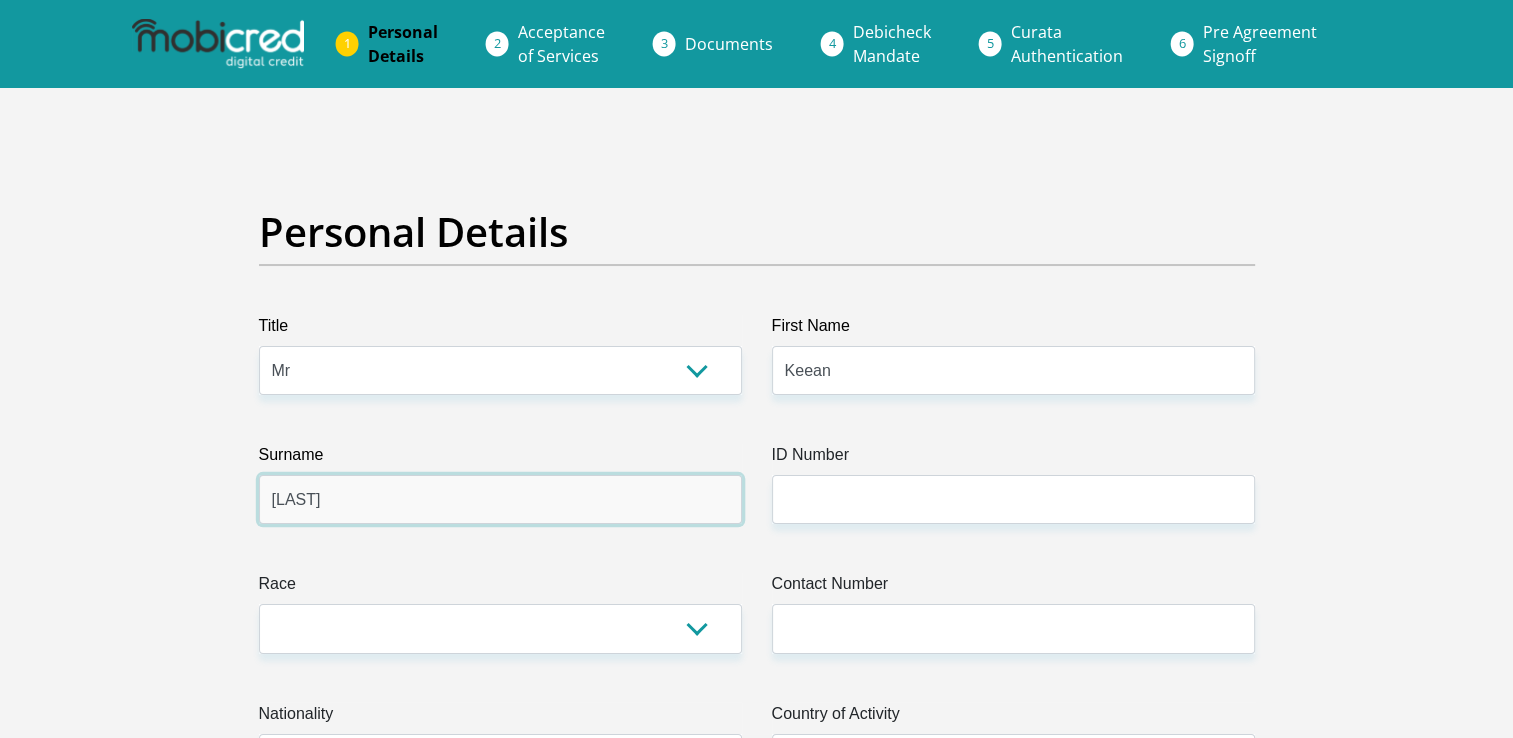 type on "[LAST]" 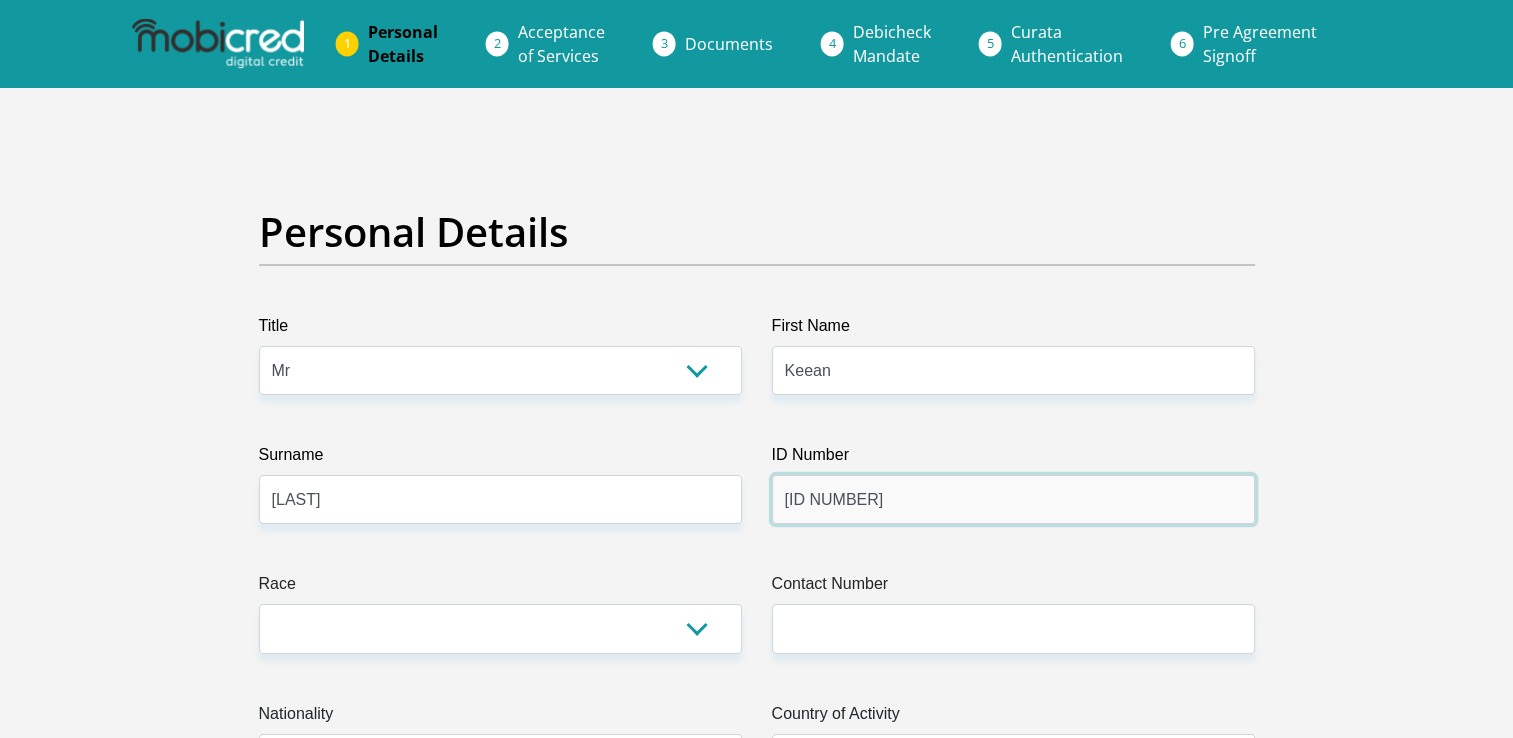 type on "0101225084082" 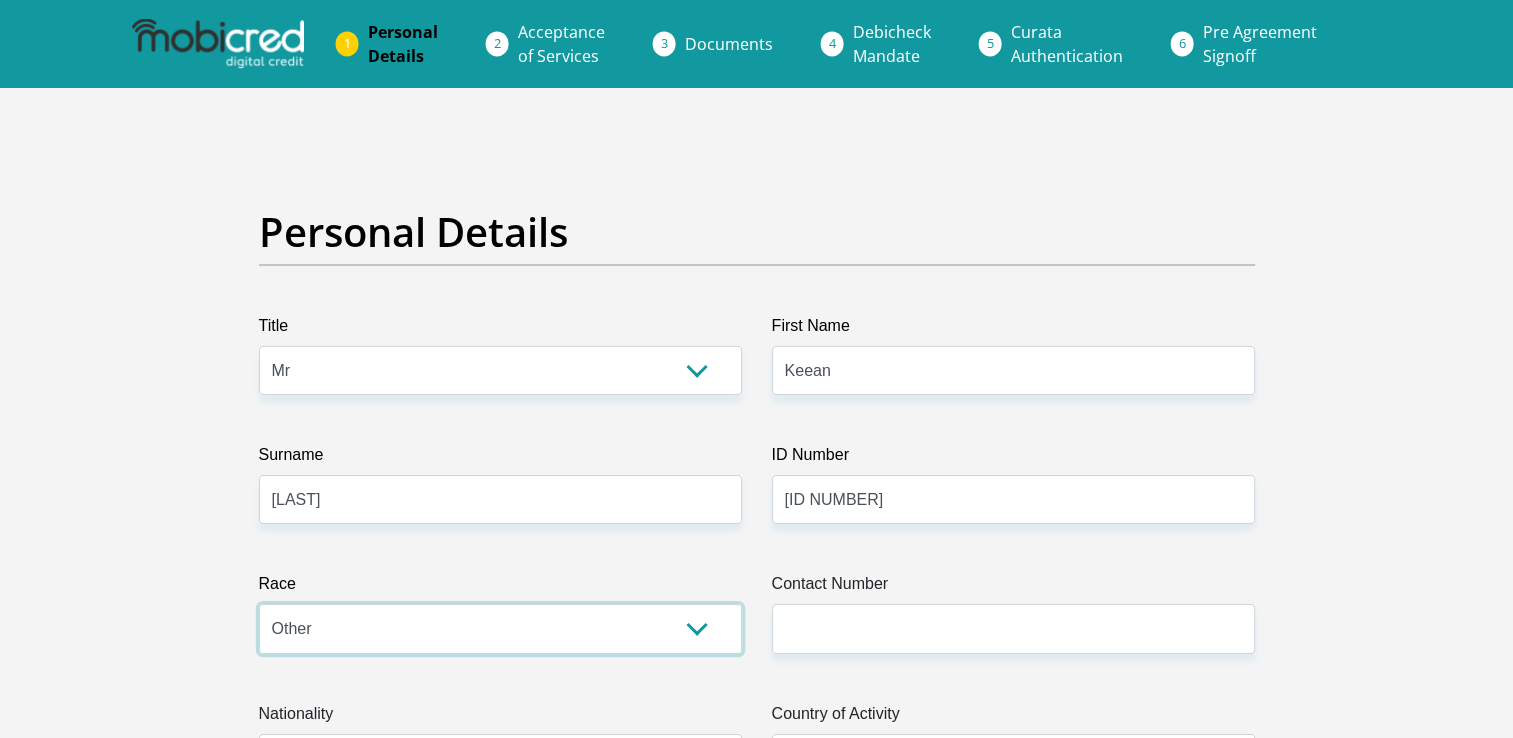 select on "4" 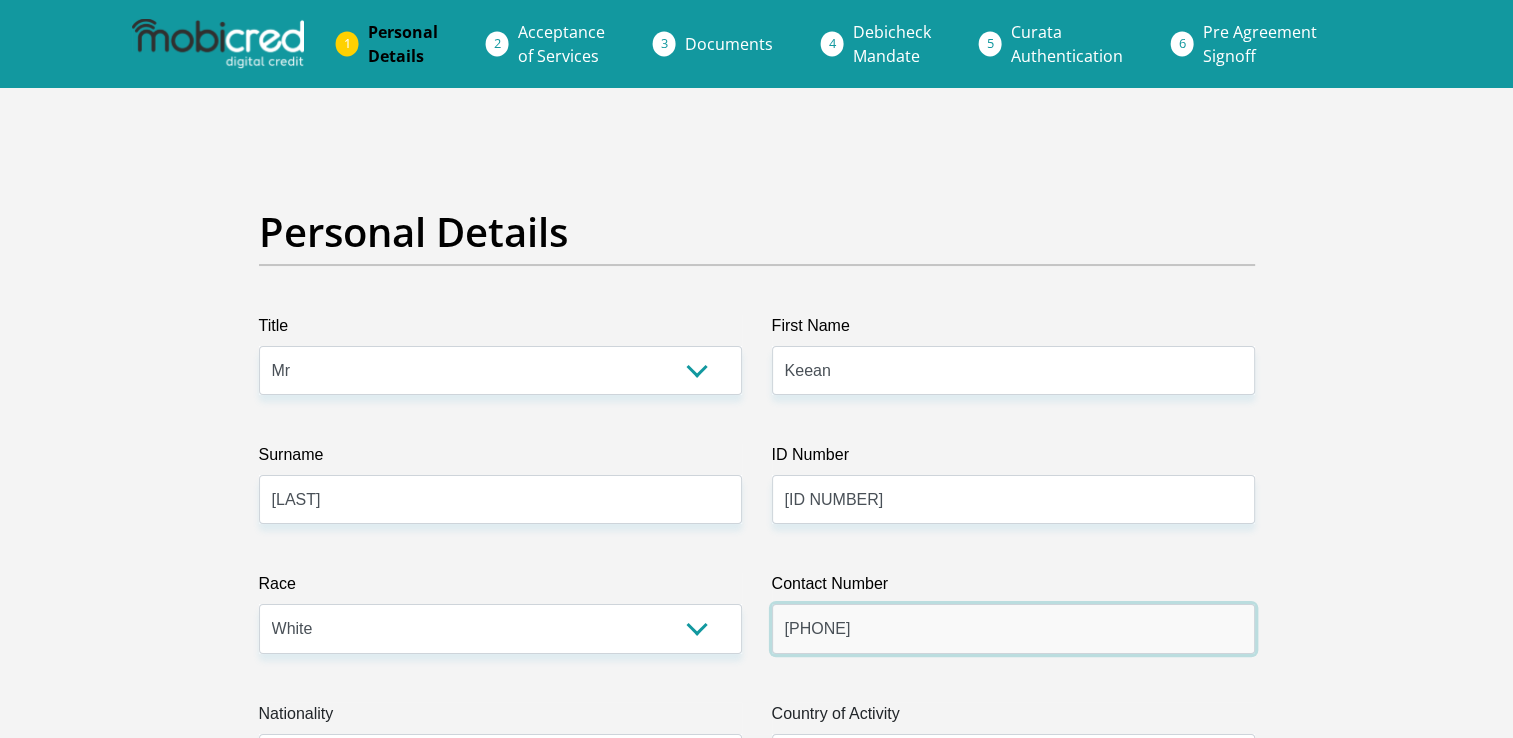 type on "0662076540" 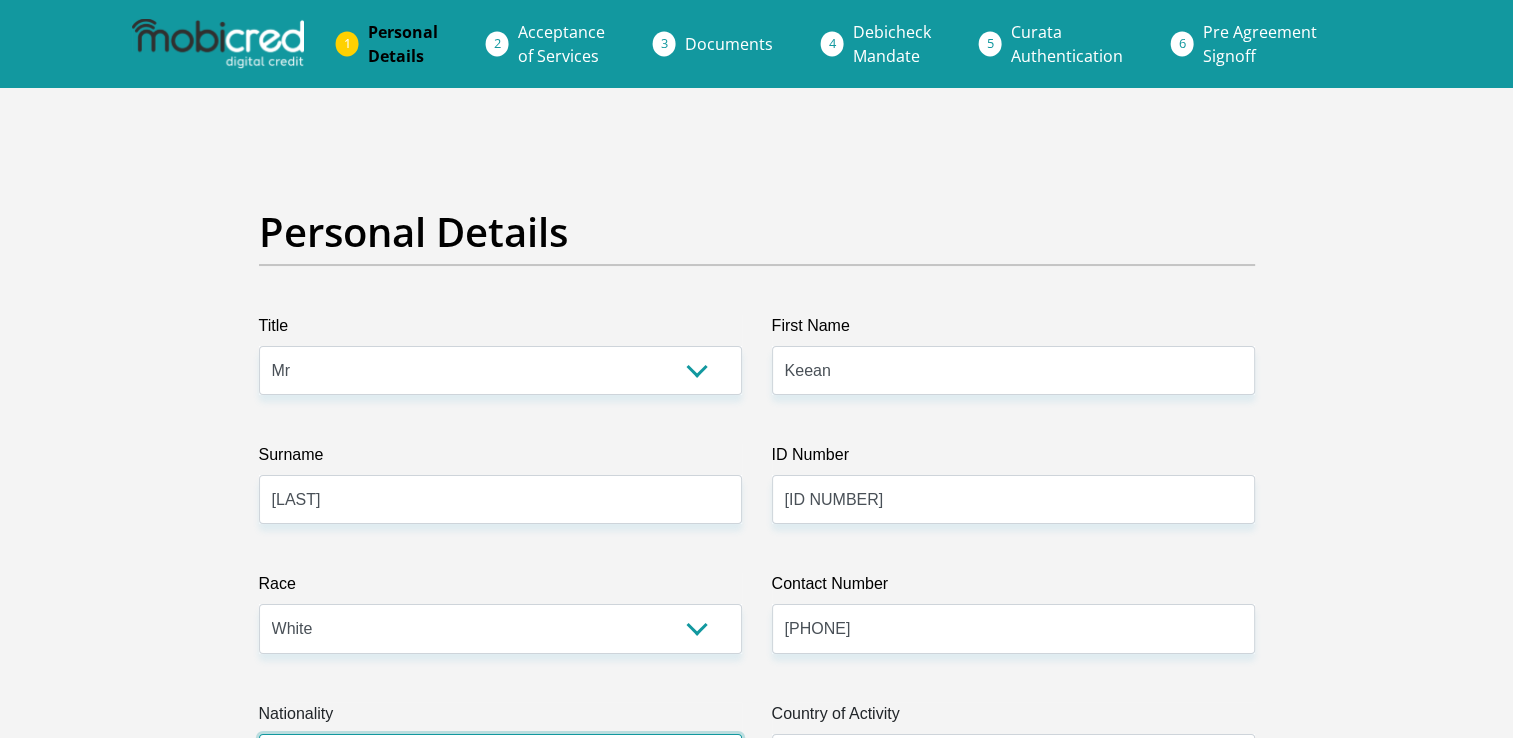 scroll, scrollTop: 44, scrollLeft: 0, axis: vertical 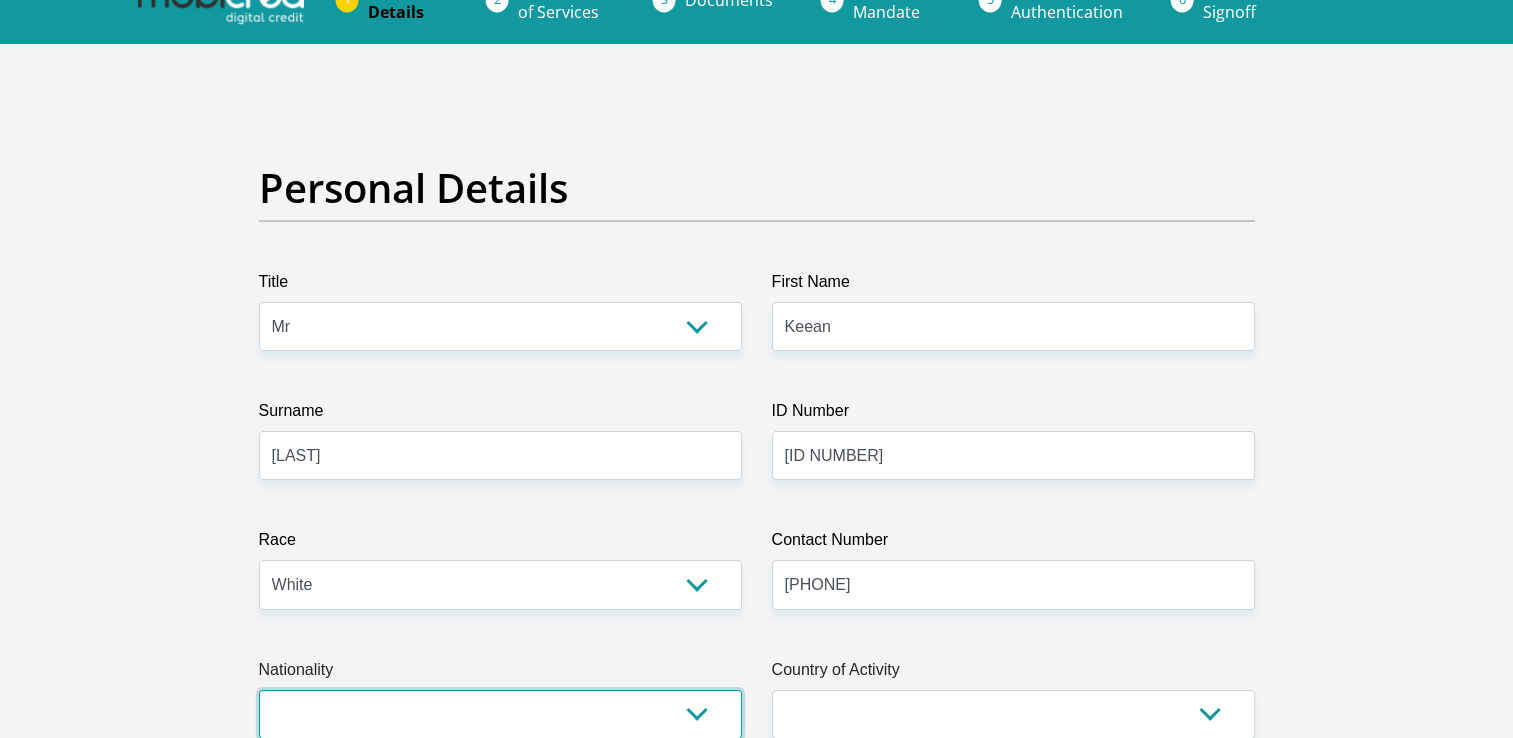 select on "ZAF" 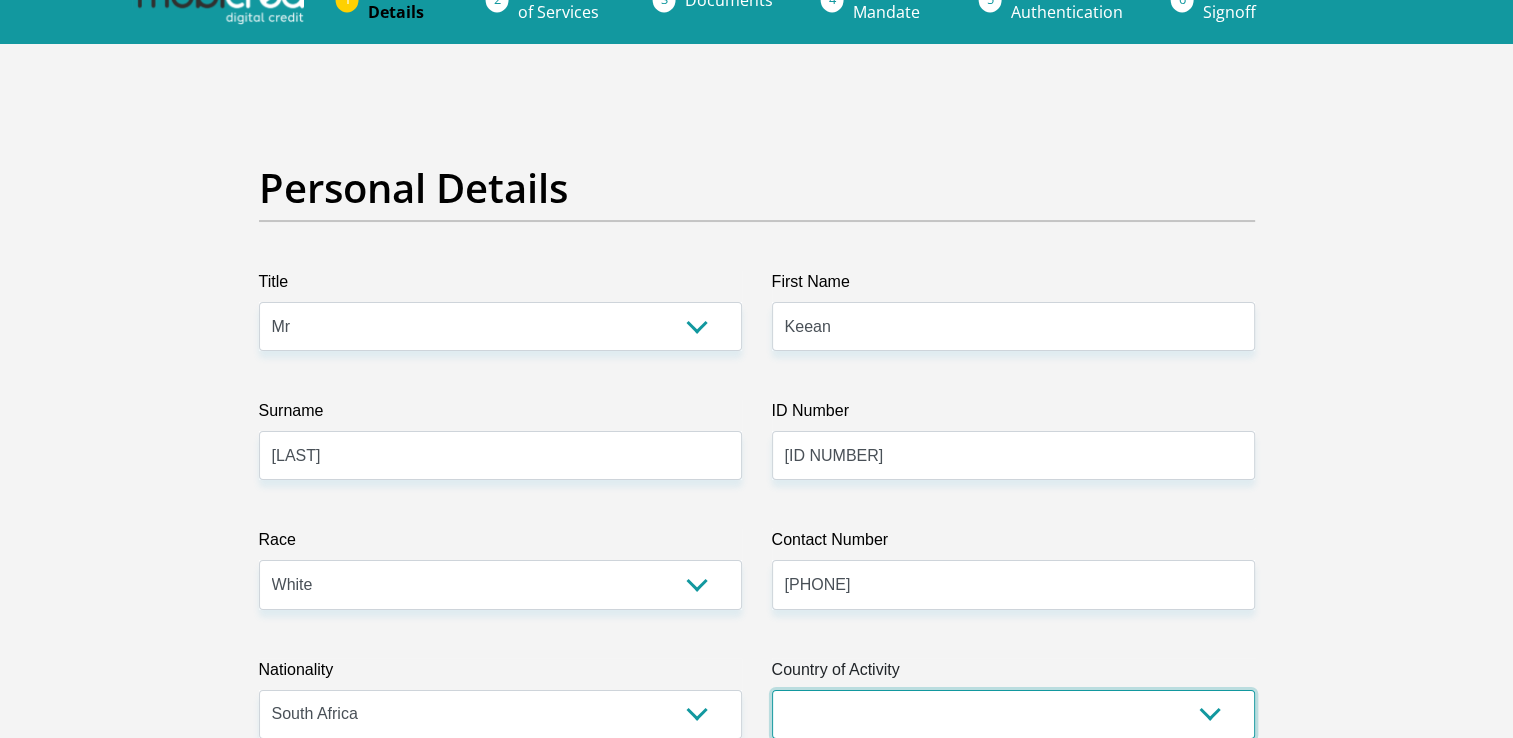 select on "ZAF" 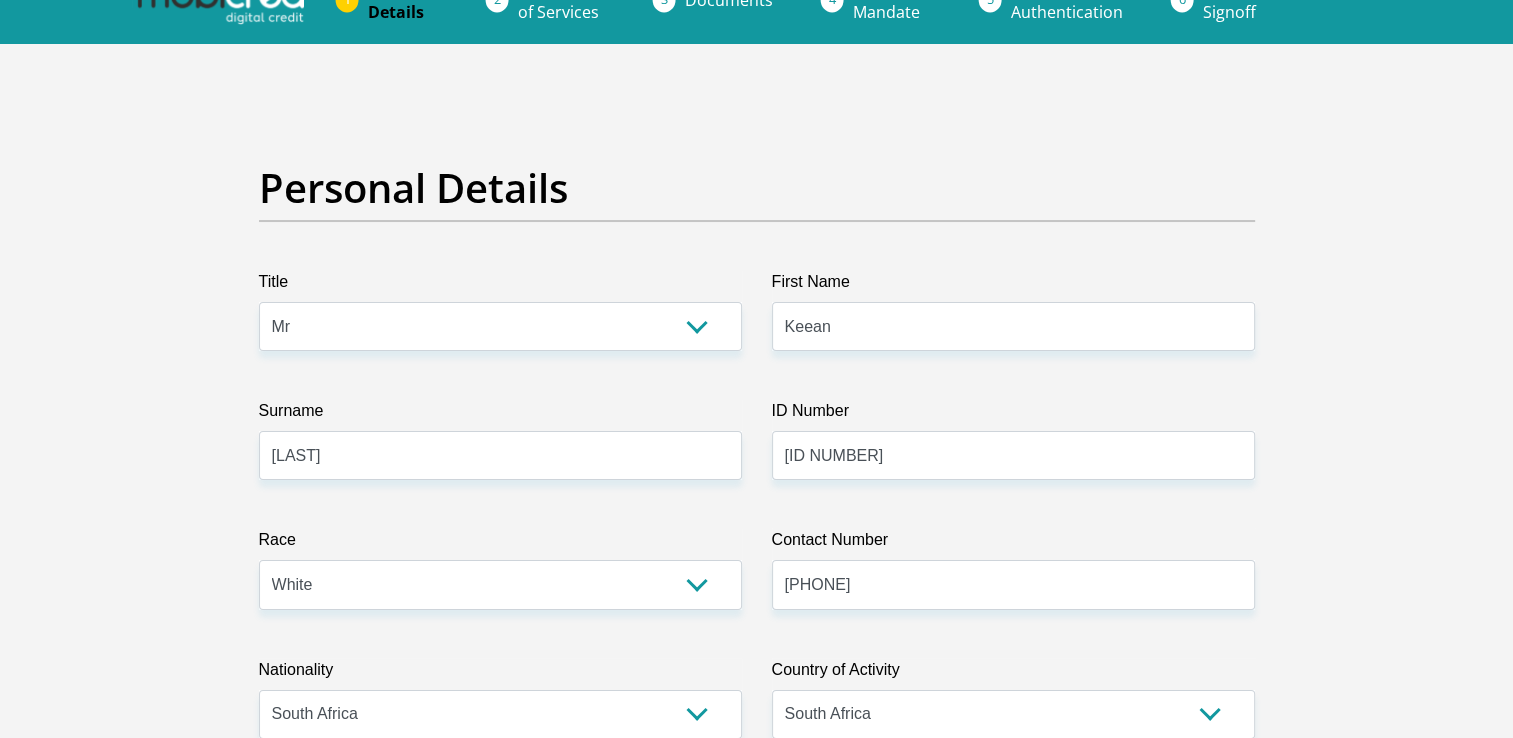 scroll, scrollTop: 517, scrollLeft: 0, axis: vertical 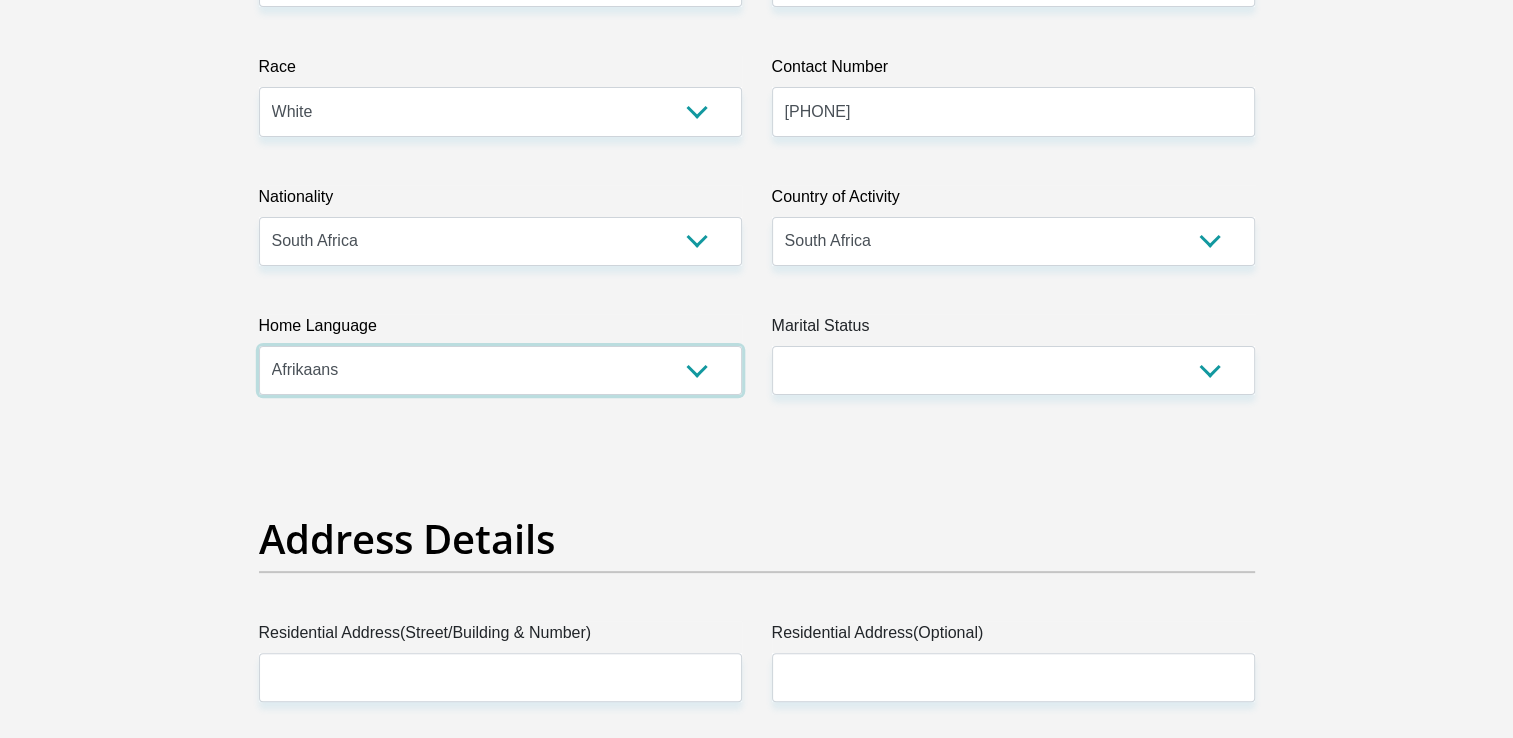 select on "eng" 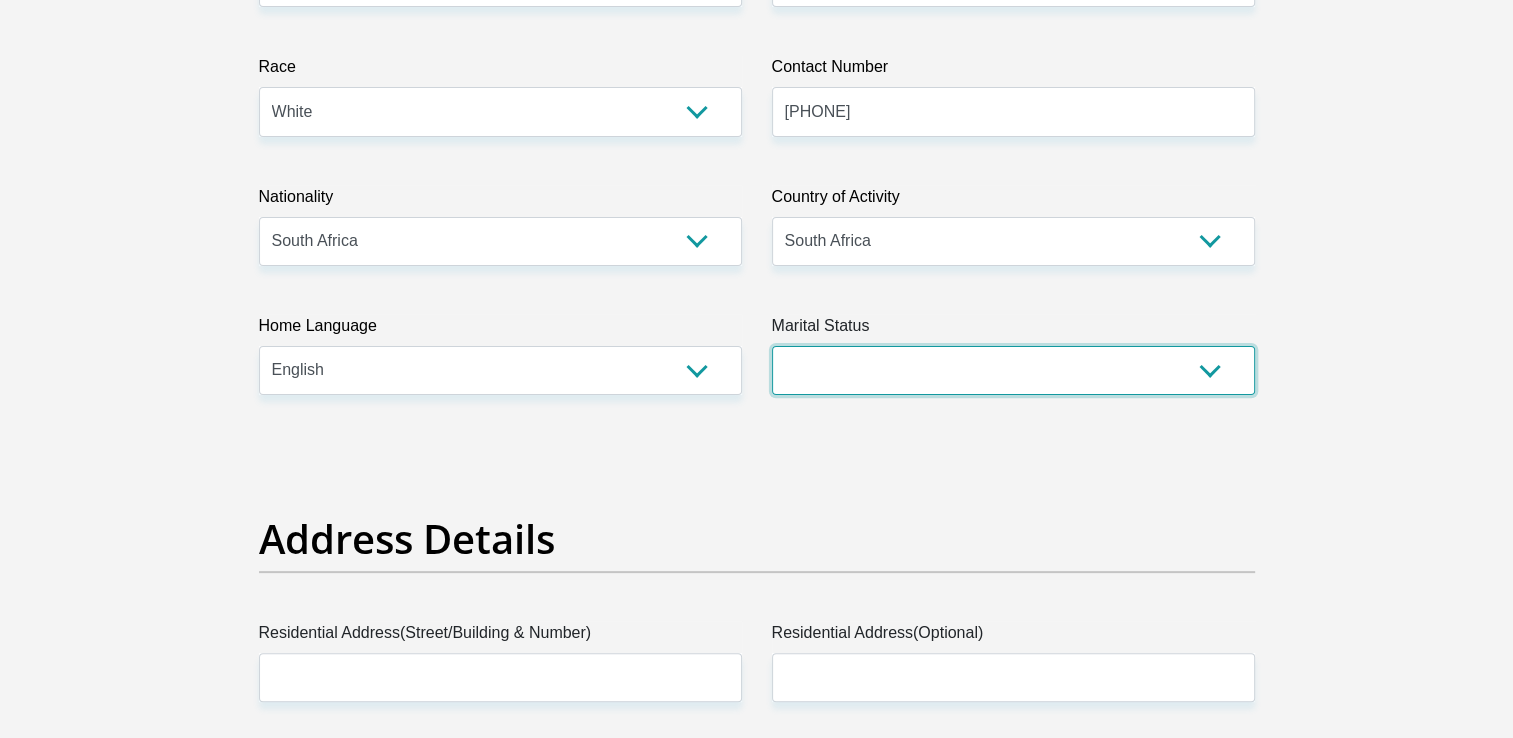 select on "1" 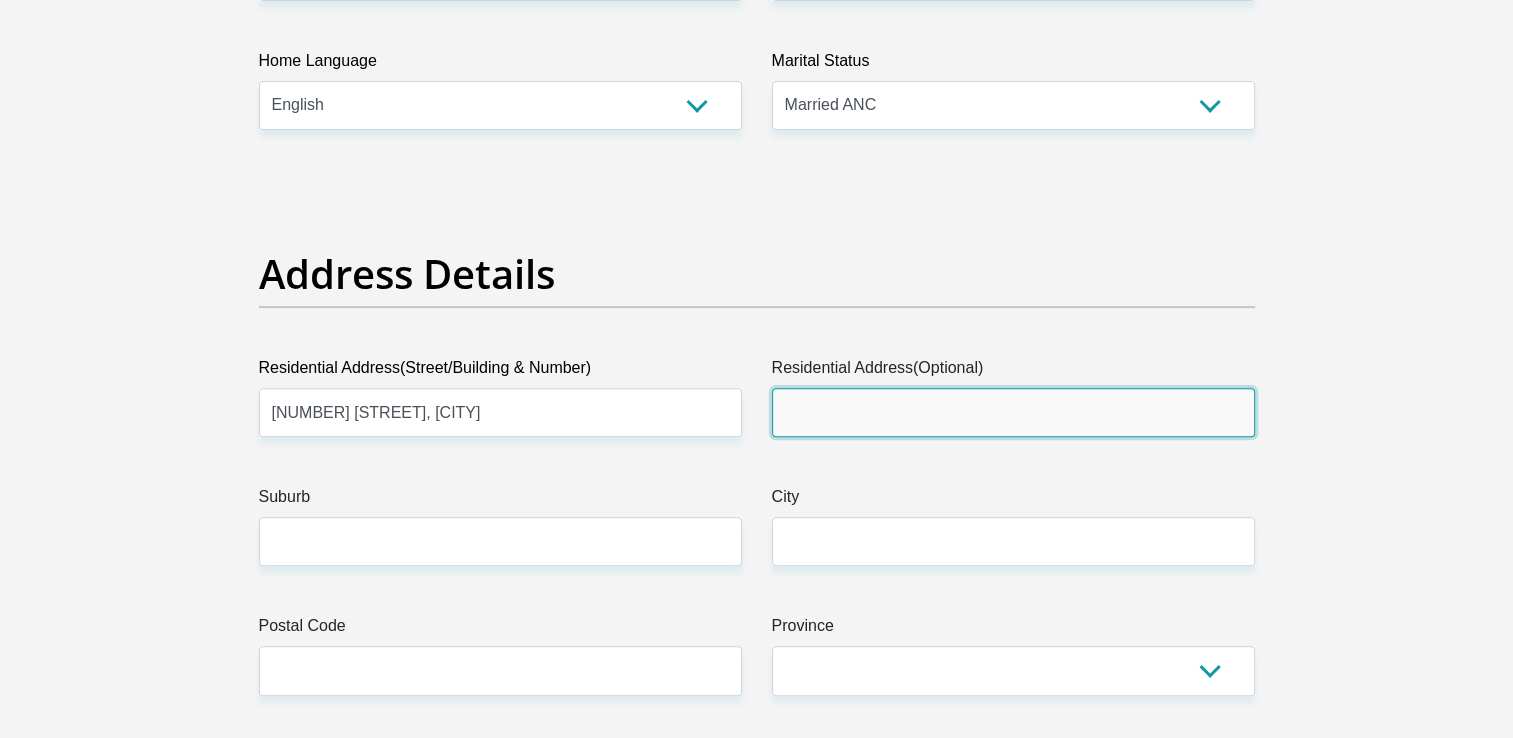 scroll, scrollTop: 817, scrollLeft: 0, axis: vertical 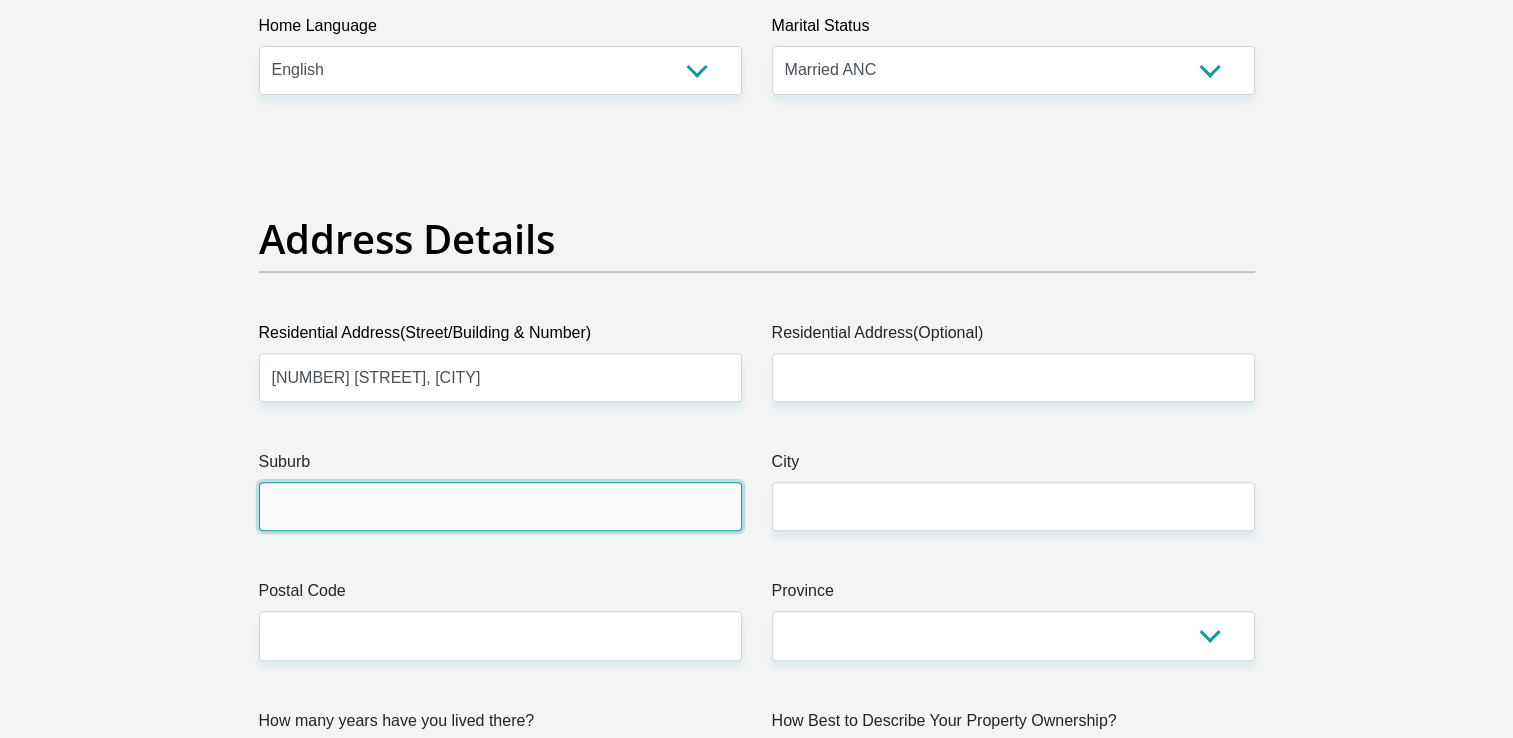 click on "Suburb" at bounding box center (500, 506) 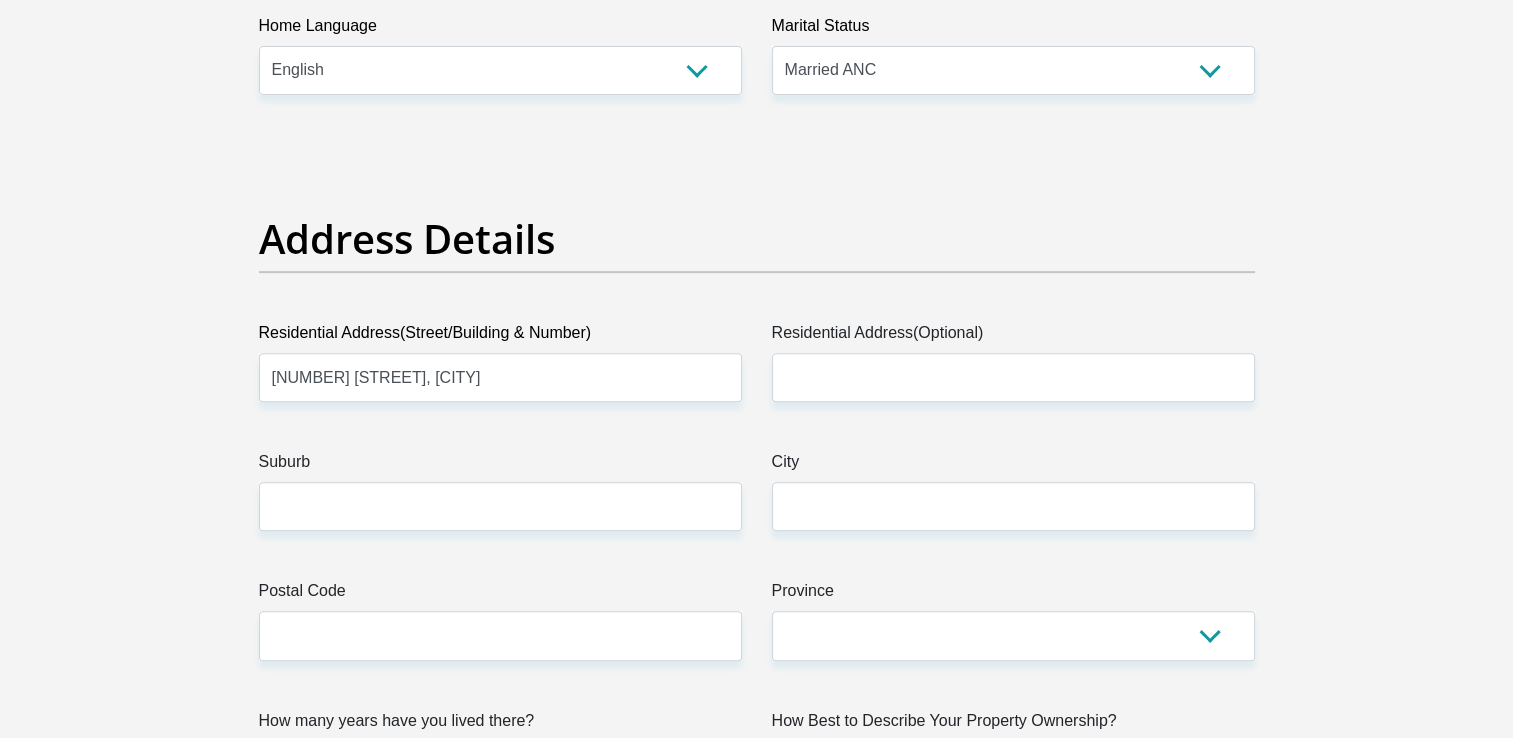 click on "Personal Details
Title
Mr
Ms
Mrs
Dr
Other
First Name
Keean
Surname
Morton
ID Number
0101225084082
Please input valid ID number
Race
Black
Coloured
Indian
White
Other
Contact Number
0662076540
Please input valid contact number
Chad" at bounding box center (756, 2756) 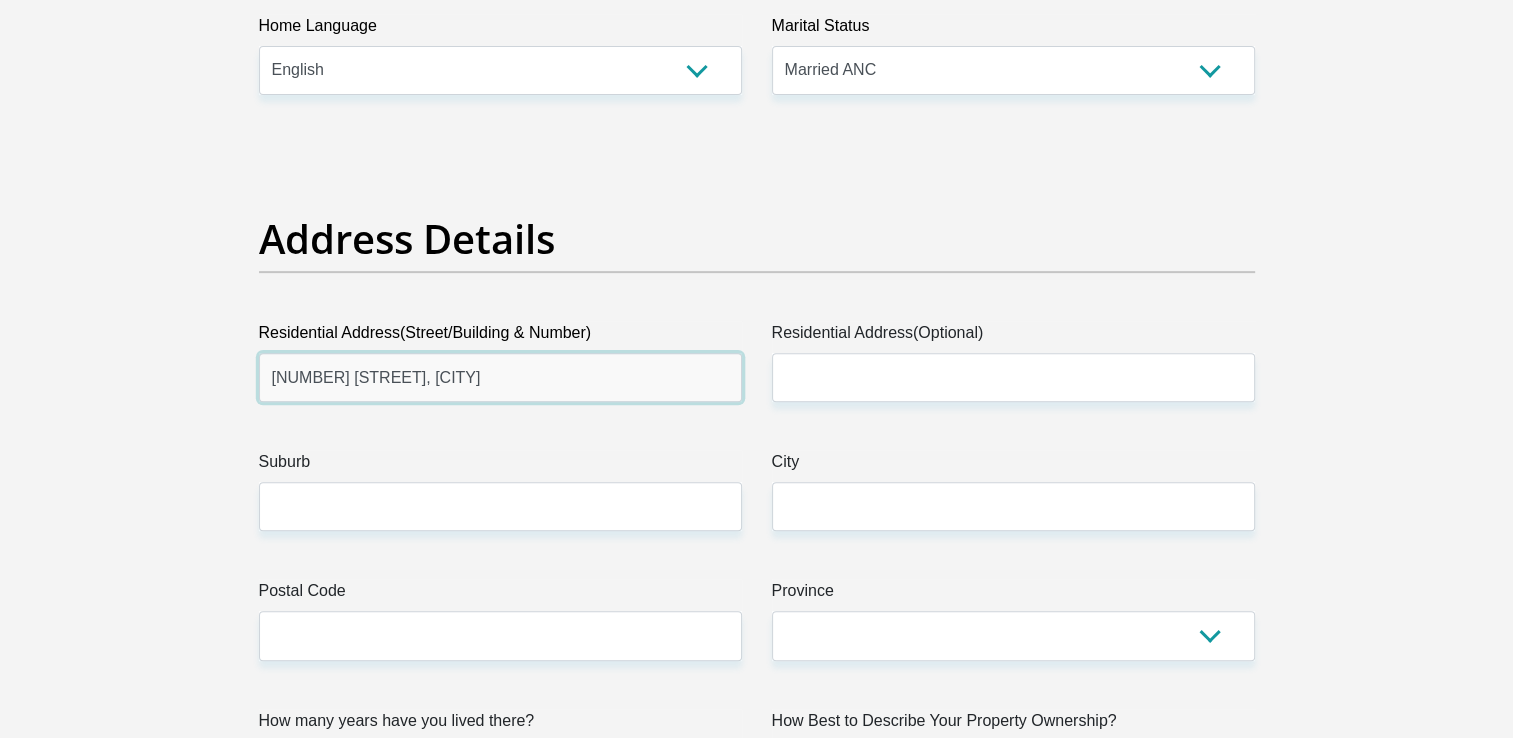 drag, startPoint x: 520, startPoint y: 376, endPoint x: 395, endPoint y: 394, distance: 126.28935 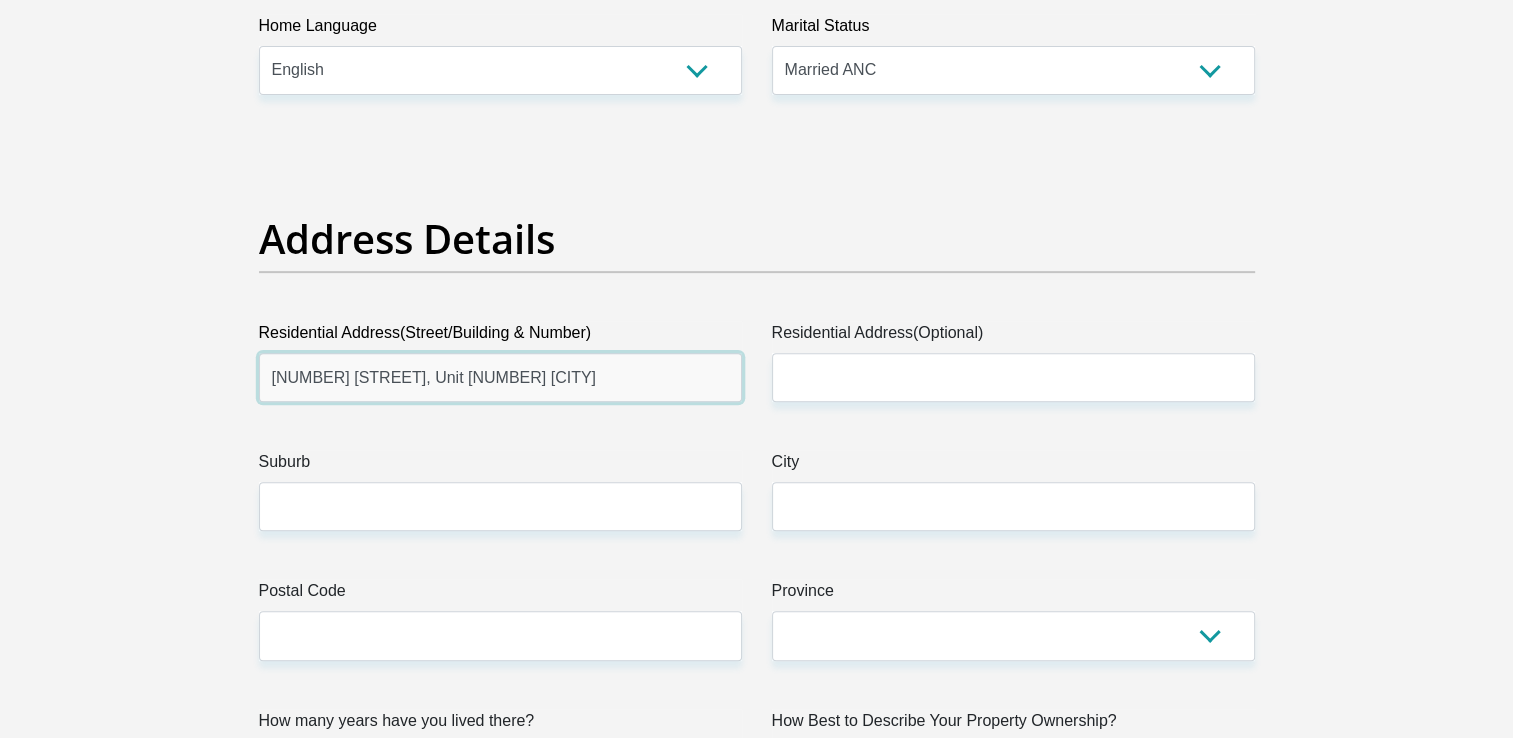 type on "41 Krokodil Street, Unit 9 Crocodile Close" 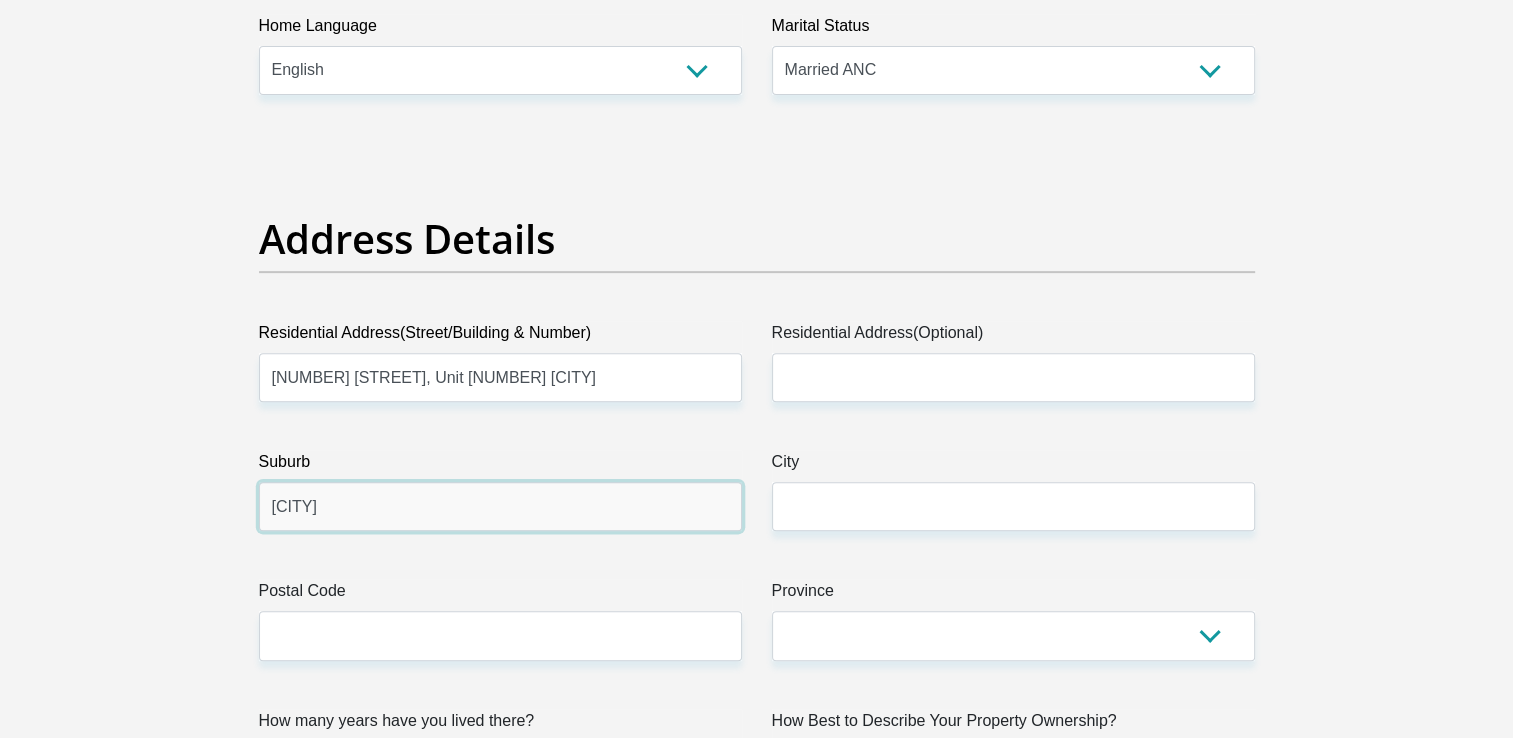 type on "Komatipoort" 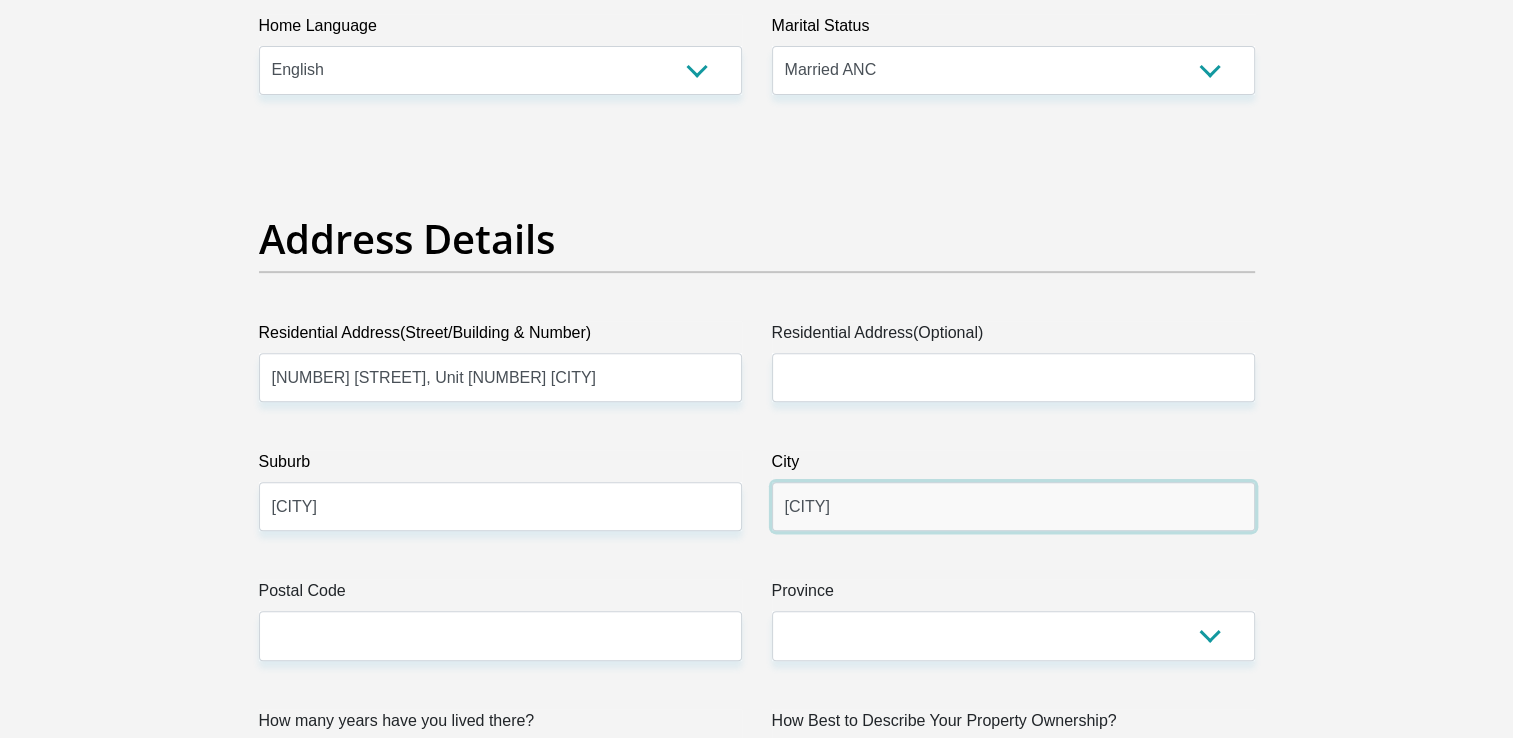 type on "Komatipoort" 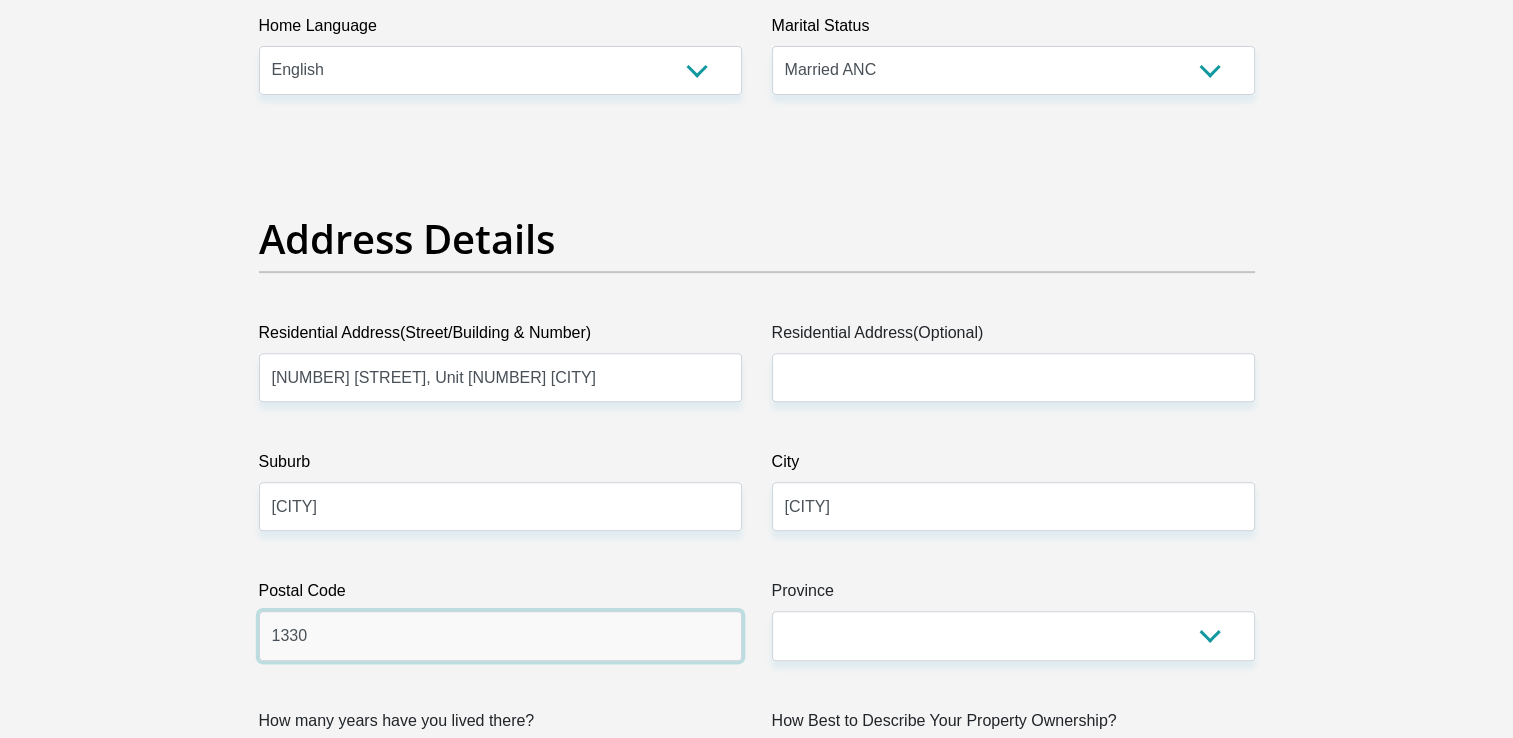 type on "1330" 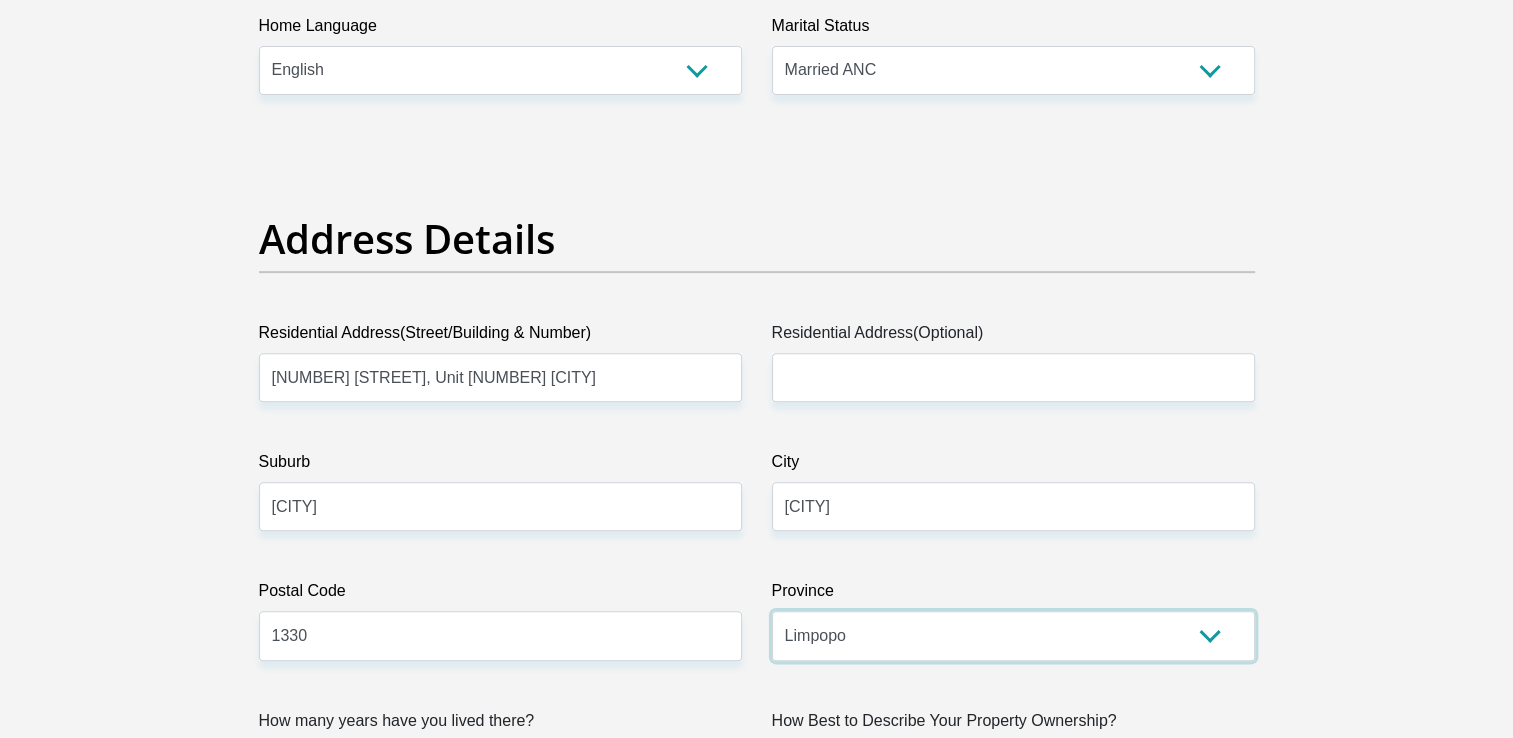 select on "Mpumalanga" 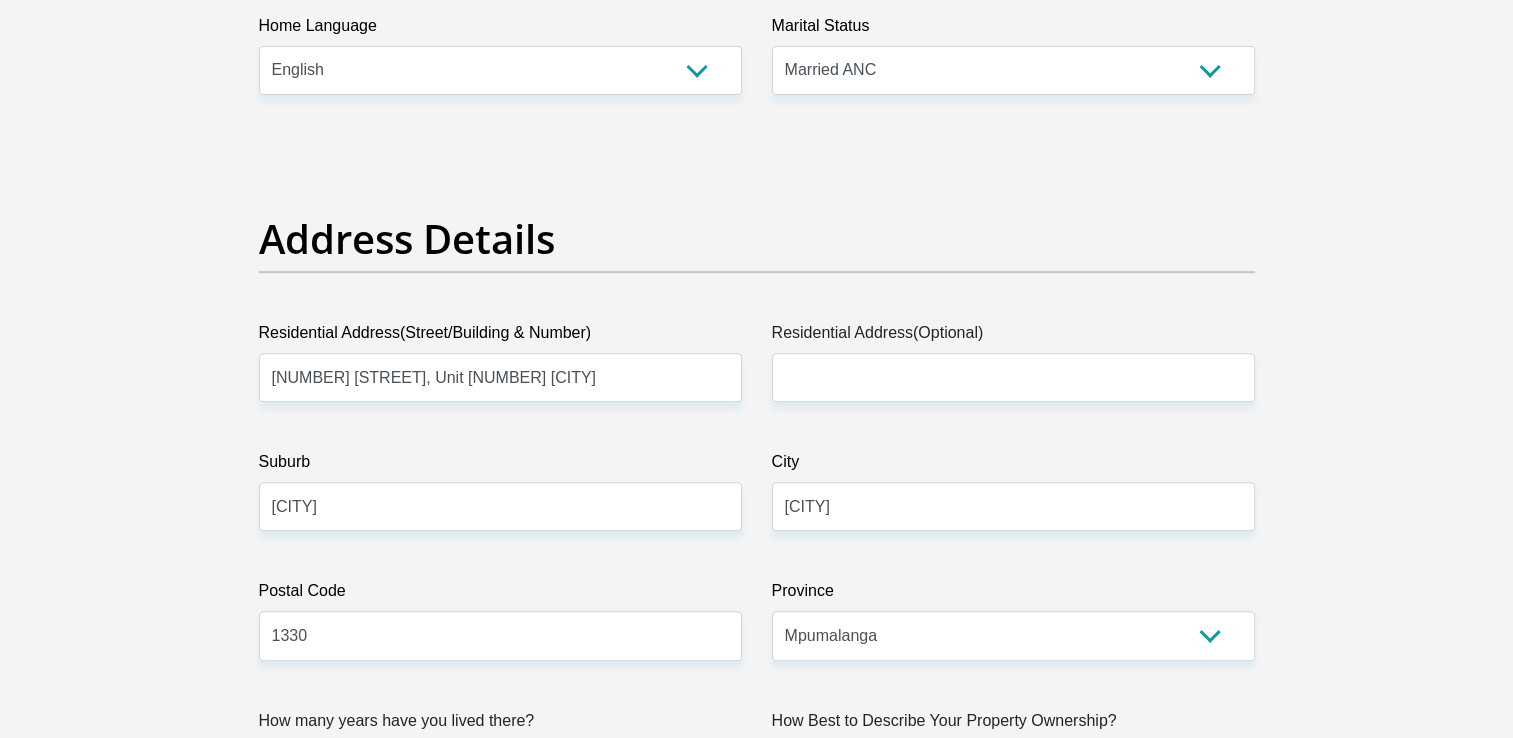 click on "Personal  Details
Acceptance  of Services
Documents
Debicheck   Mandate
Curata  Authentication
Pre Agreement  Signoff
Personal Details
Title
Mr
Ms
Mrs
Dr
Other
First Name
Keean
Surname
Morton
ID Number
0101225084082
Please input valid ID number
Race
Black" at bounding box center (756, 2769) 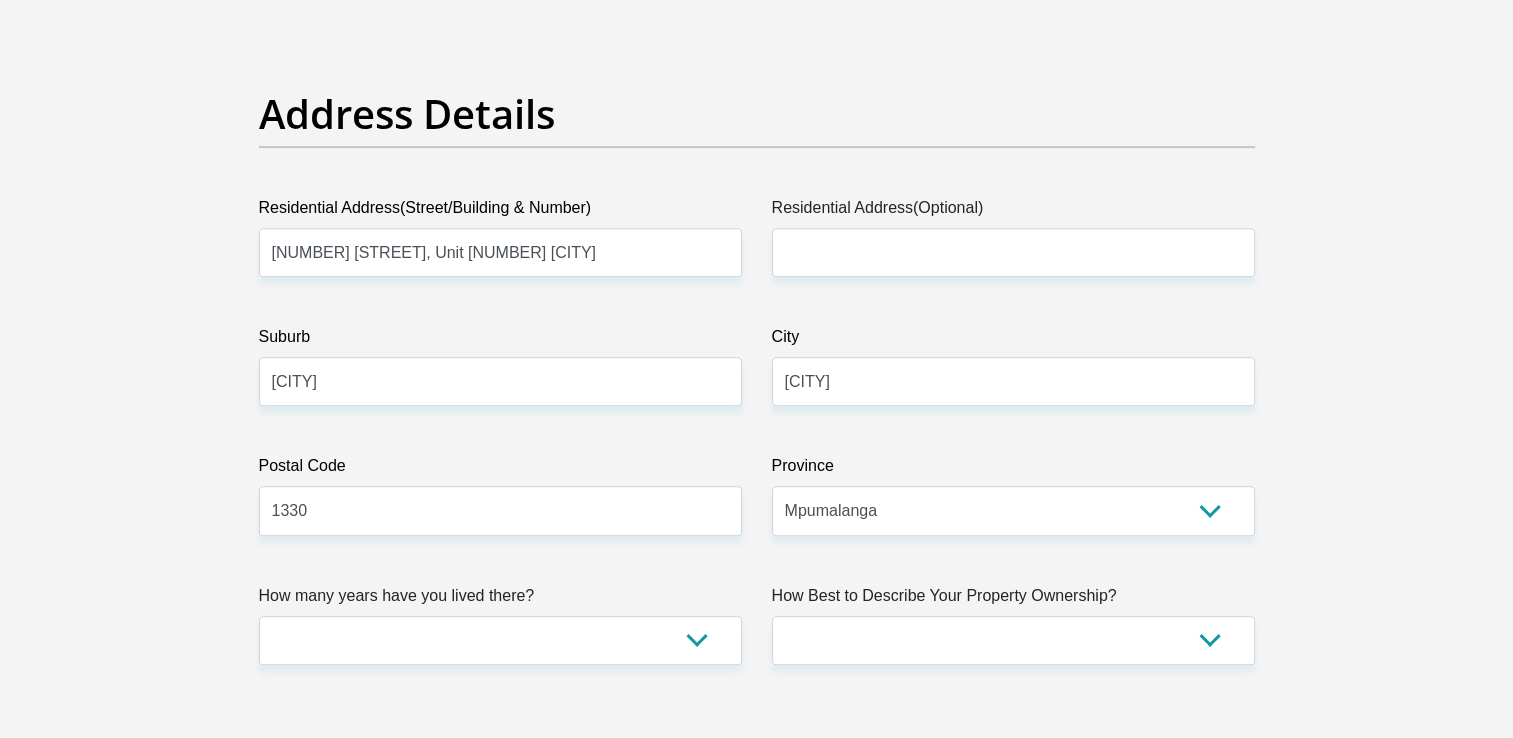 scroll, scrollTop: 1117, scrollLeft: 0, axis: vertical 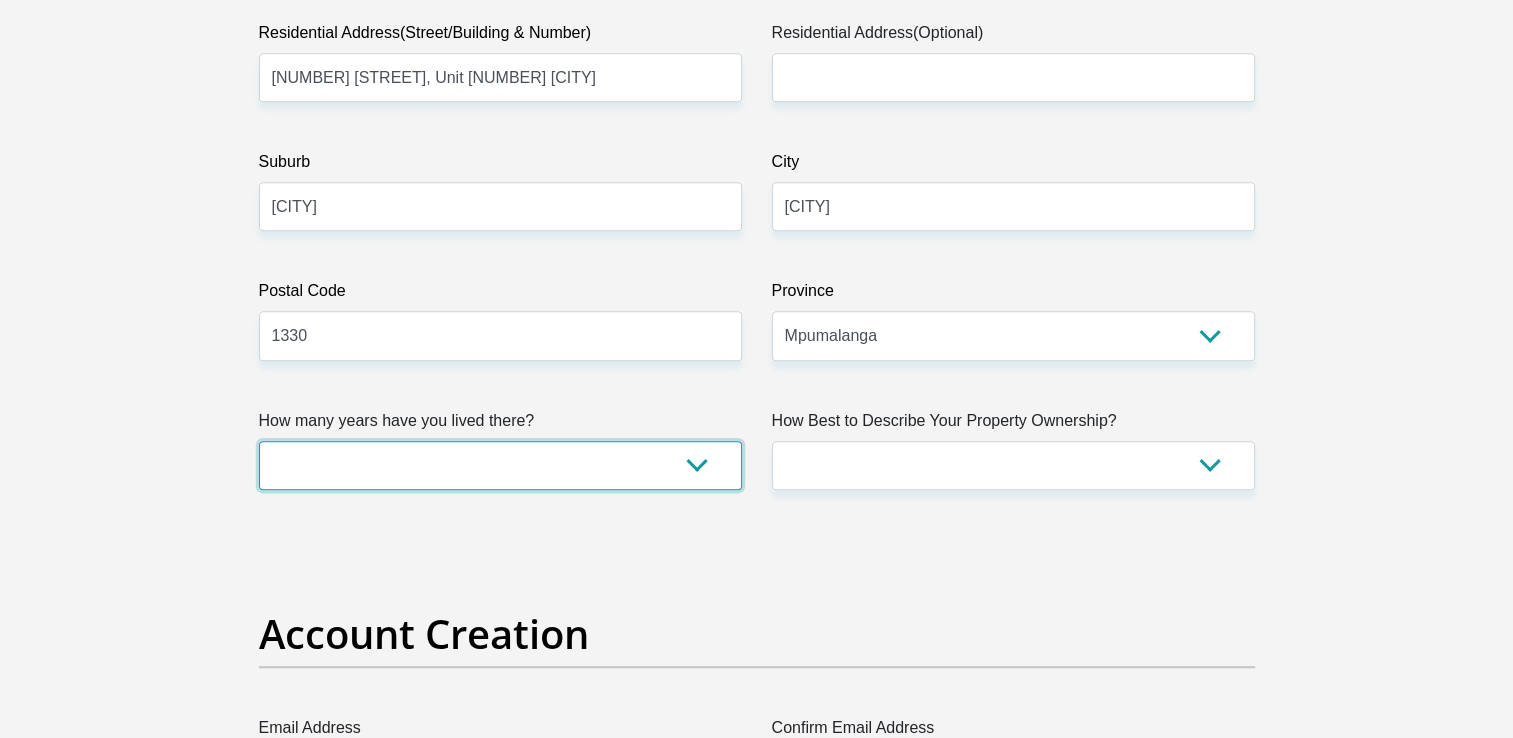 drag, startPoint x: 305, startPoint y: 448, endPoint x: 320, endPoint y: 450, distance: 15.132746 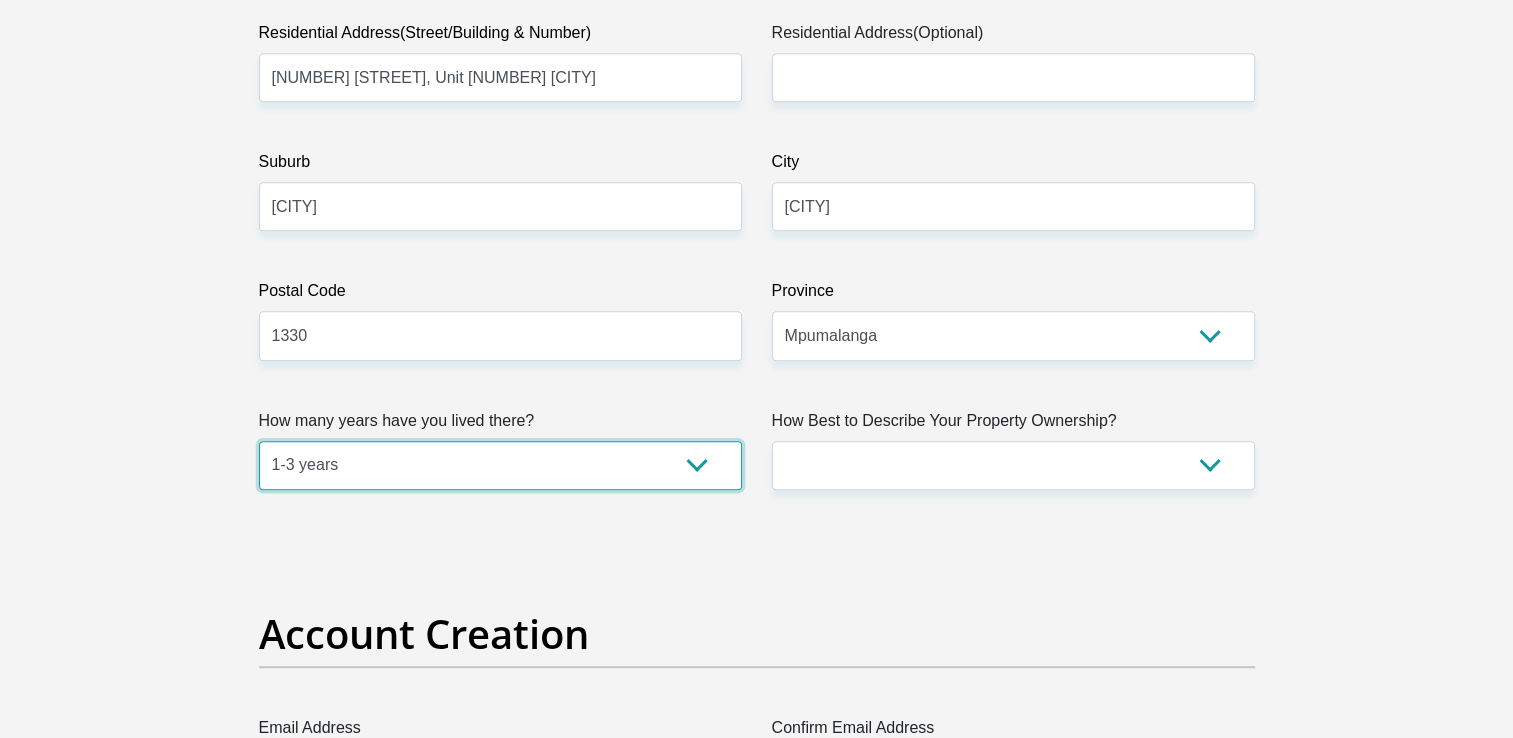 click on "less than 1 year
1-3 years
3-5 years
5+ years" at bounding box center [500, 465] 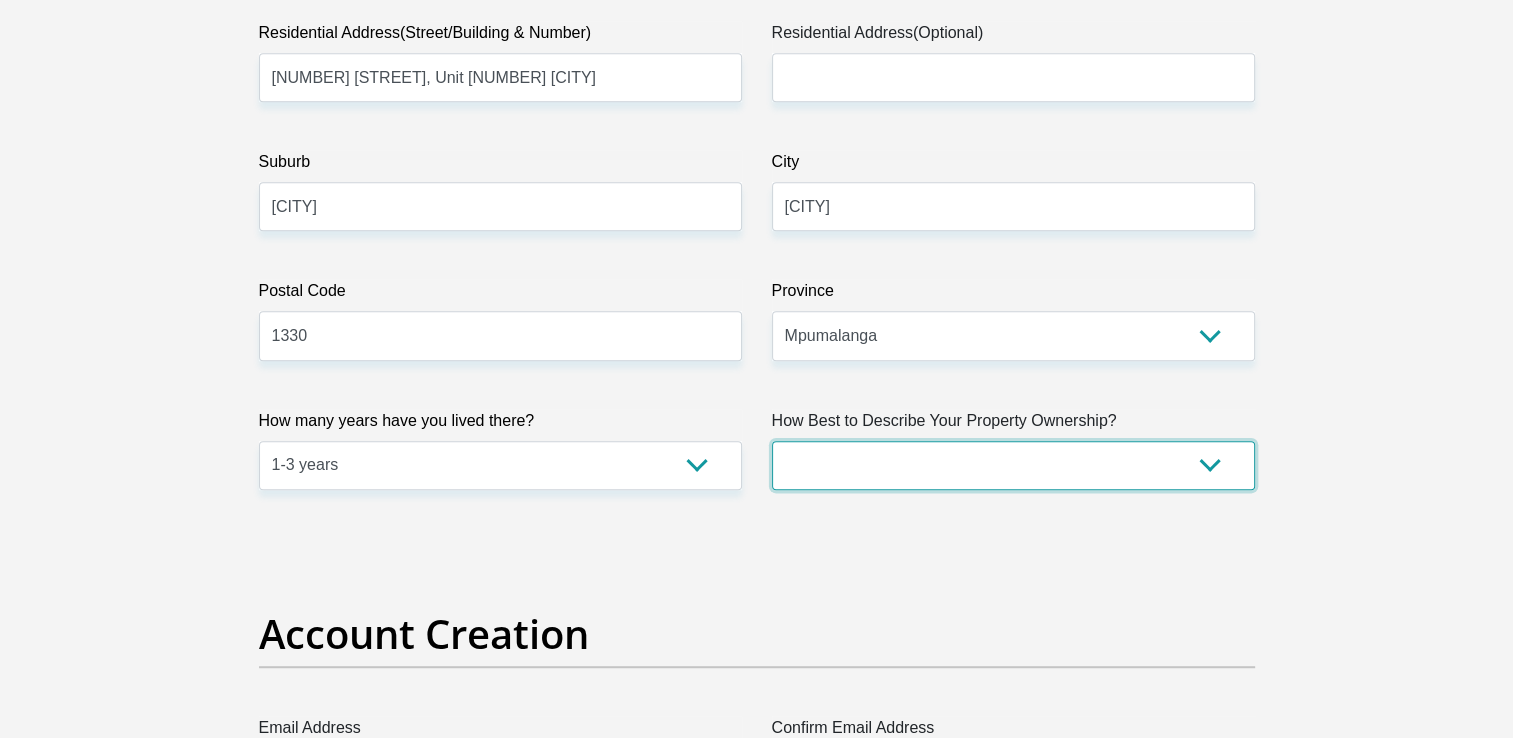 click on "Owned
Rented
Family Owned
Company Dwelling" at bounding box center [1013, 465] 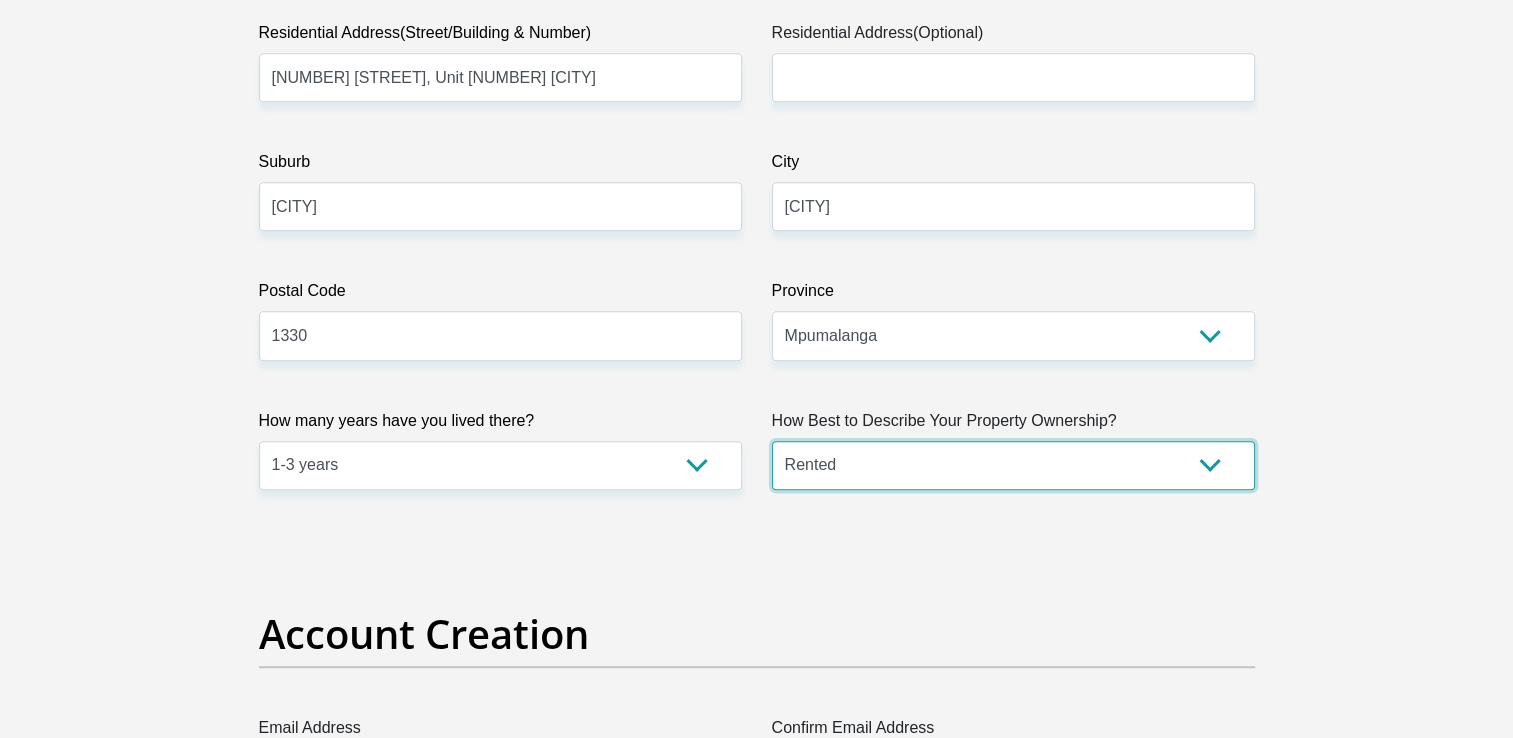 click on "Owned
Rented
Family Owned
Company Dwelling" at bounding box center [1013, 465] 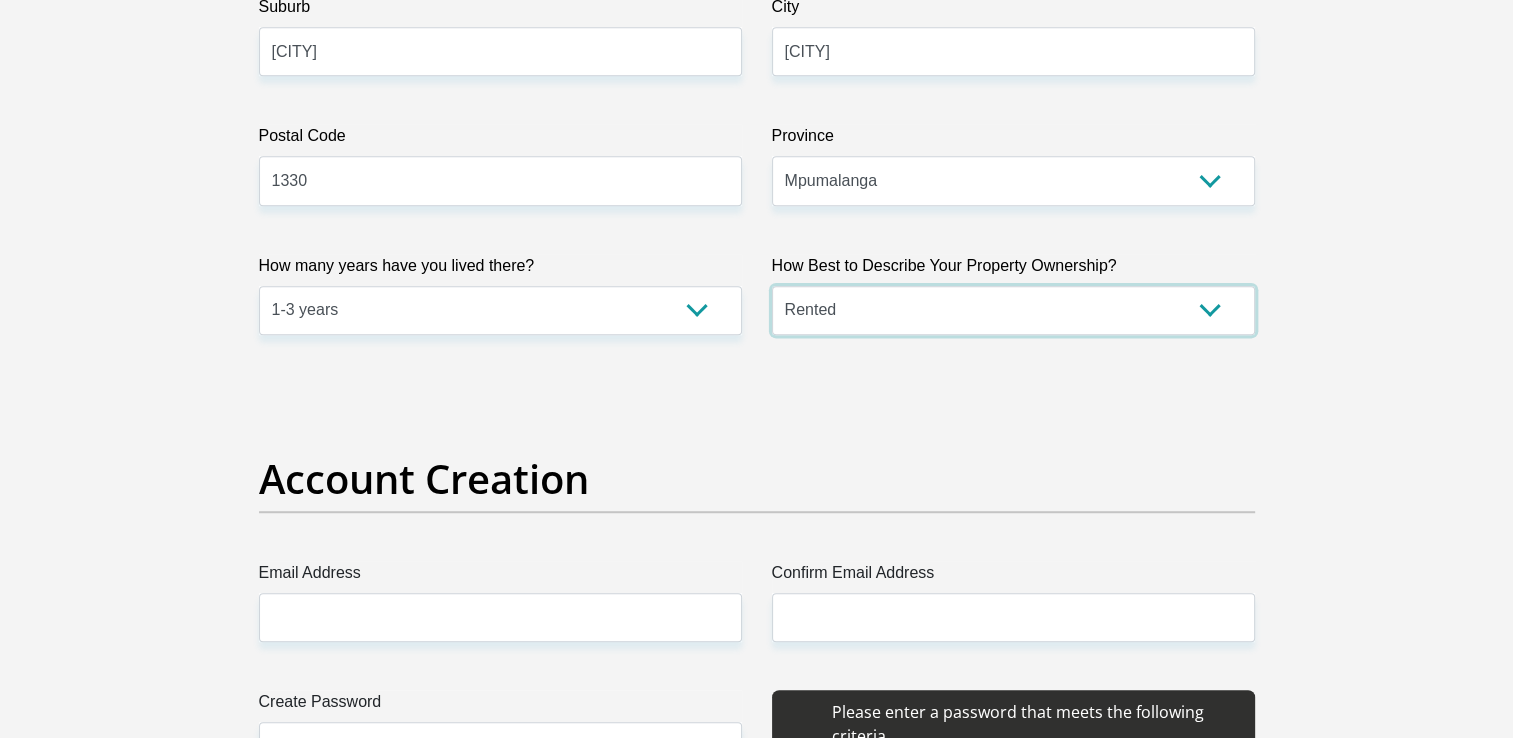 scroll, scrollTop: 1417, scrollLeft: 0, axis: vertical 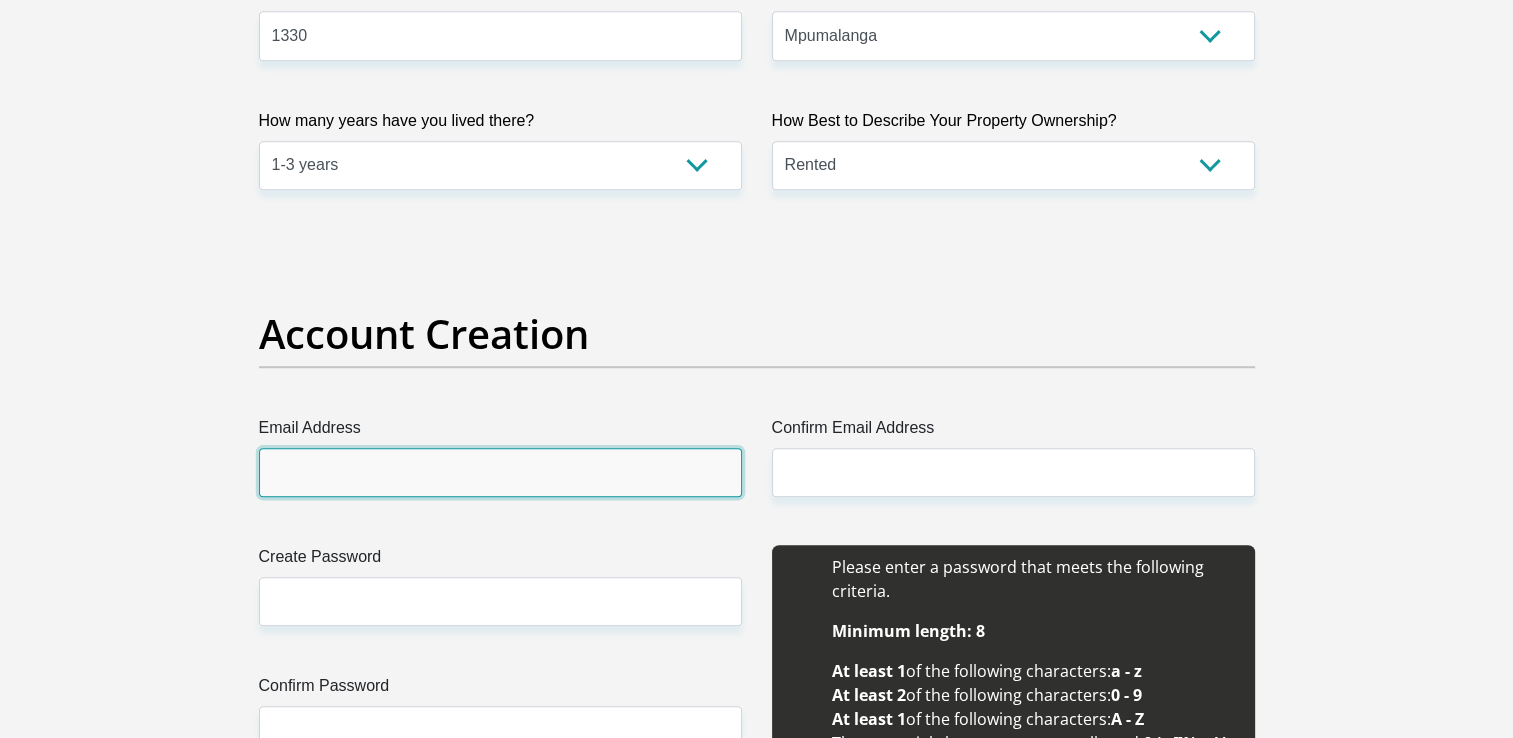 click on "Email Address" at bounding box center (500, 472) 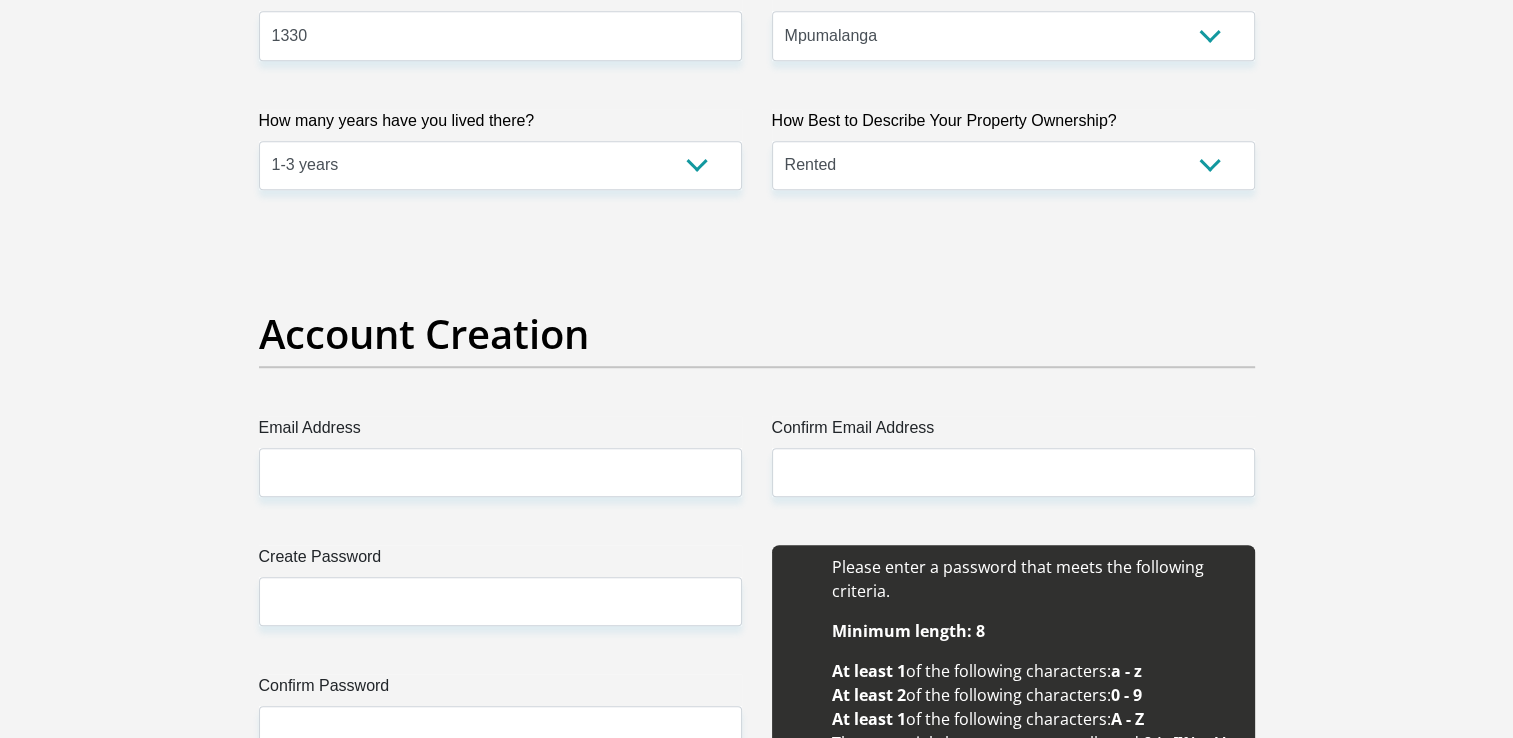 click on "Personal Details
Title
Mr
Ms
Mrs
Dr
Other
First Name
Keean
Surname
Morton
ID Number
0101225084082
Please input valid ID number
Race
Black
Coloured
Indian
White
Other
Contact Number
0662076540
Please input valid contact number
Chad" at bounding box center [756, 2156] 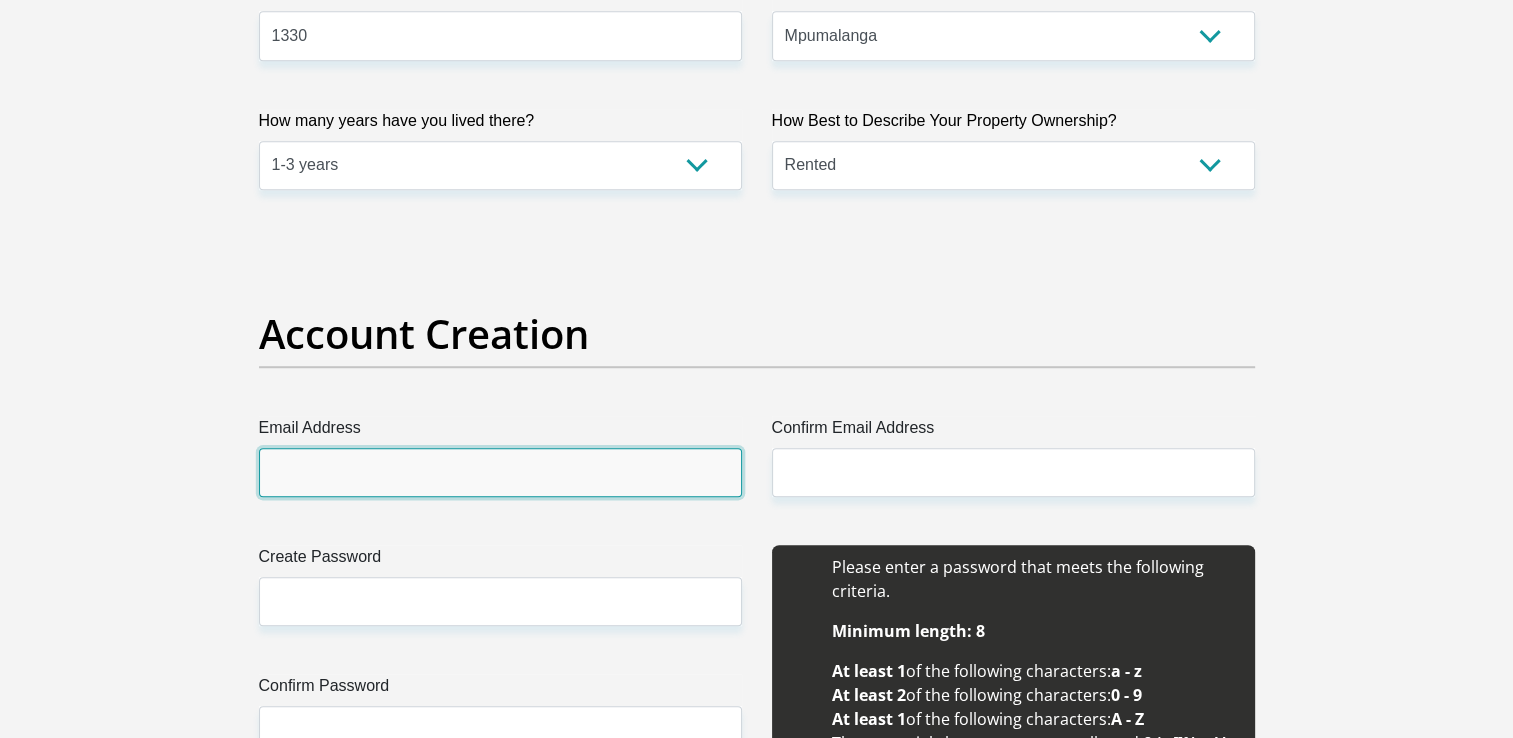 click on "Email Address" at bounding box center [500, 472] 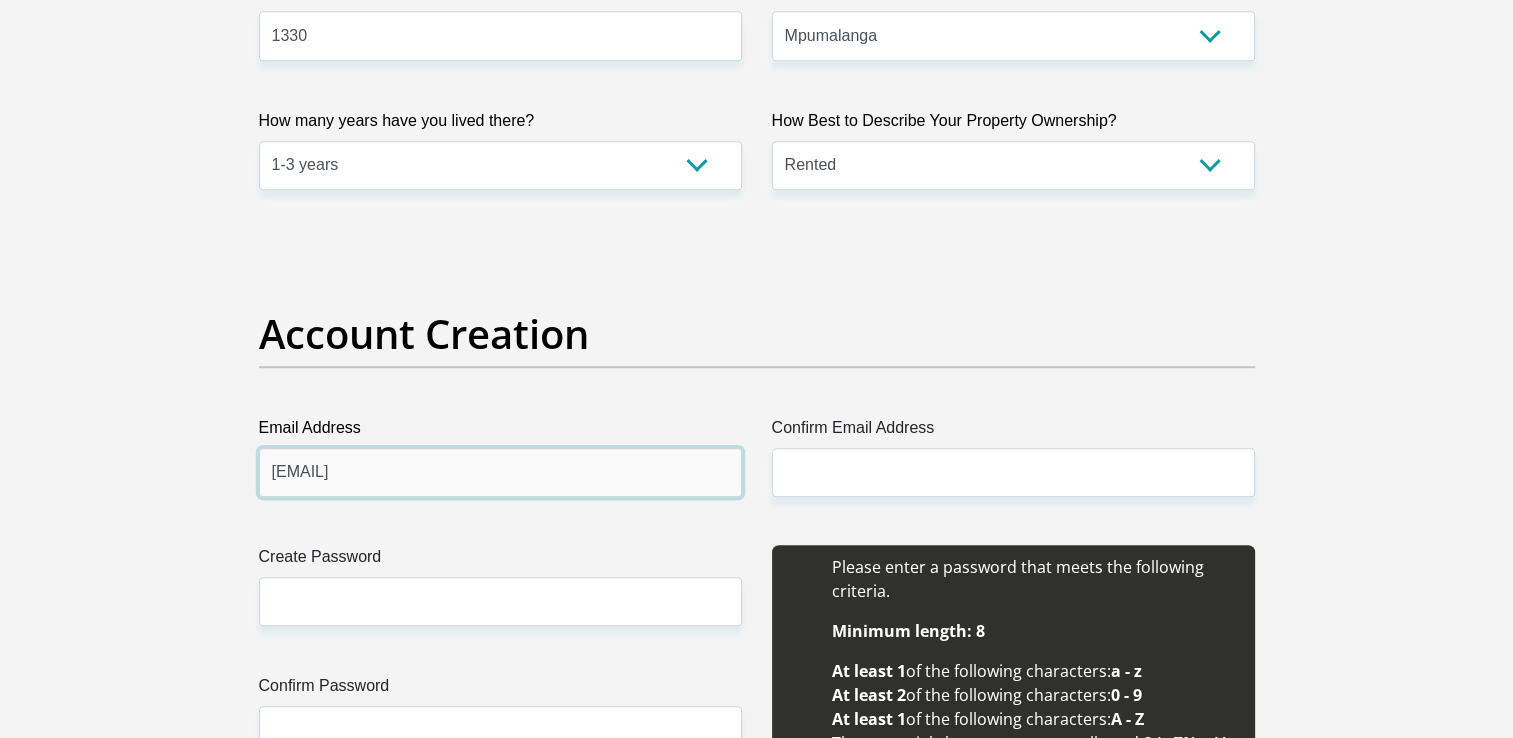 type on "keean.jmorton@gmail.com" 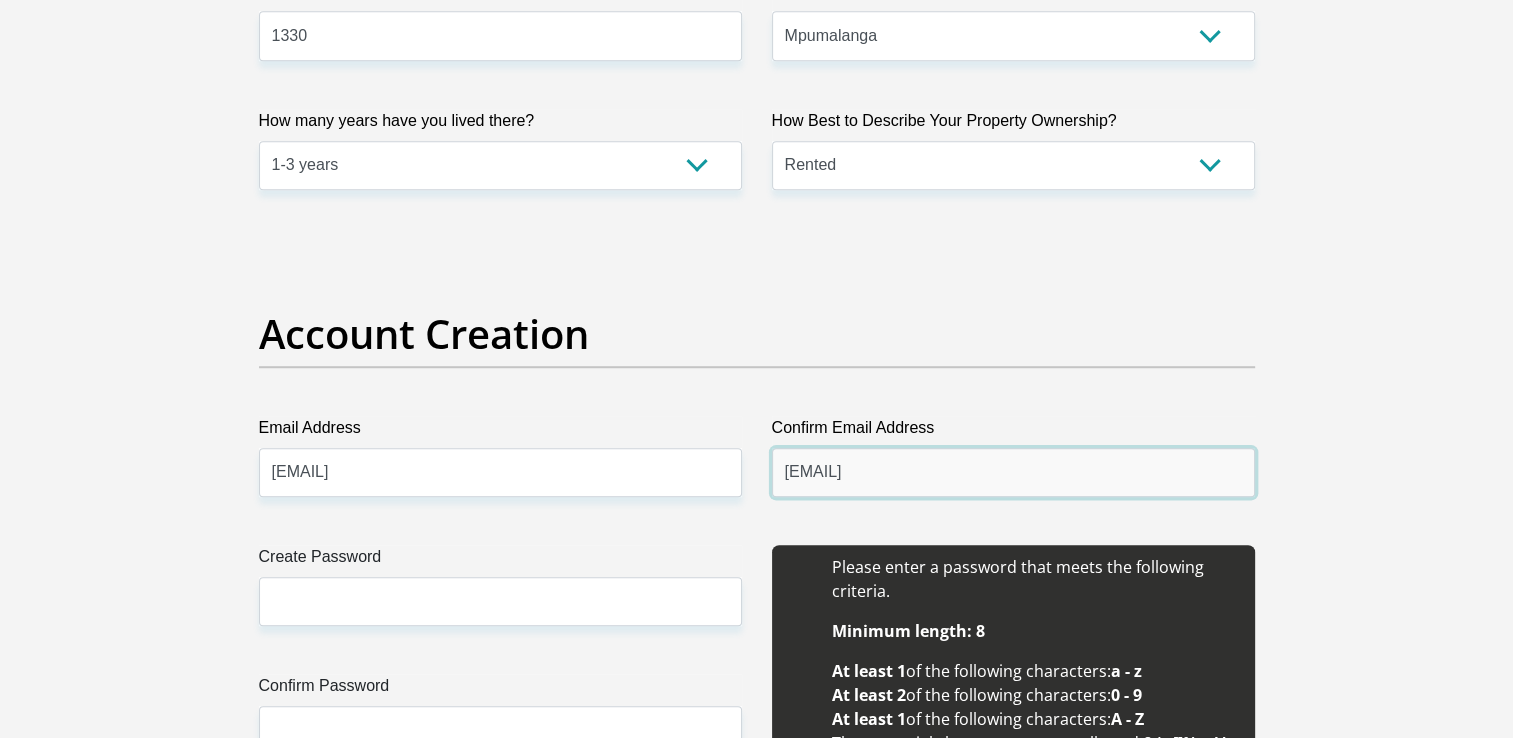type on "keean.jmorton@gmail.com" 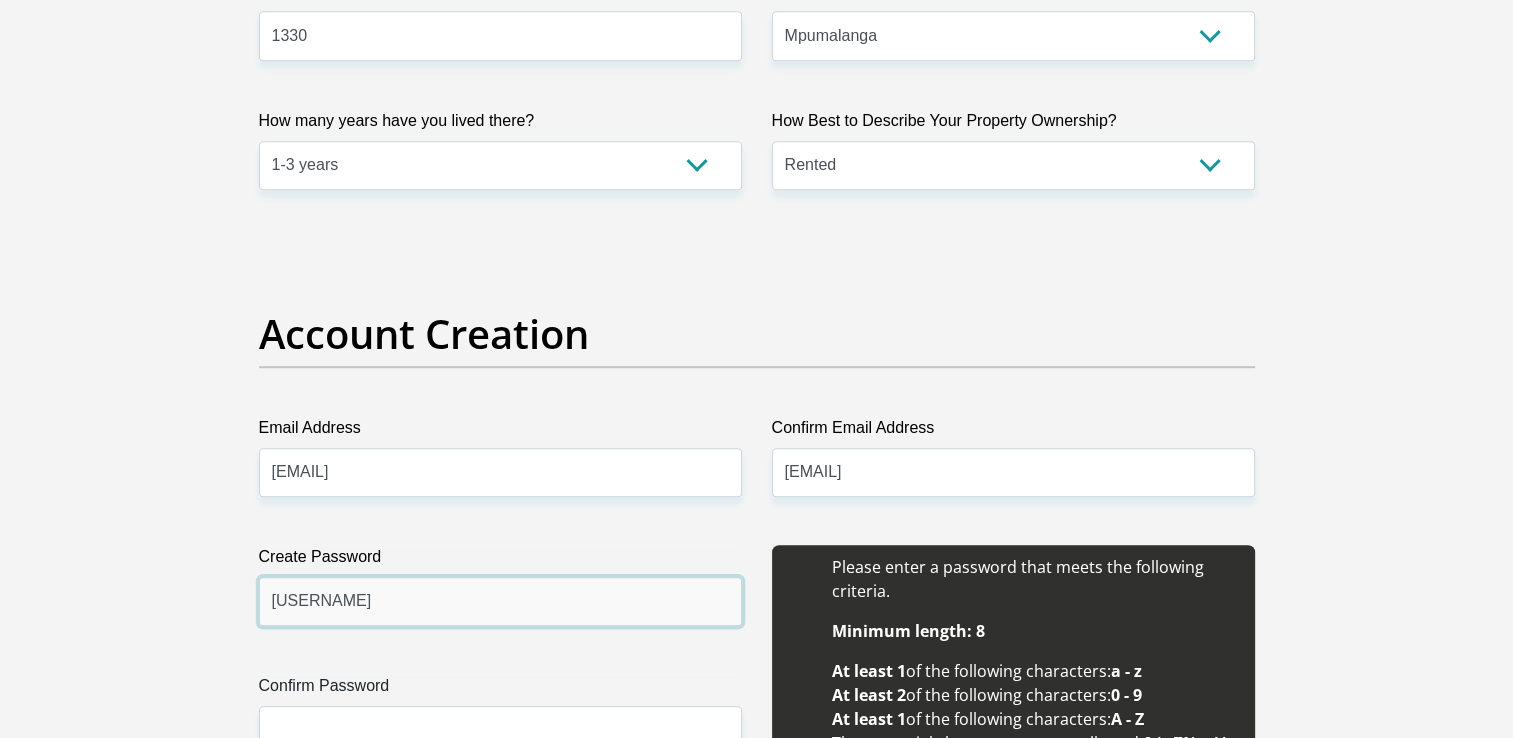 type on "Aries1793" 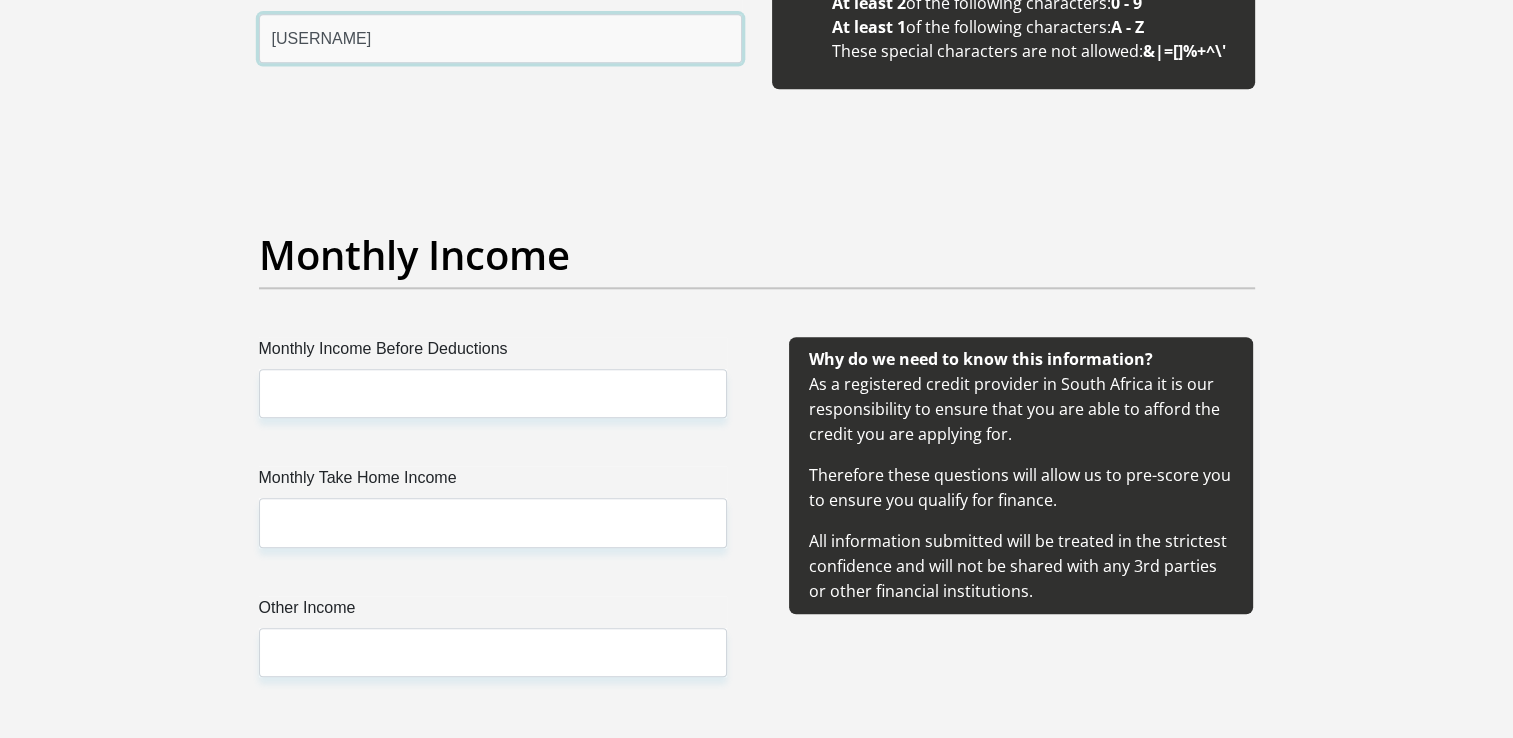 scroll, scrollTop: 2132, scrollLeft: 0, axis: vertical 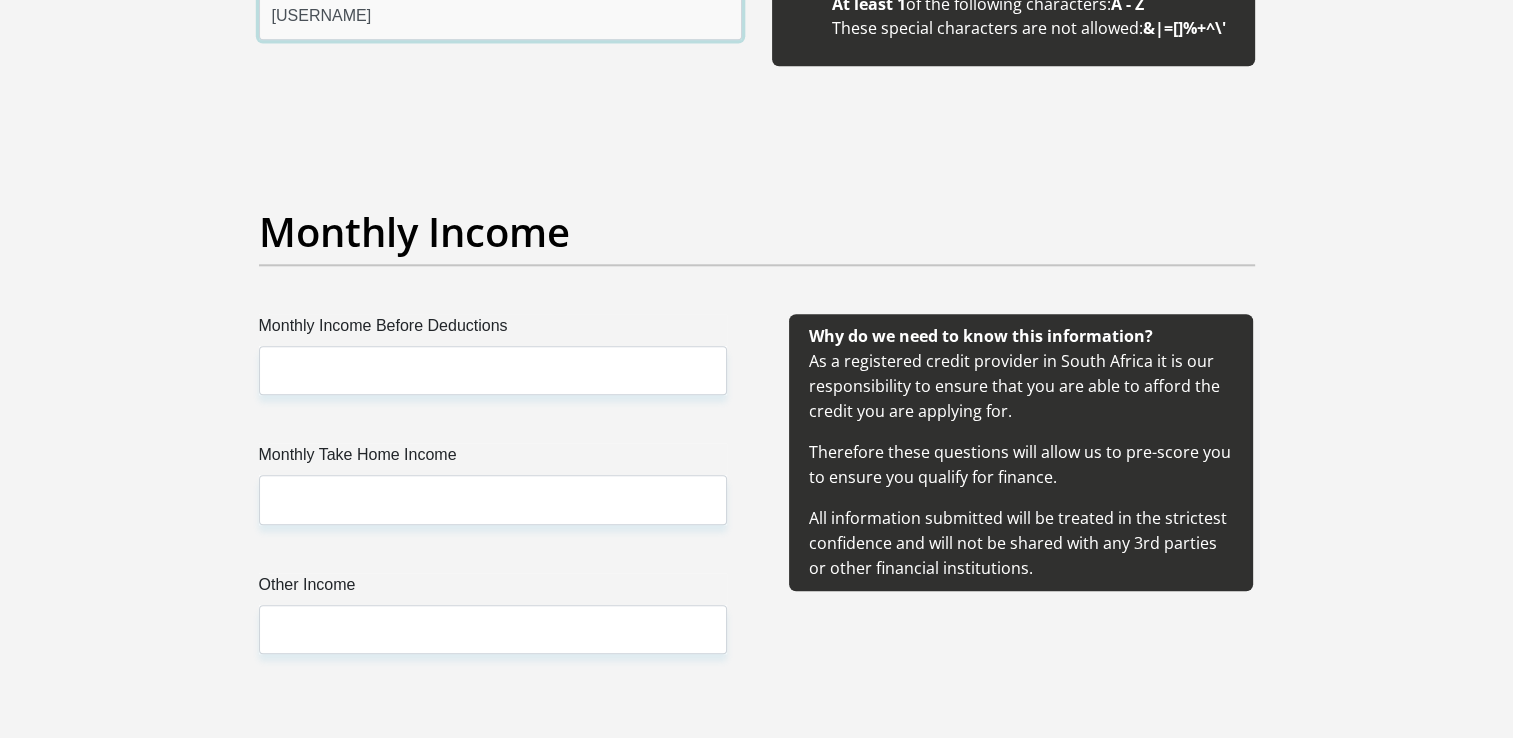 type on "Aries1793" 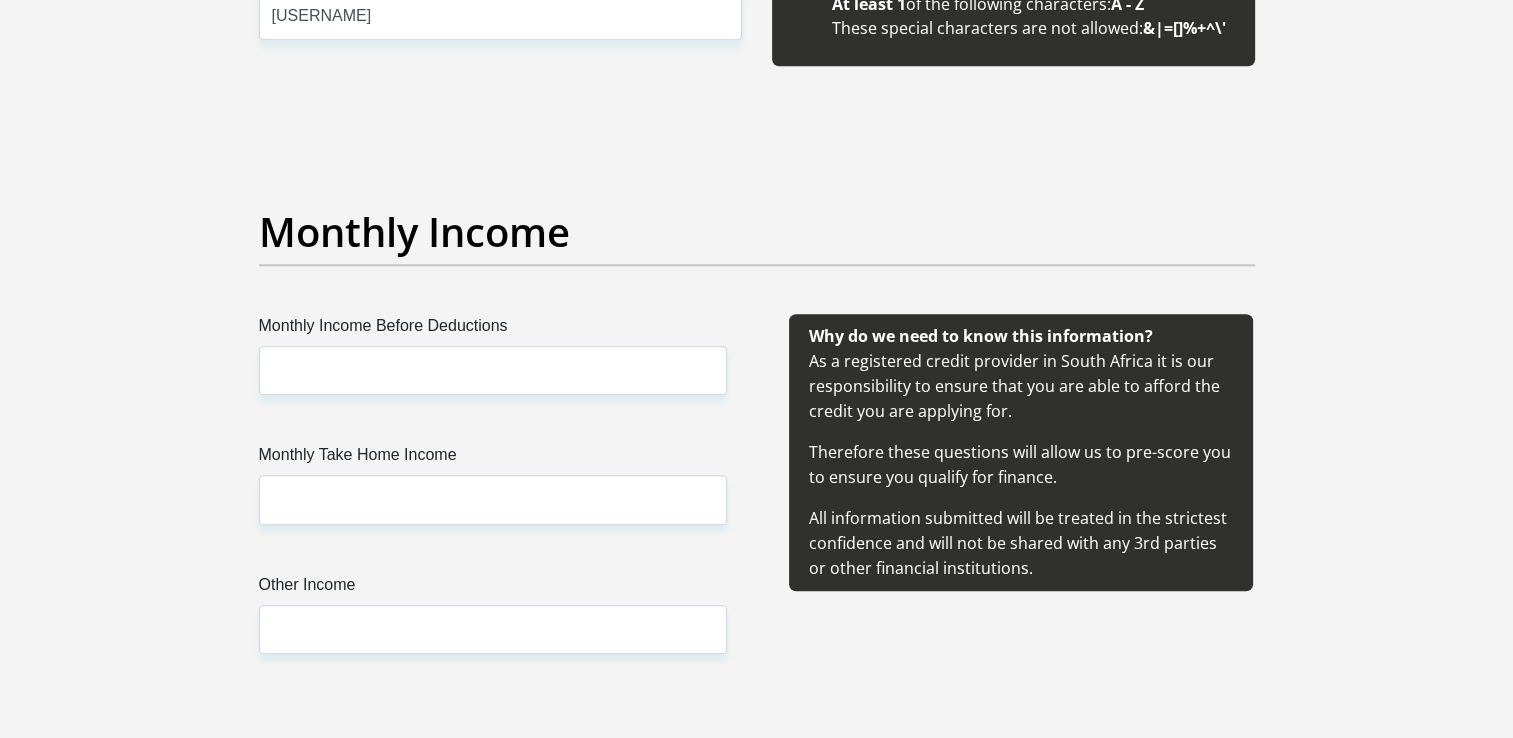 click on "Monthly Income Before Deductions
Monthly Take Home Income
Other Income" at bounding box center [493, 508] 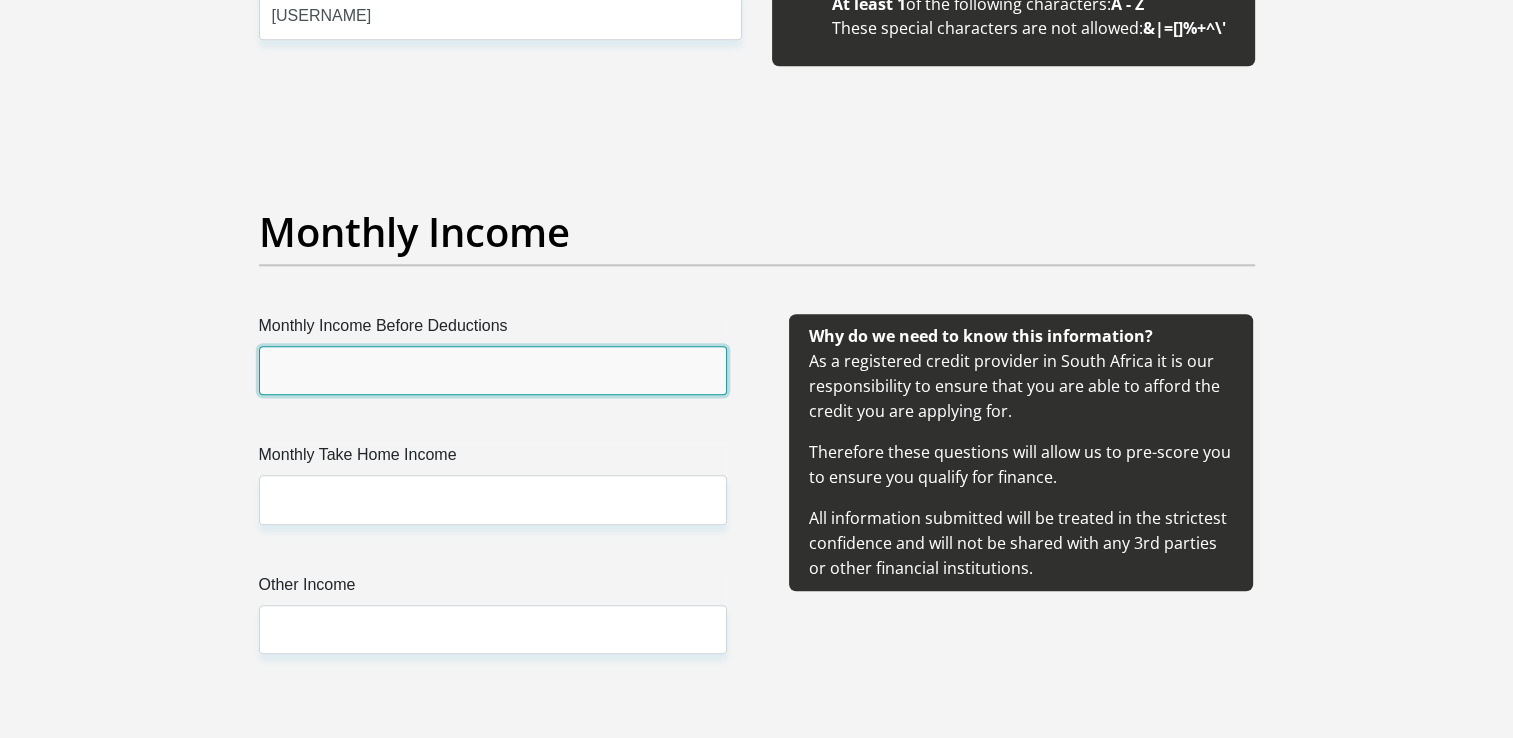 click on "Monthly Income Before Deductions" at bounding box center (493, 370) 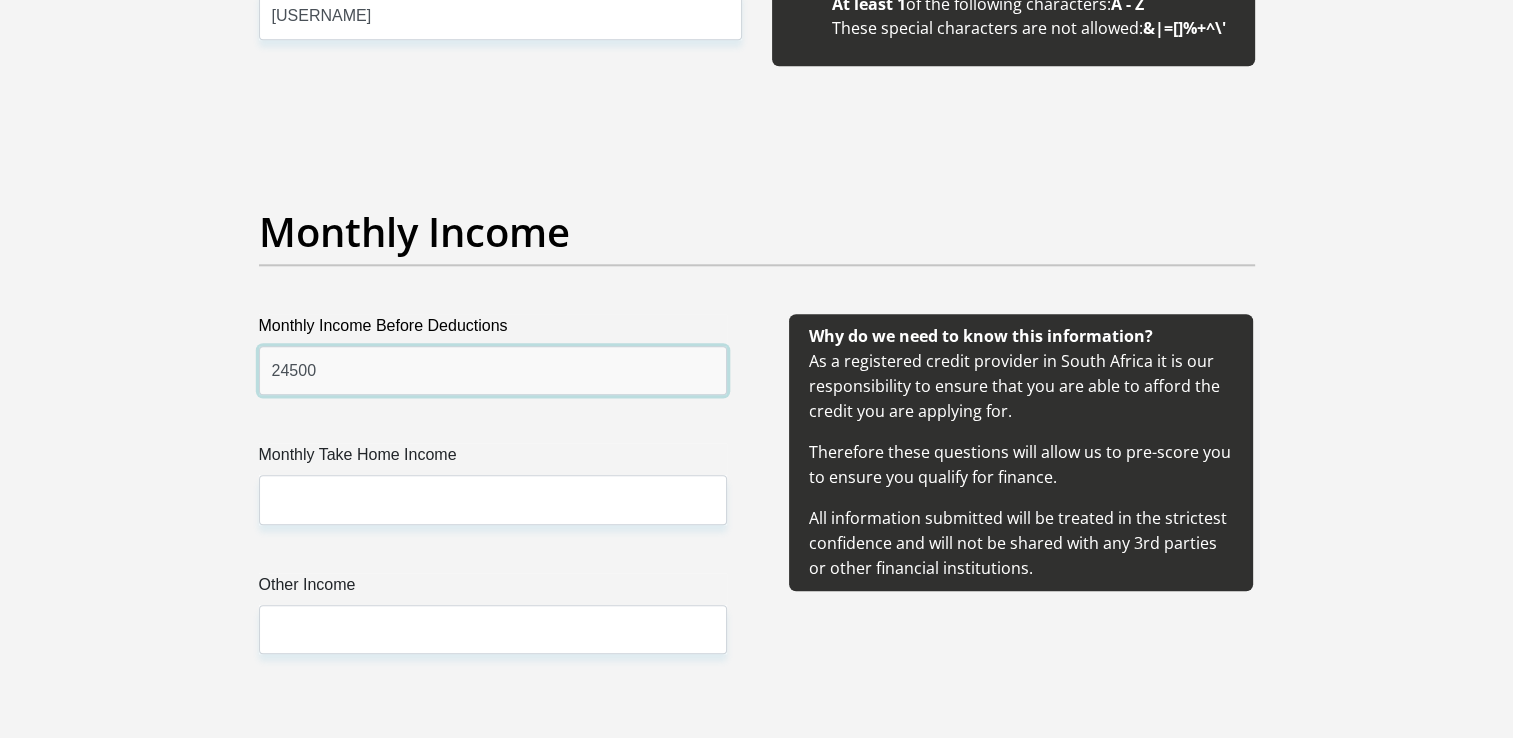 type on "24500" 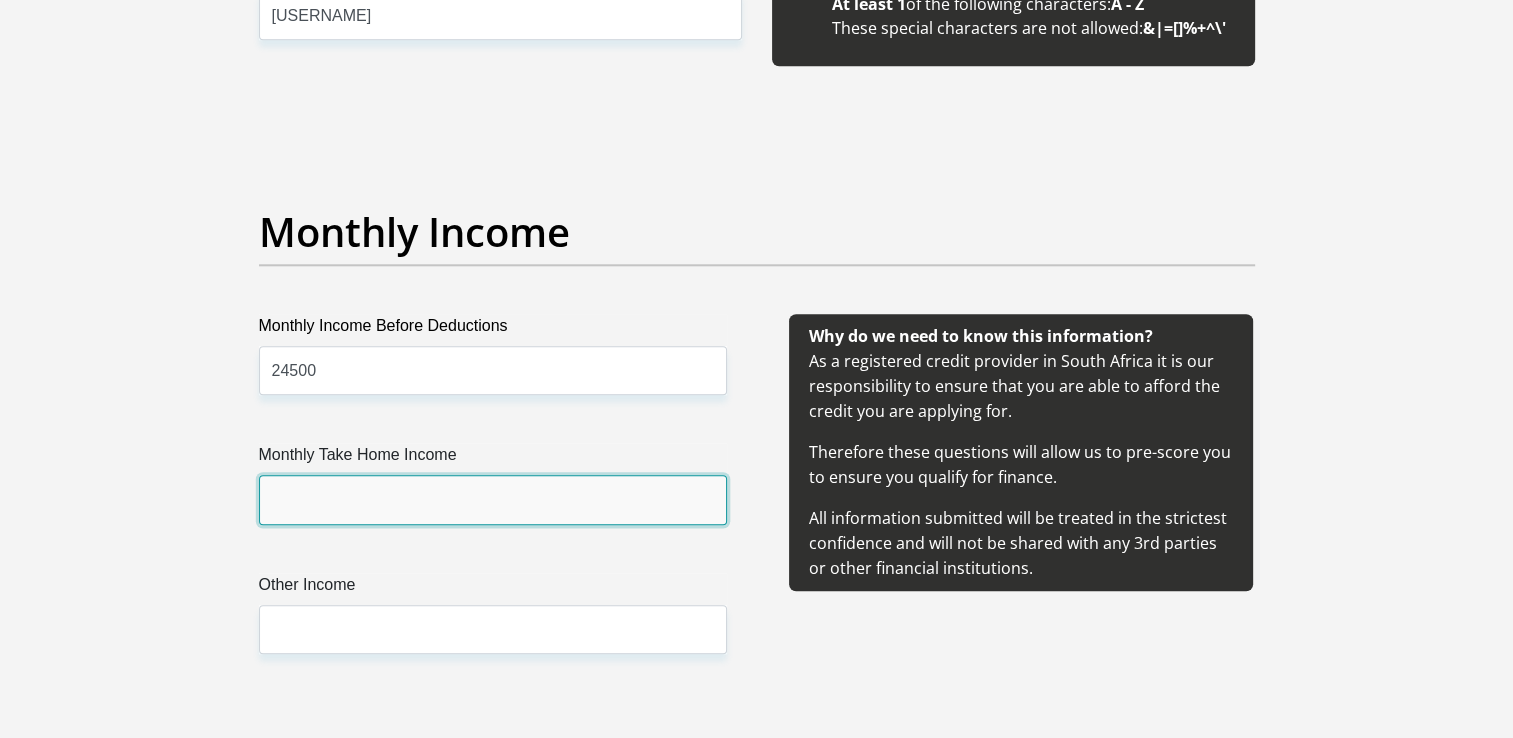 click on "Monthly Take Home Income" at bounding box center (493, 499) 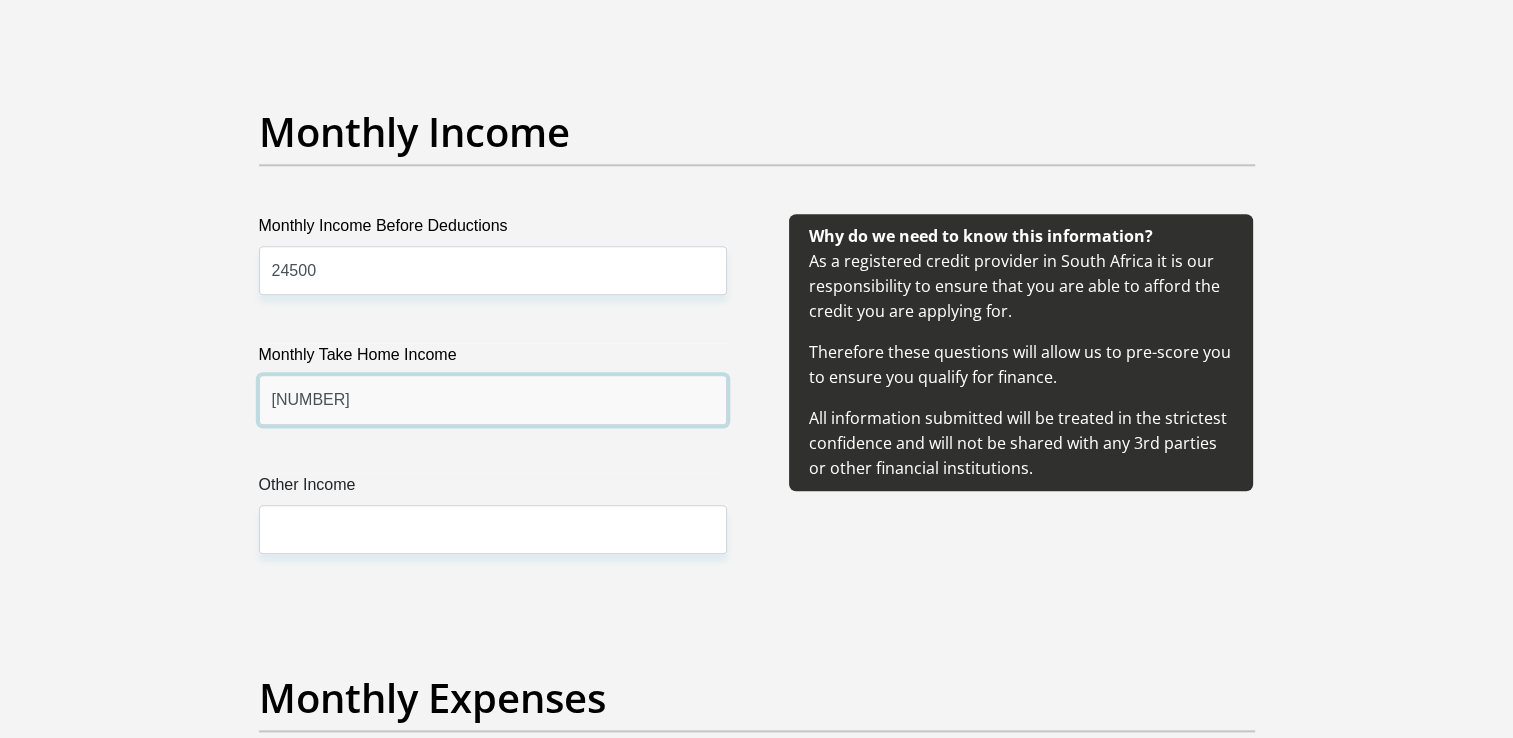scroll, scrollTop: 2232, scrollLeft: 0, axis: vertical 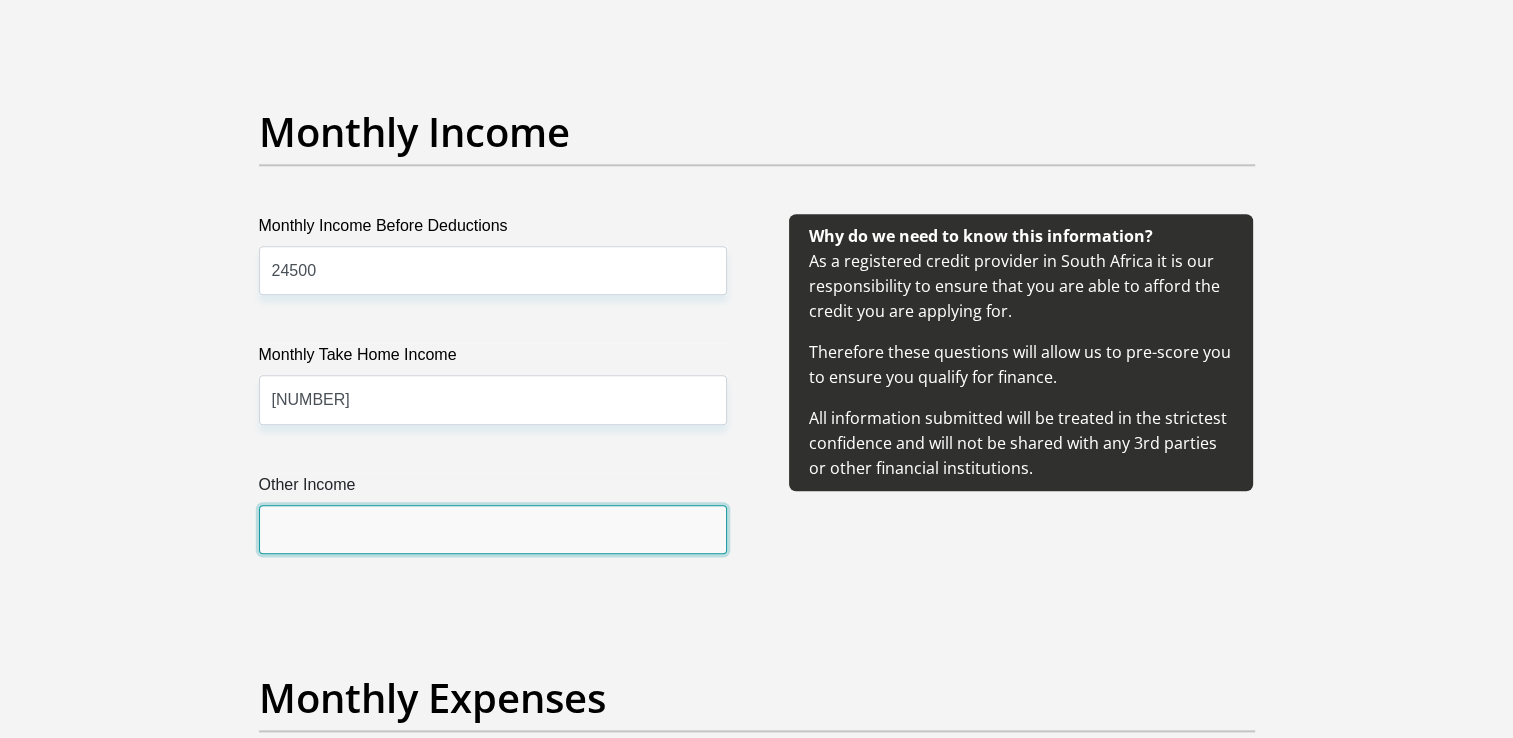 drag, startPoint x: 364, startPoint y: 530, endPoint x: 348, endPoint y: 524, distance: 17.088007 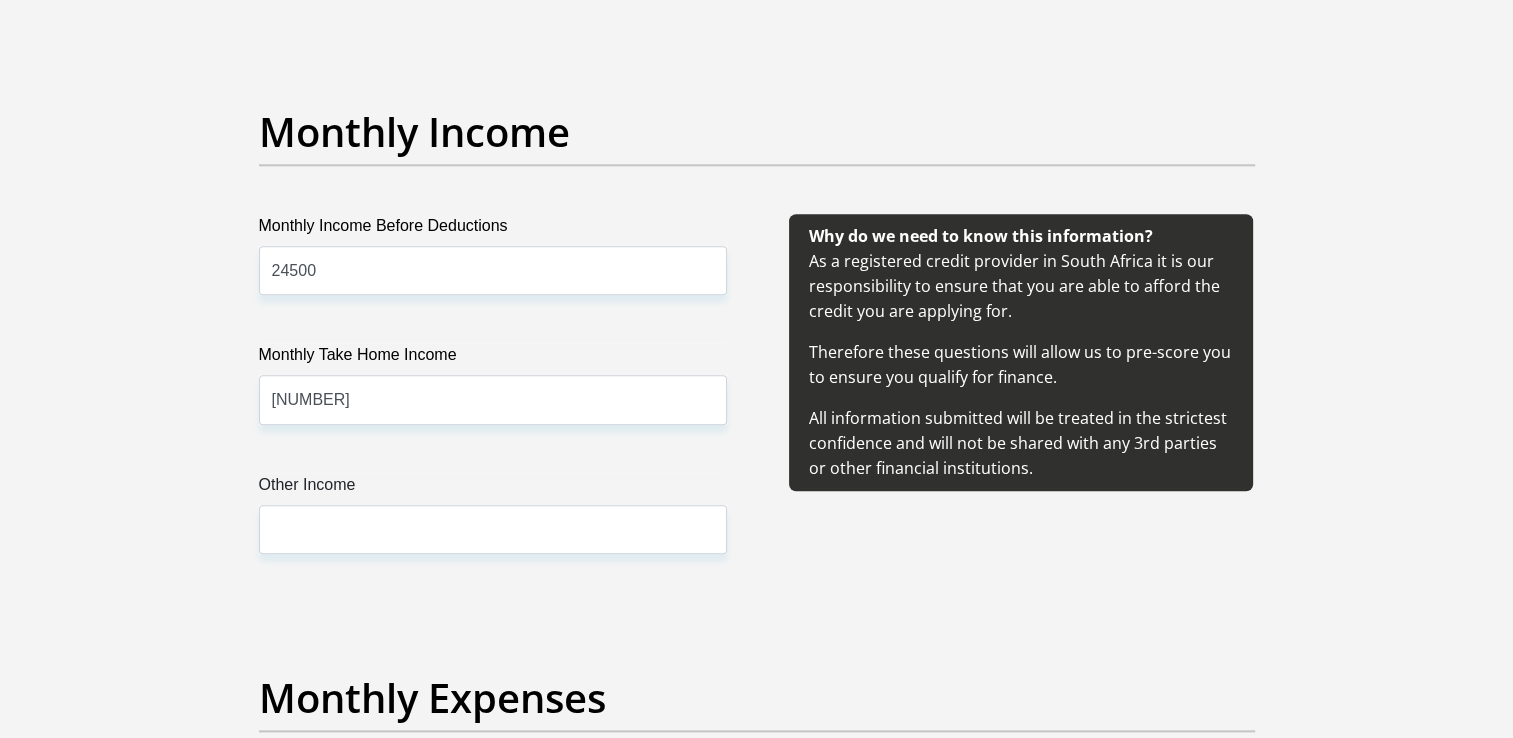 click on "Personal Details
Title
Mr
Ms
Mrs
Dr
Other
First Name
Keean
Surname
Morton
ID Number
0101225084082
Please input valid ID number
Race
Black
Coloured
Indian
White
Other
Contact Number
0662076540
Please input valid contact number
Chad" at bounding box center (756, 1341) 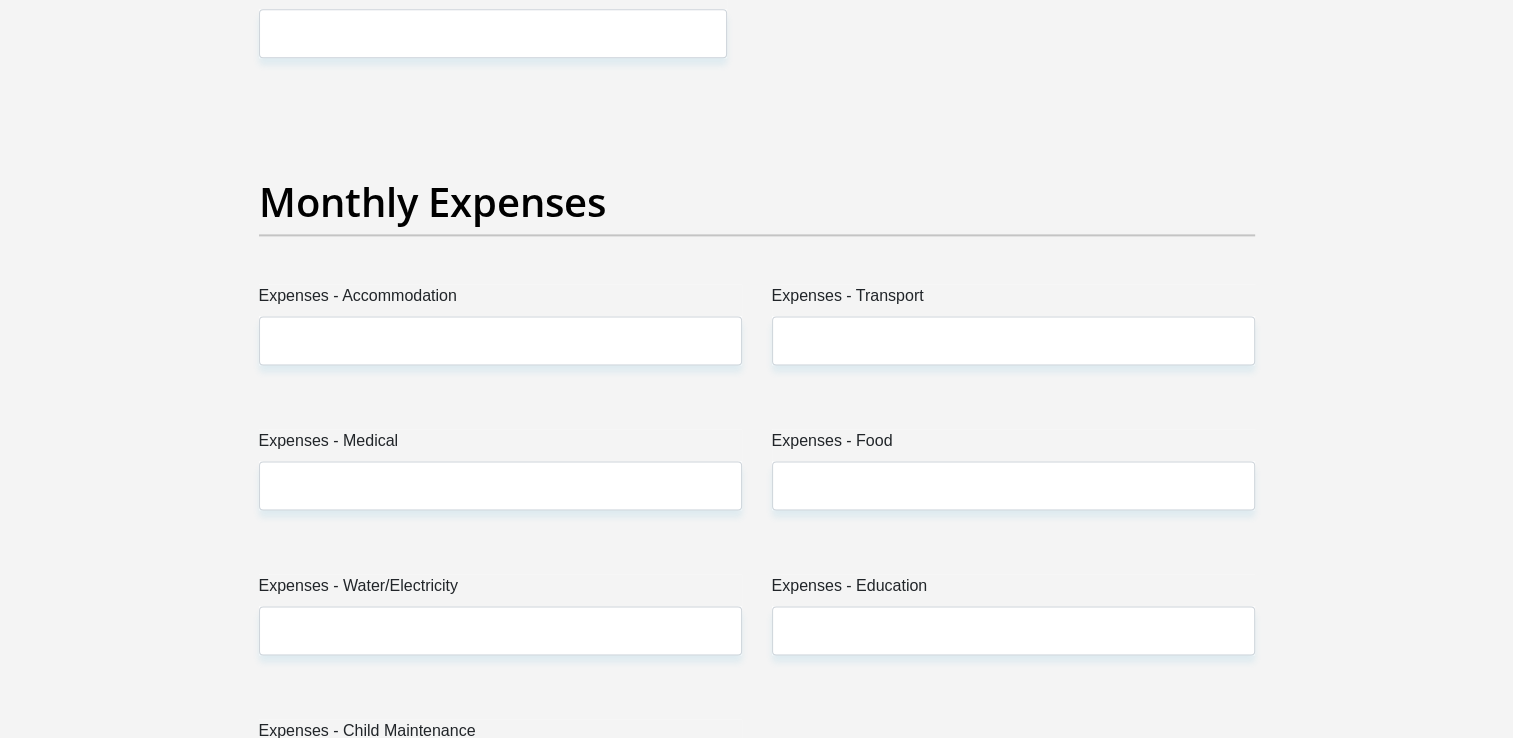 scroll, scrollTop: 2732, scrollLeft: 0, axis: vertical 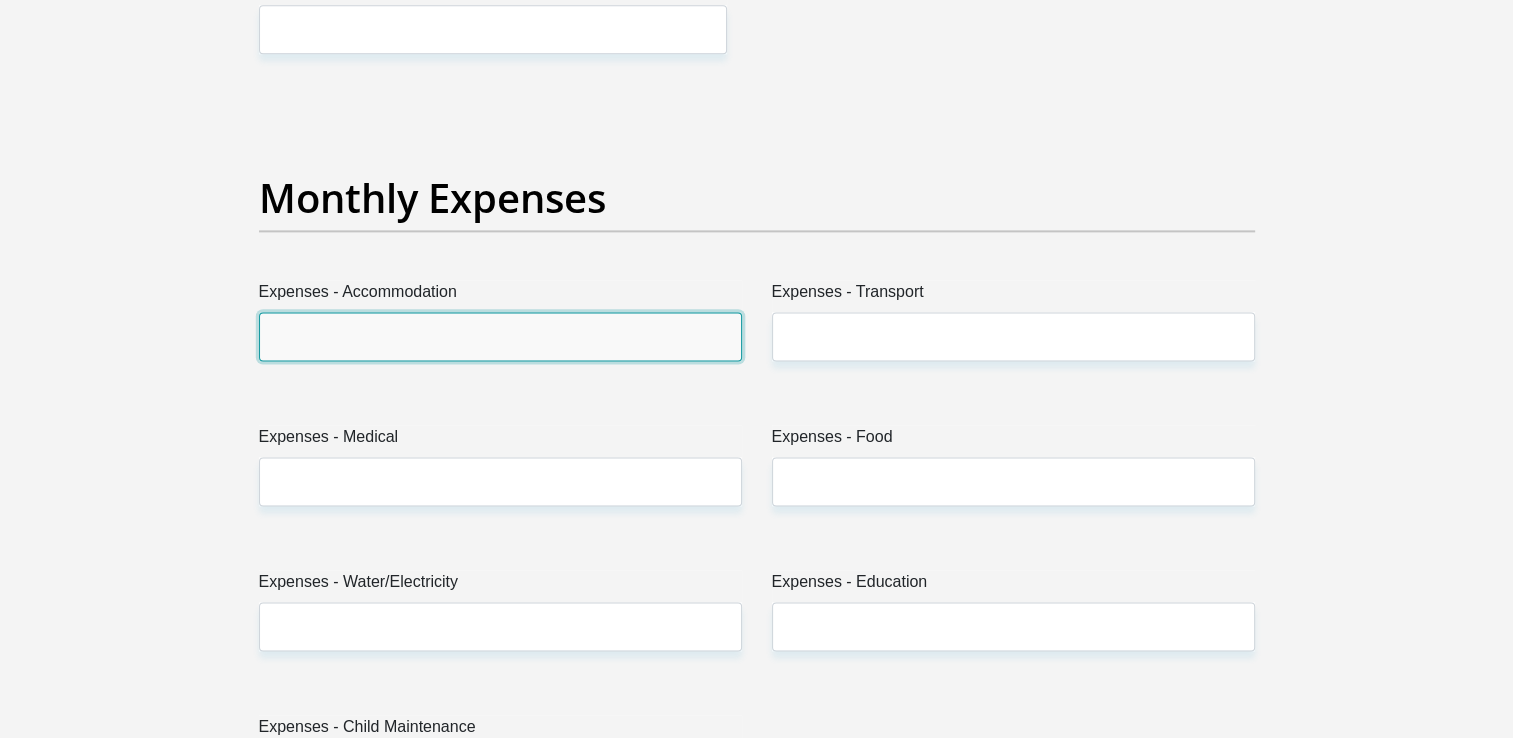click on "Expenses - Accommodation" at bounding box center [500, 336] 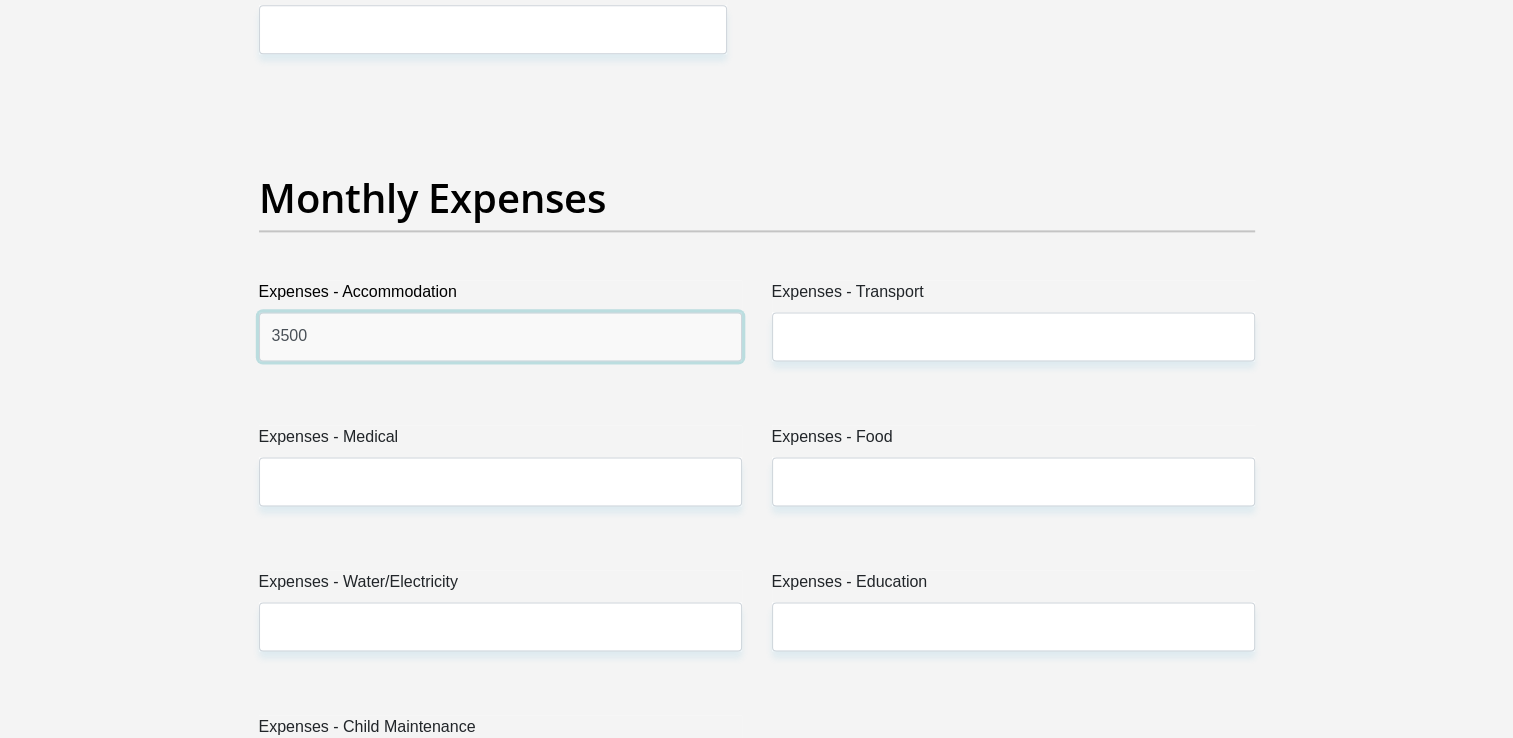 type on "3500" 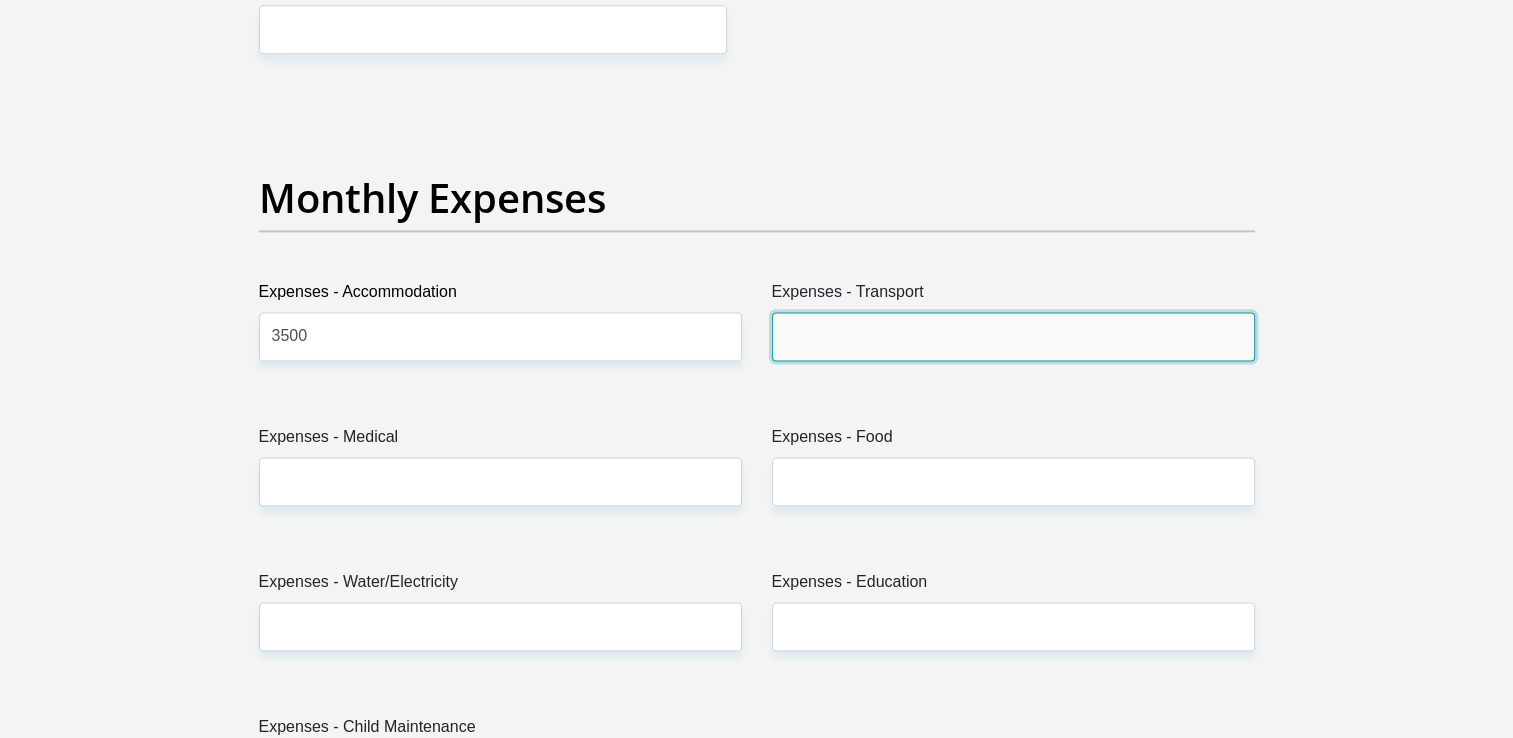 click on "Expenses - Transport" at bounding box center [1013, 336] 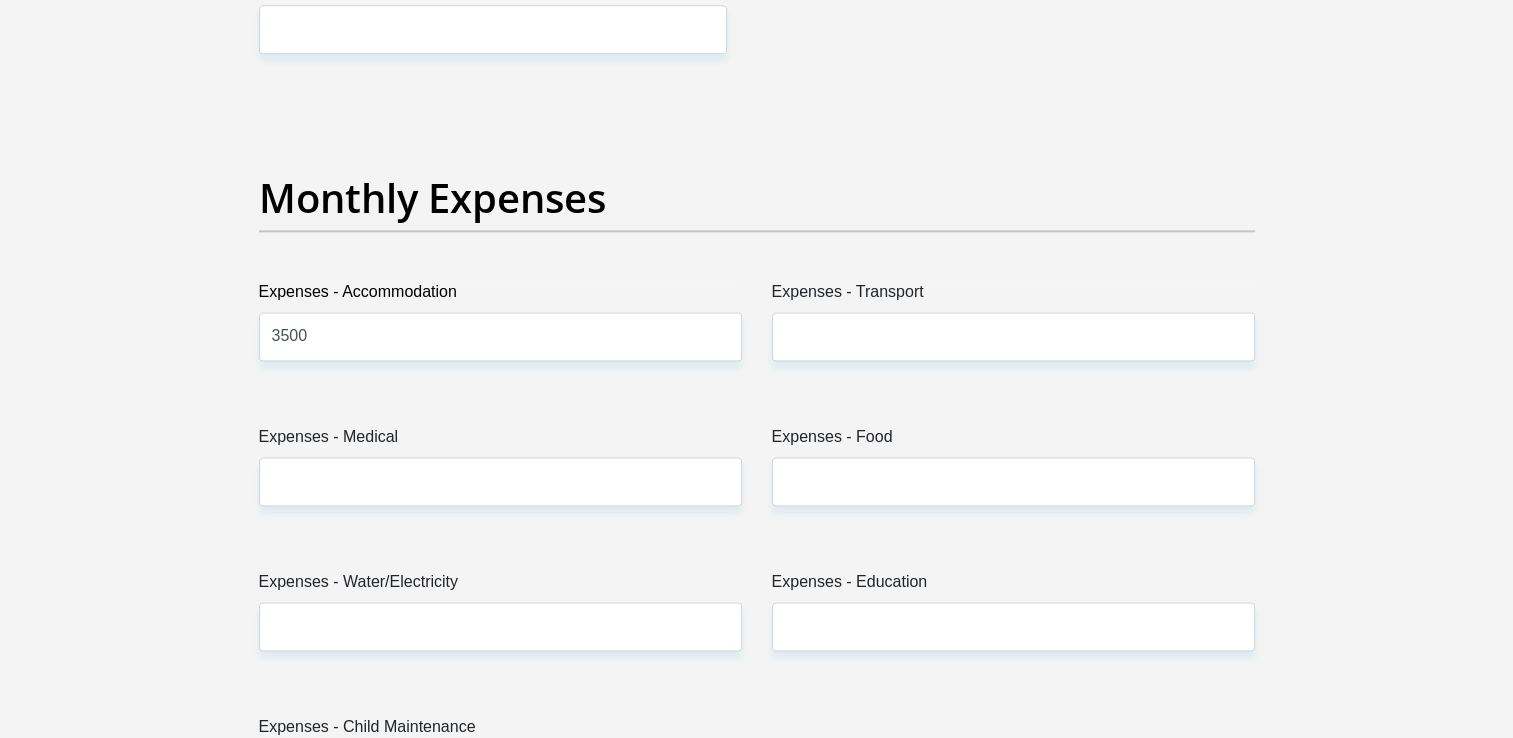 click on "Personal Details
Title
Mr
Ms
Mrs
Dr
Other
First Name
Keean
Surname
Morton
ID Number
0101225084082
Please input valid ID number
Race
Black
Coloured
Indian
White
Other
Contact Number
0662076540
Please input valid contact number
Nationality" at bounding box center (757, 841) 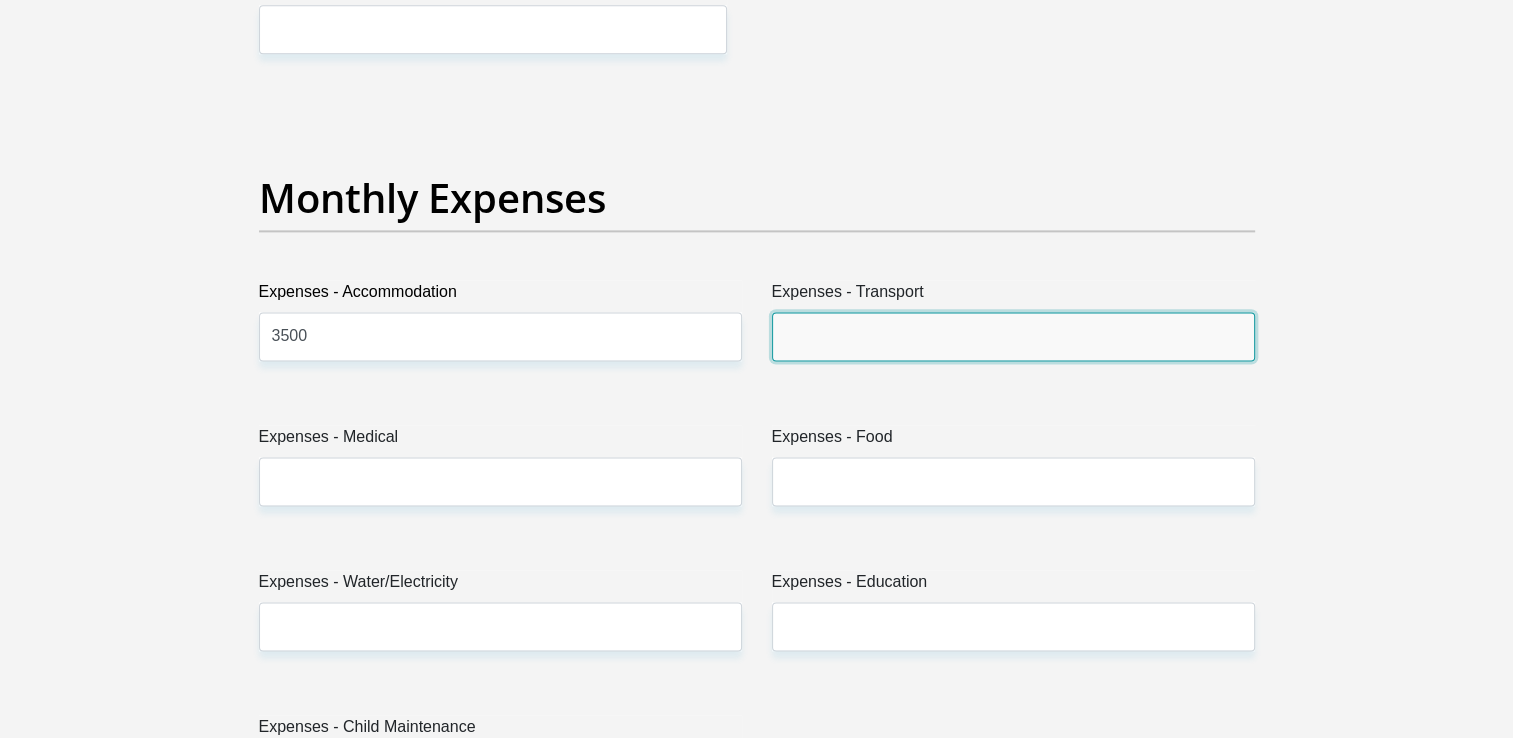 click on "Expenses - Transport" at bounding box center (1013, 336) 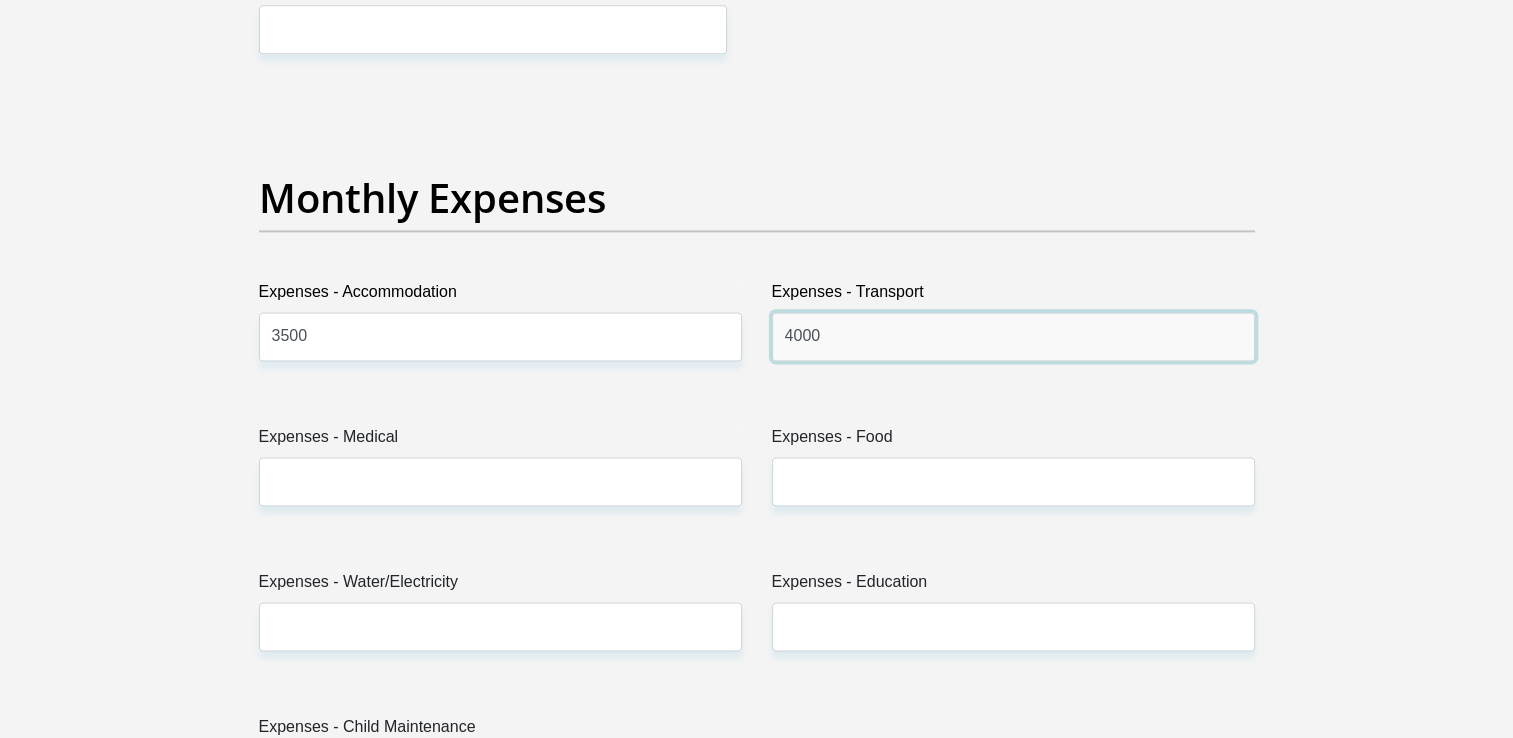 type on "4000" 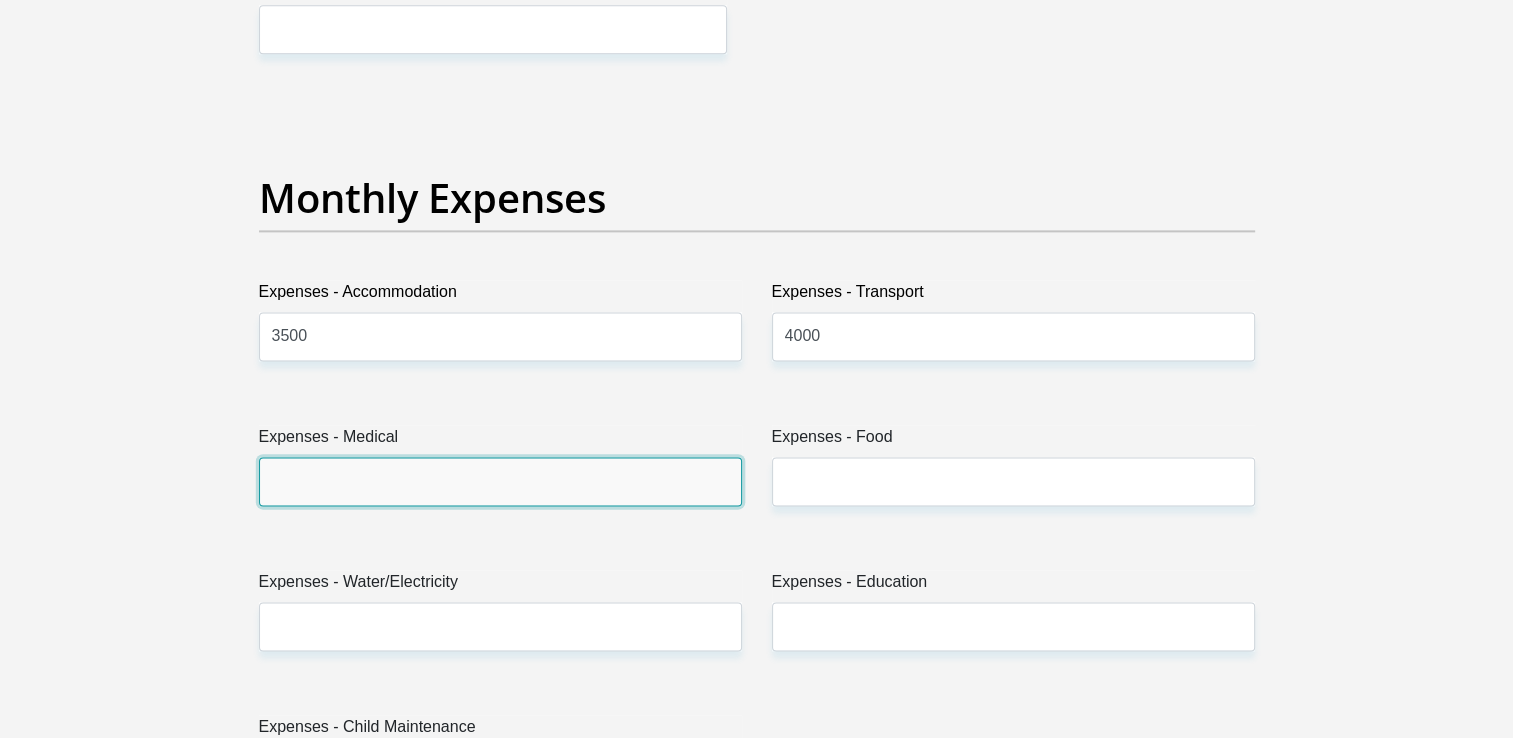 click on "Expenses - Medical" at bounding box center (500, 481) 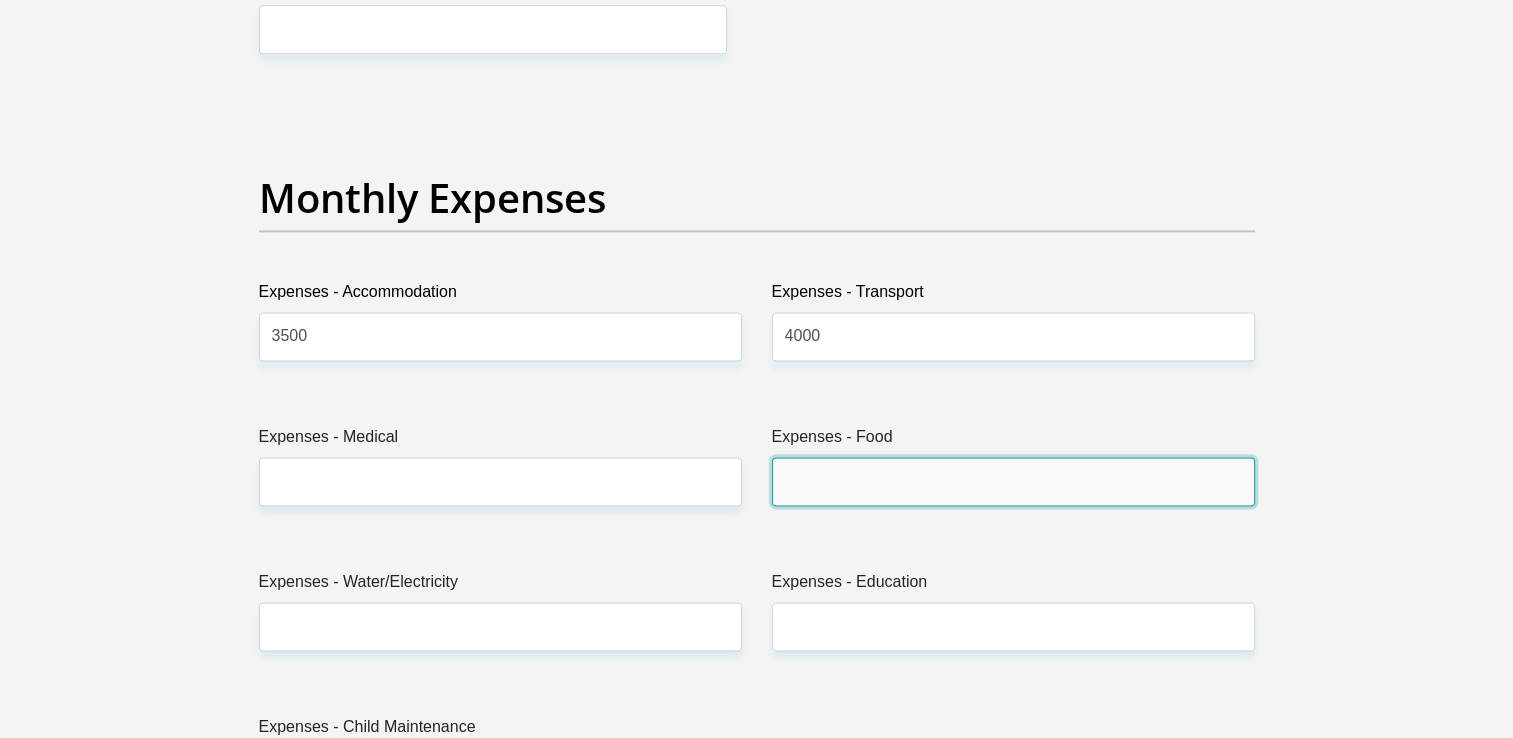 drag, startPoint x: 857, startPoint y: 490, endPoint x: 839, endPoint y: 490, distance: 18 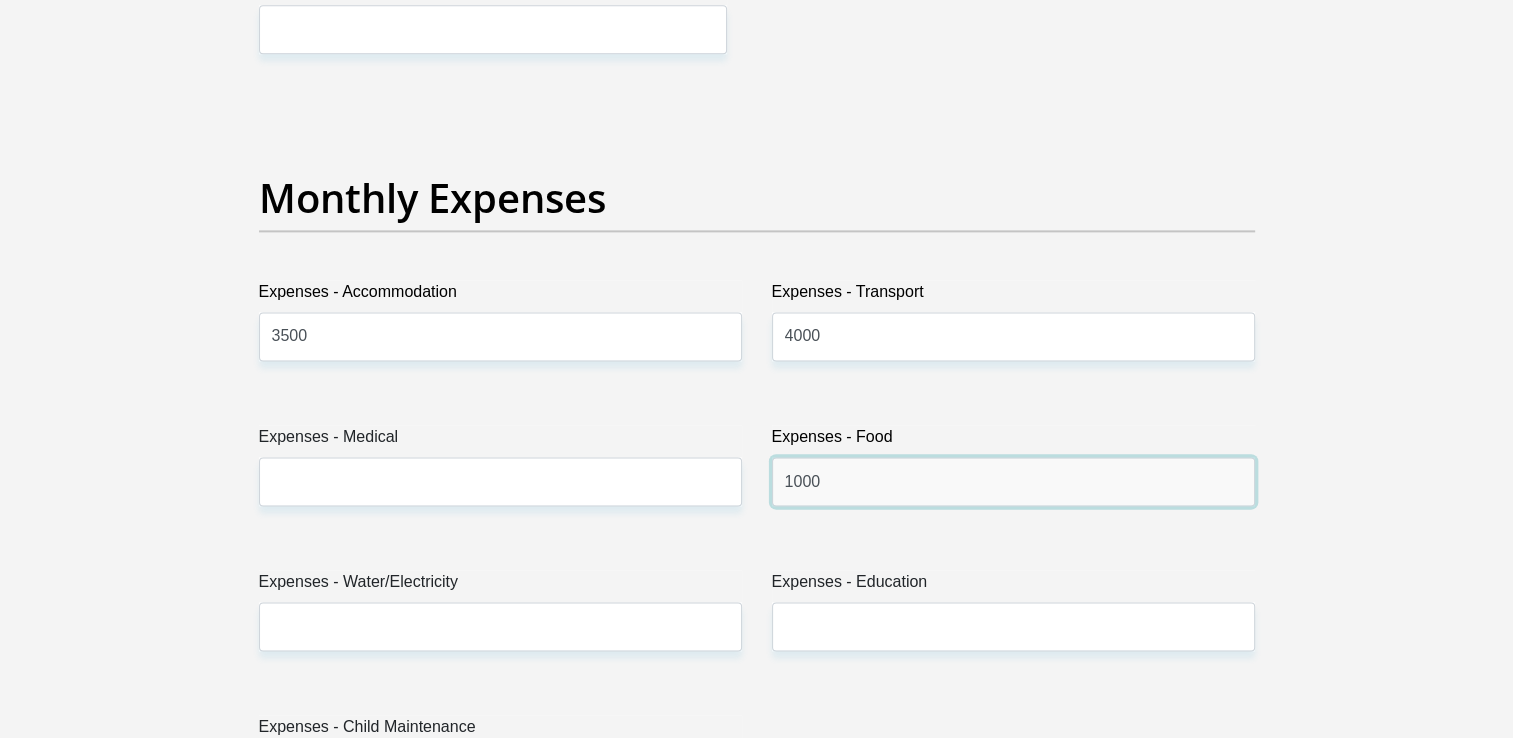 type on "1000" 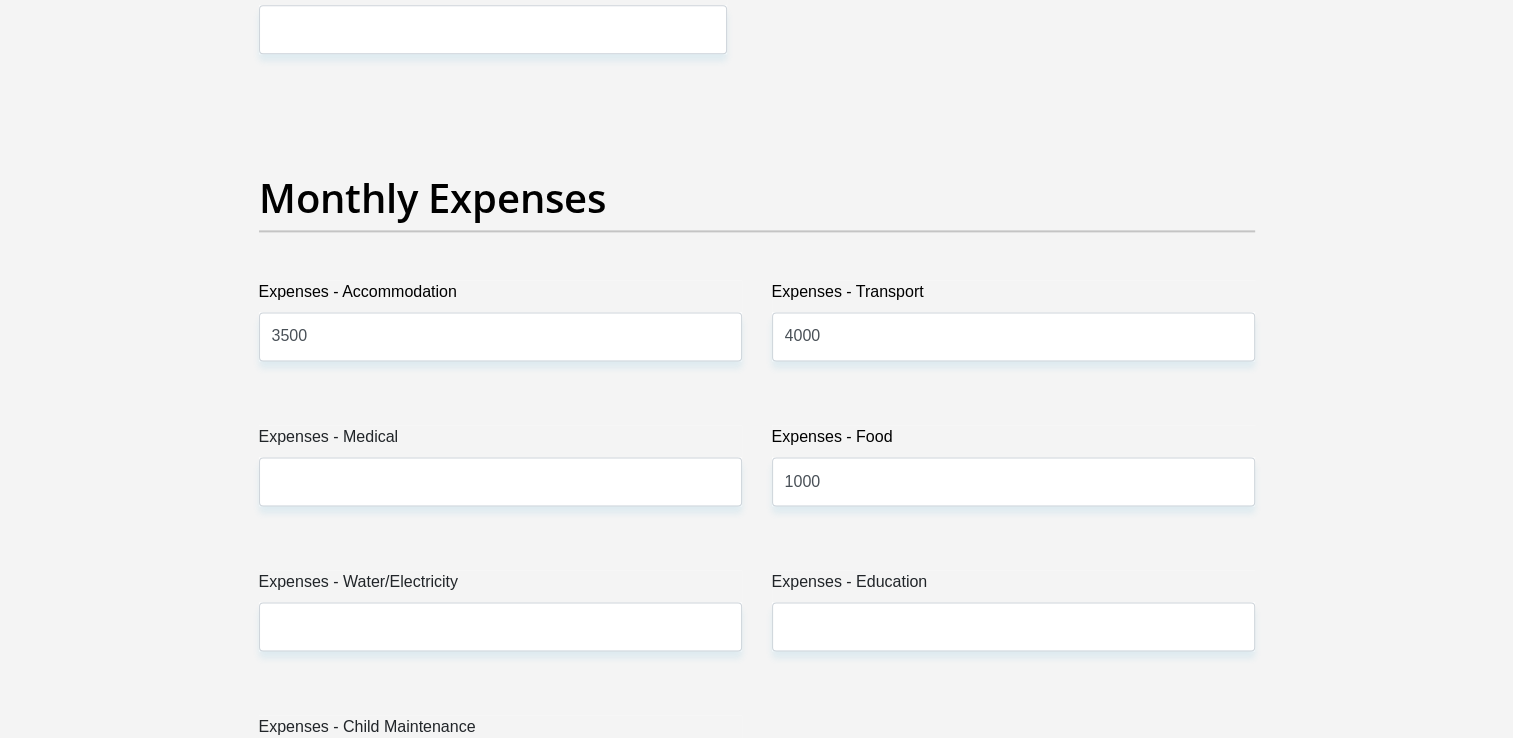 click on "Expenses - Water/Electricity" at bounding box center (500, 618) 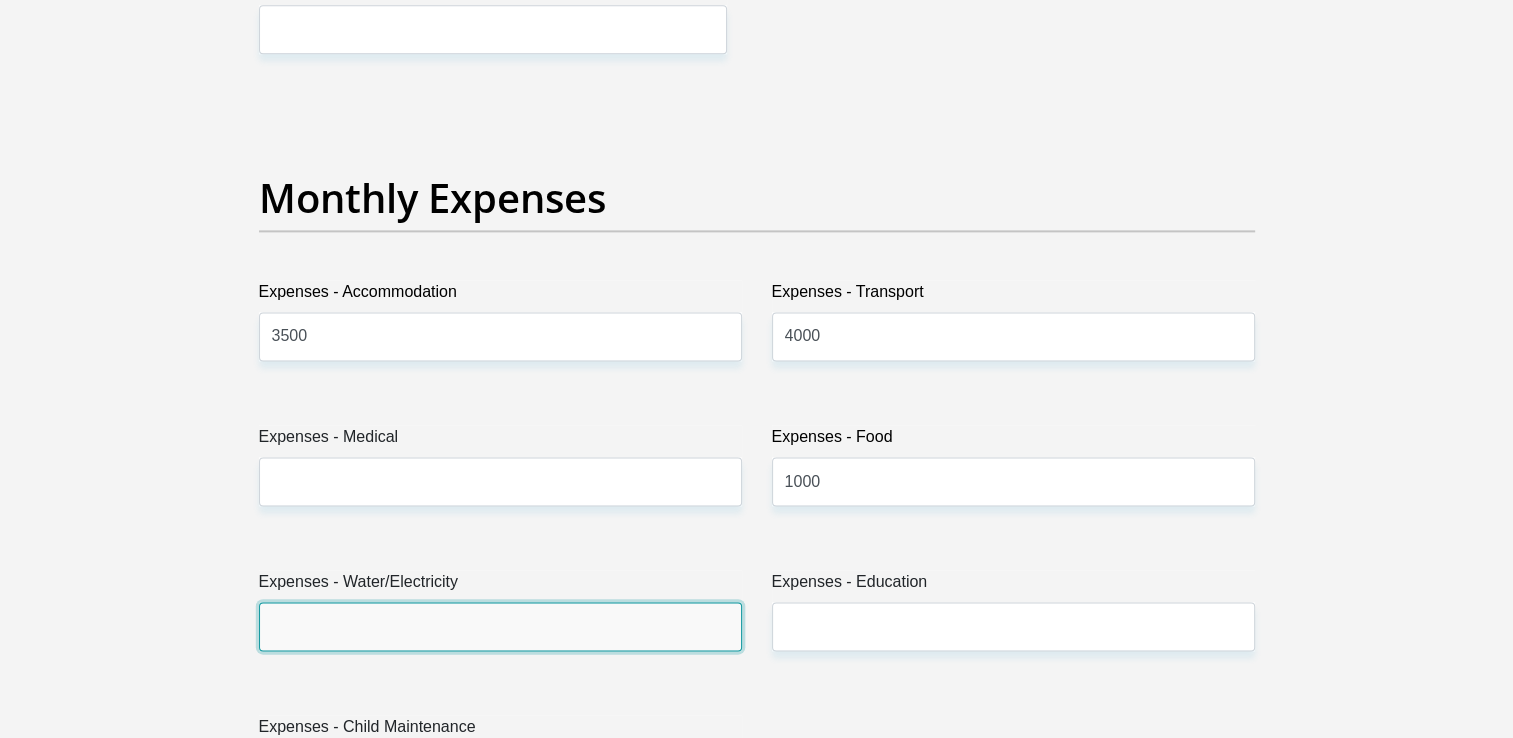 click on "Expenses - Water/Electricity" at bounding box center (500, 626) 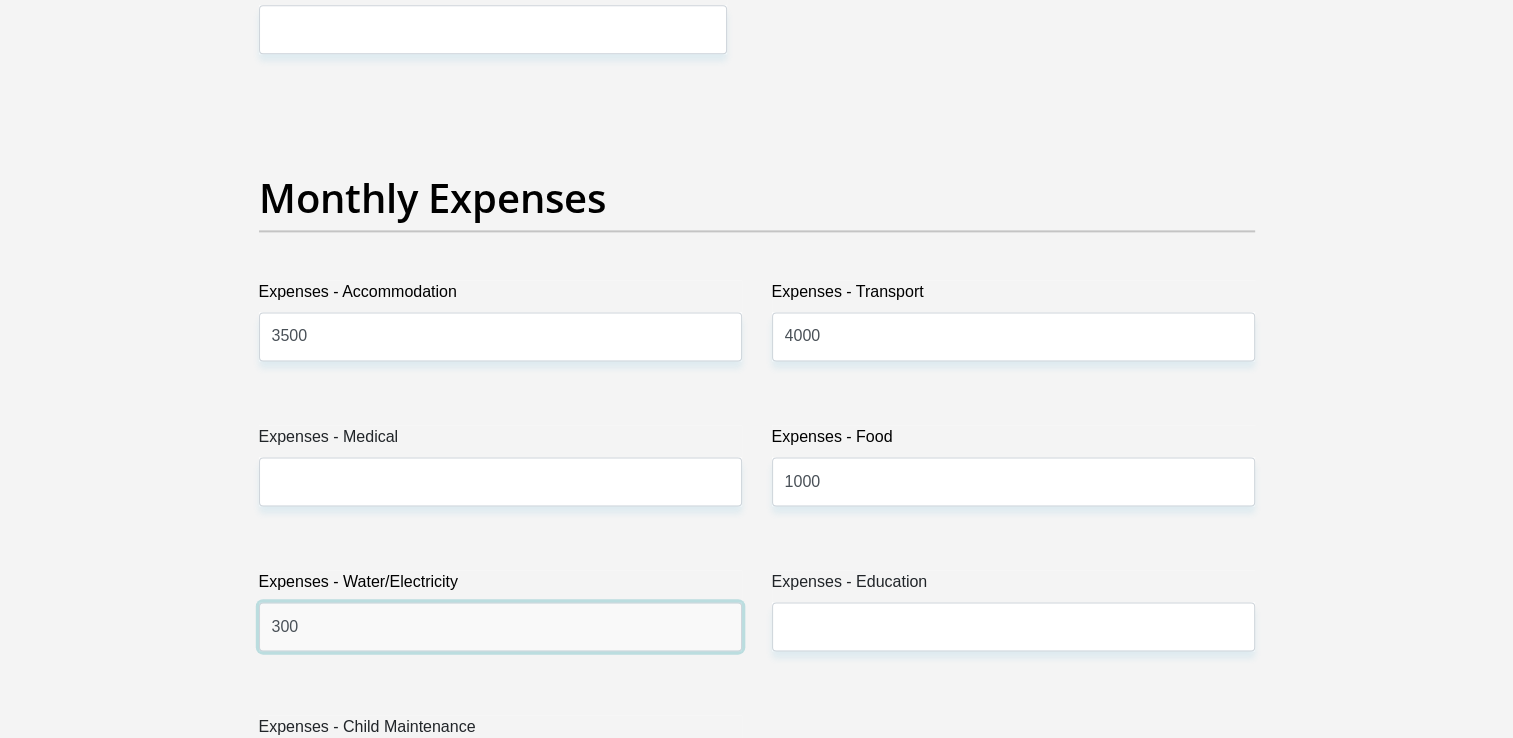 type on "300" 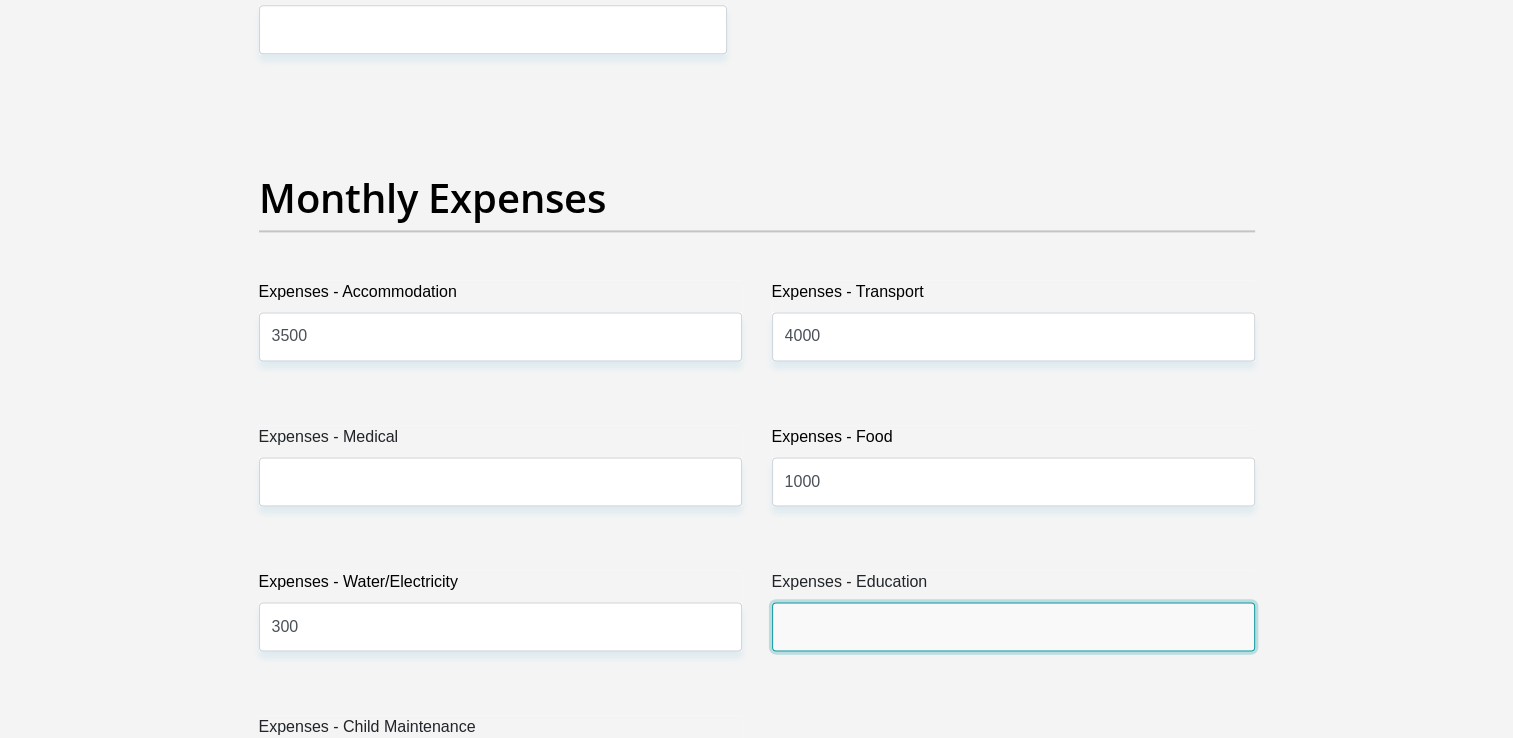 click on "Expenses - Education" at bounding box center (1013, 626) 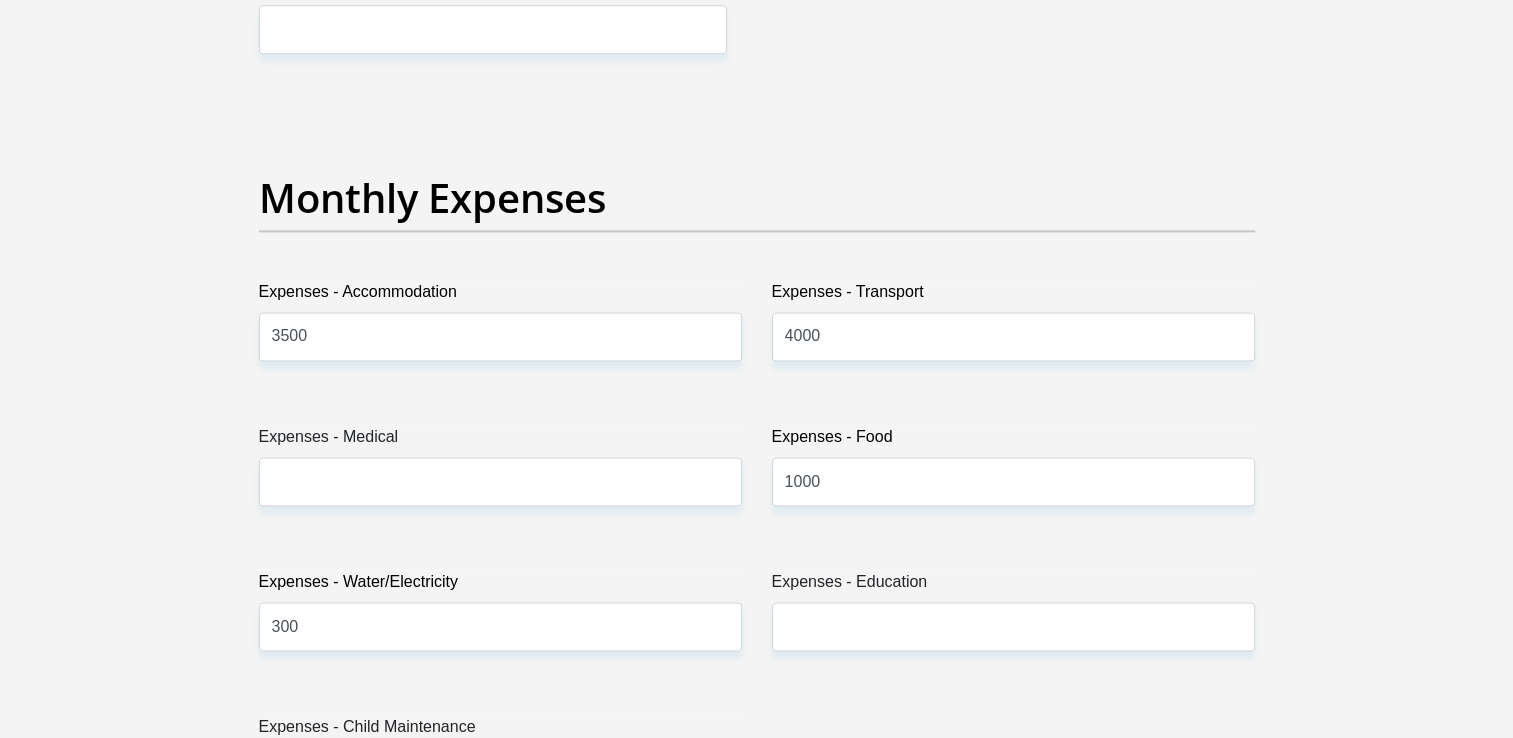 click on "Personal Details
Title
Mr
Ms
Mrs
Dr
Other
First Name
Keean
Surname
Morton
ID Number
0101225084082
Please input valid ID number
Race
Black
Coloured
Indian
White
Other
Contact Number
0662076540
Please input valid contact number
Chad" at bounding box center (756, 841) 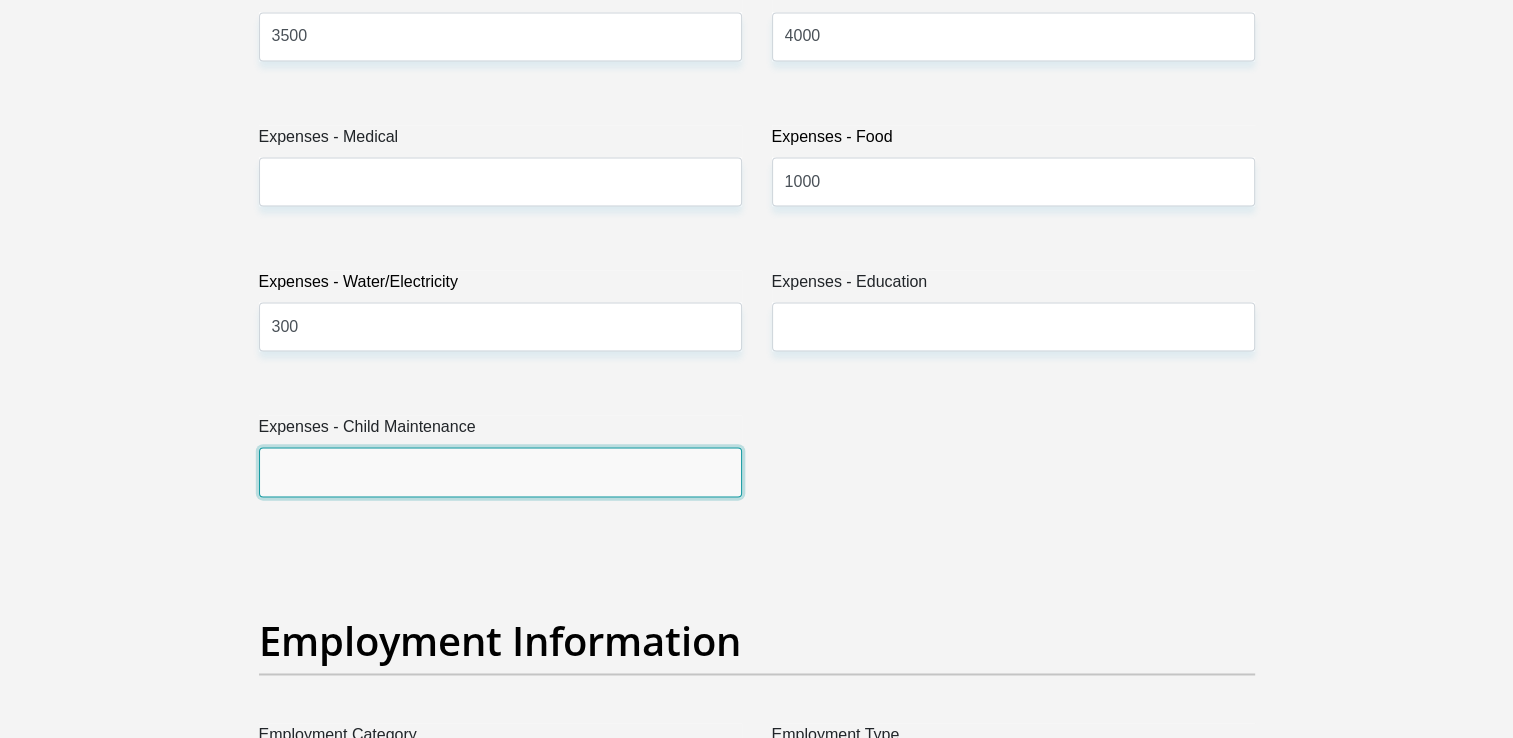 click on "Expenses - Child Maintenance" at bounding box center (500, 471) 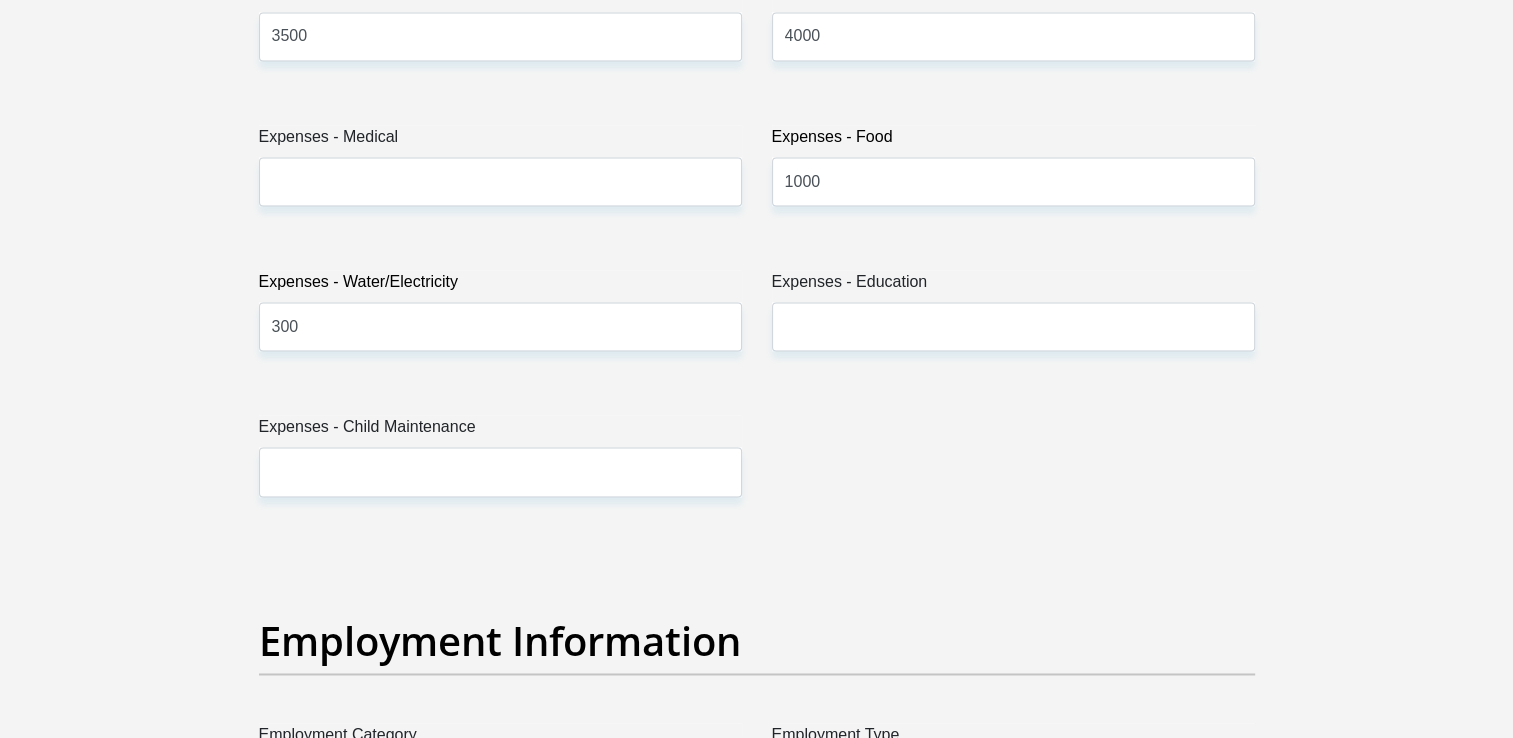 click on "Personal Details
Title
Mr
Ms
Mrs
Dr
Other
First Name
Keean
Surname
Morton
ID Number
0101225084082
Please input valid ID number
Race
Black
Coloured
Indian
White
Other
Contact Number
0662076540
Please input valid contact number
Chad" at bounding box center [756, 541] 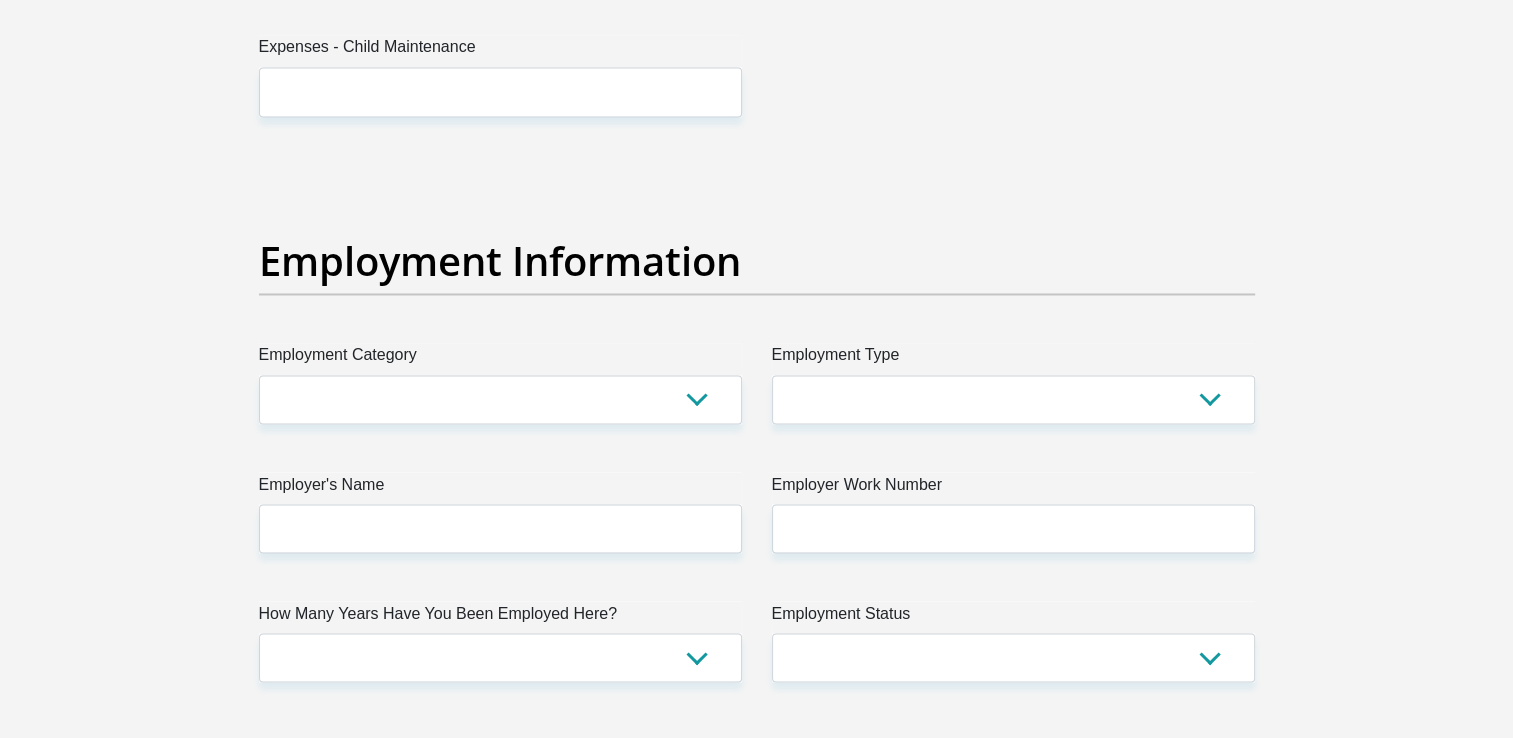 scroll, scrollTop: 3432, scrollLeft: 0, axis: vertical 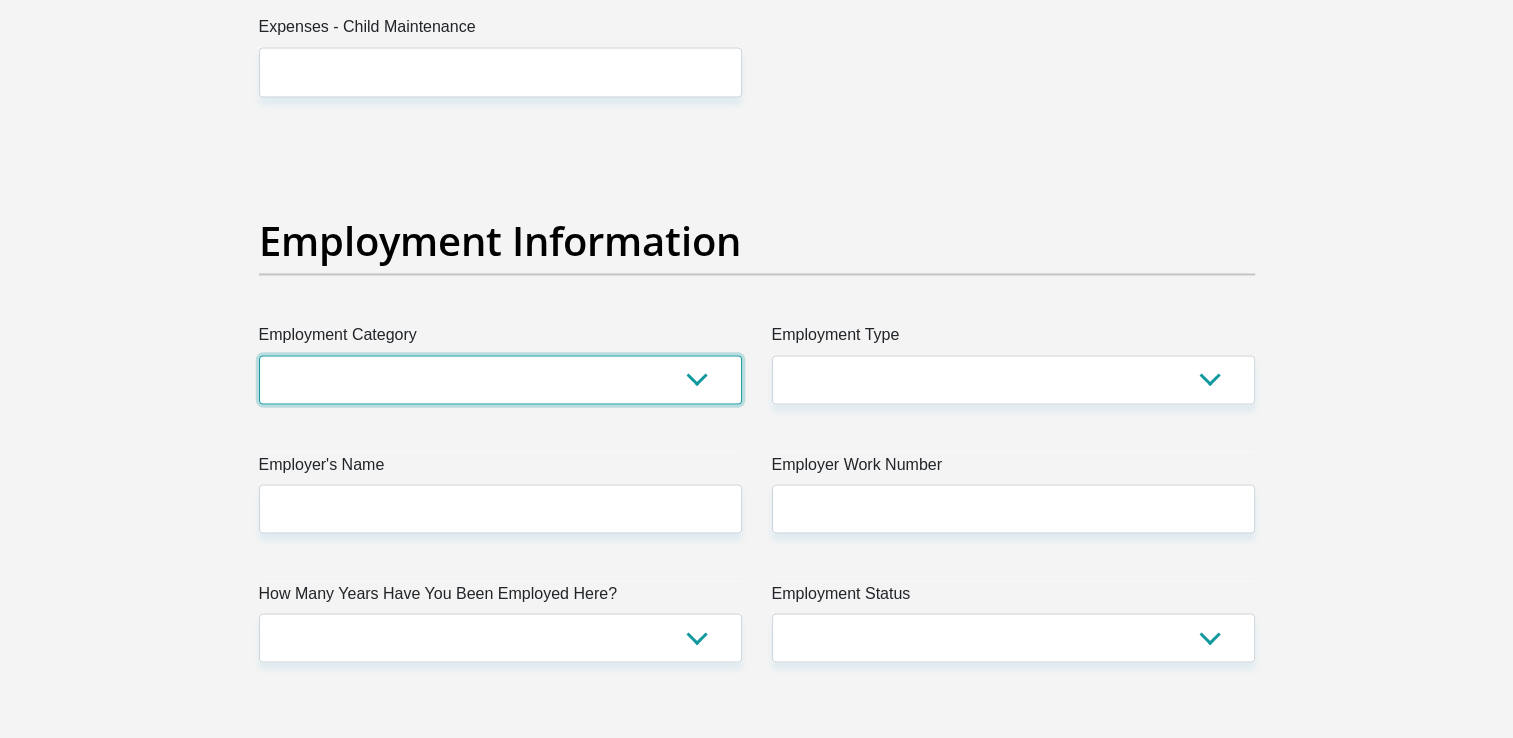 click on "AGRICULTURE
ALCOHOL & TOBACCO
CONSTRUCTION MATERIALS
METALLURGY
EQUIPMENT FOR RENEWABLE ENERGY
SPECIALIZED CONTRACTORS
CAR
GAMING (INCL. INTERNET
OTHER WHOLESALE
UNLICENSED PHARMACEUTICALS
CURRENCY EXCHANGE HOUSES
OTHER FINANCIAL INSTITUTIONS & INSURANCE
REAL ESTATE AGENTS
OIL & GAS
OTHER MATERIALS (E.G. IRON ORE)
PRECIOUS STONES & PRECIOUS METALS
POLITICAL ORGANIZATIONS
RELIGIOUS ORGANIZATIONS(NOT SECTS)
ACTI. HAVING BUSINESS DEAL WITH PUBLIC ADMINISTRATION
LAUNDROMATS" at bounding box center [500, 379] 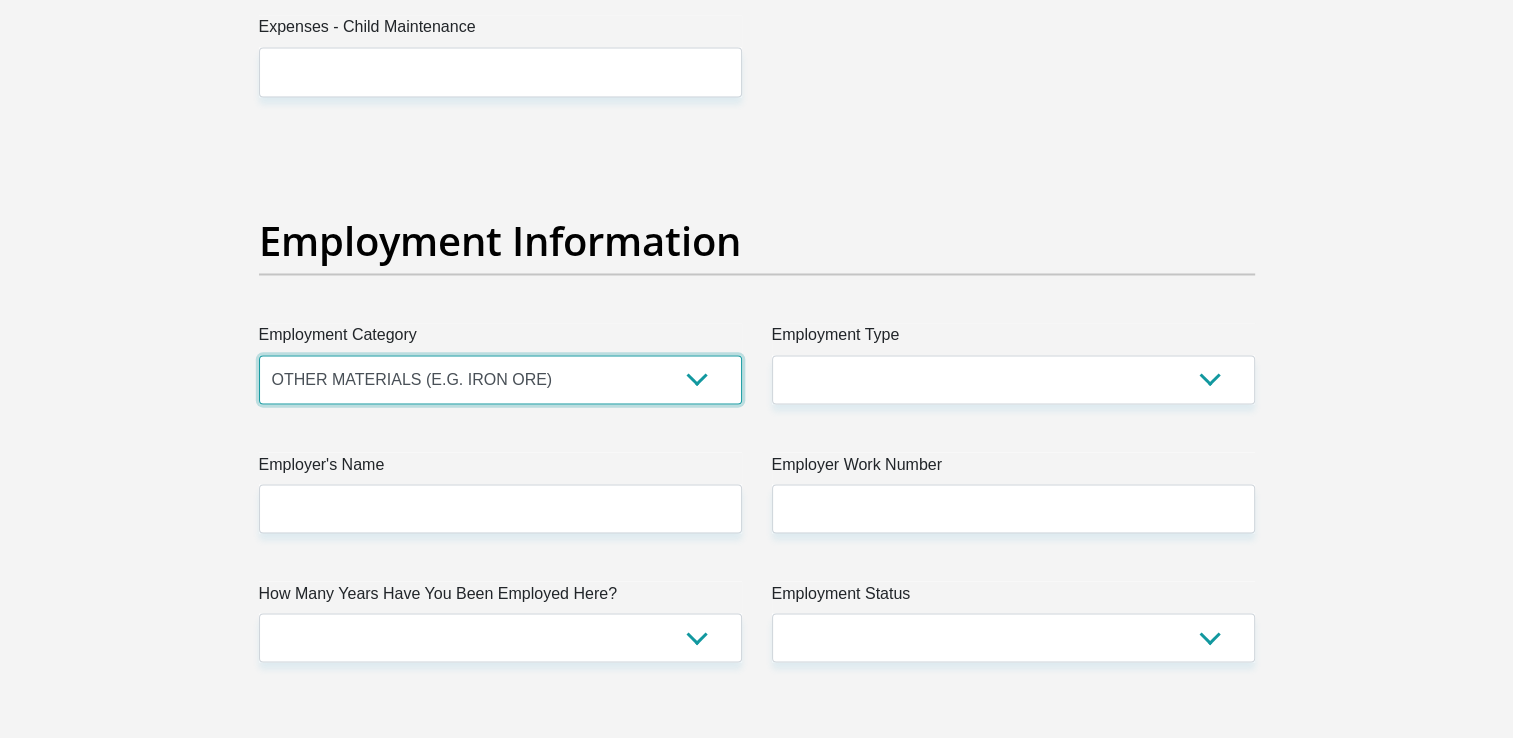 click on "AGRICULTURE
ALCOHOL & TOBACCO
CONSTRUCTION MATERIALS
METALLURGY
EQUIPMENT FOR RENEWABLE ENERGY
SPECIALIZED CONTRACTORS
CAR
GAMING (INCL. INTERNET
OTHER WHOLESALE
UNLICENSED PHARMACEUTICALS
CURRENCY EXCHANGE HOUSES
OTHER FINANCIAL INSTITUTIONS & INSURANCE
REAL ESTATE AGENTS
OIL & GAS
OTHER MATERIALS (E.G. IRON ORE)
PRECIOUS STONES & PRECIOUS METALS
POLITICAL ORGANIZATIONS
RELIGIOUS ORGANIZATIONS(NOT SECTS)
ACTI. HAVING BUSINESS DEAL WITH PUBLIC ADMINISTRATION
LAUNDROMATS" at bounding box center [500, 379] 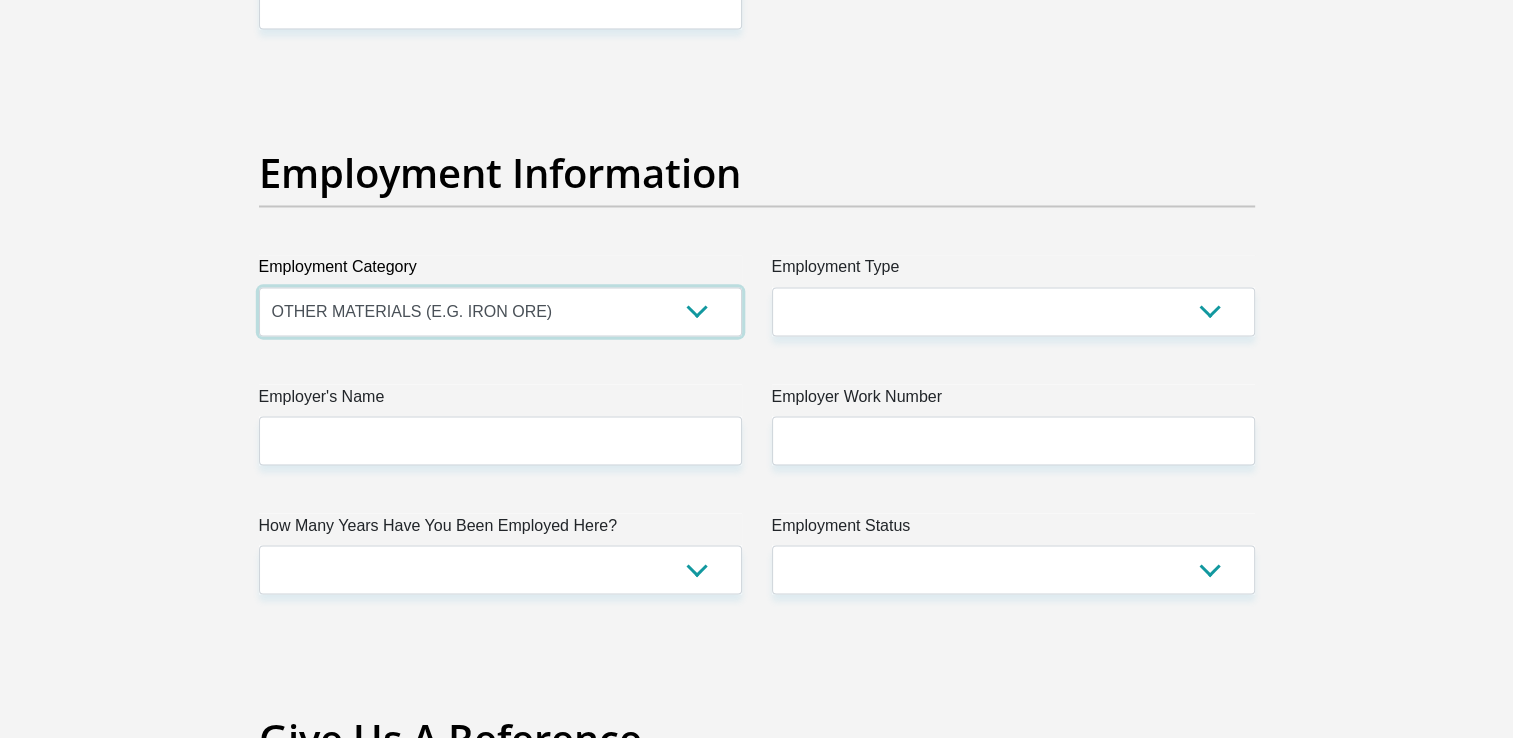 scroll, scrollTop: 3532, scrollLeft: 0, axis: vertical 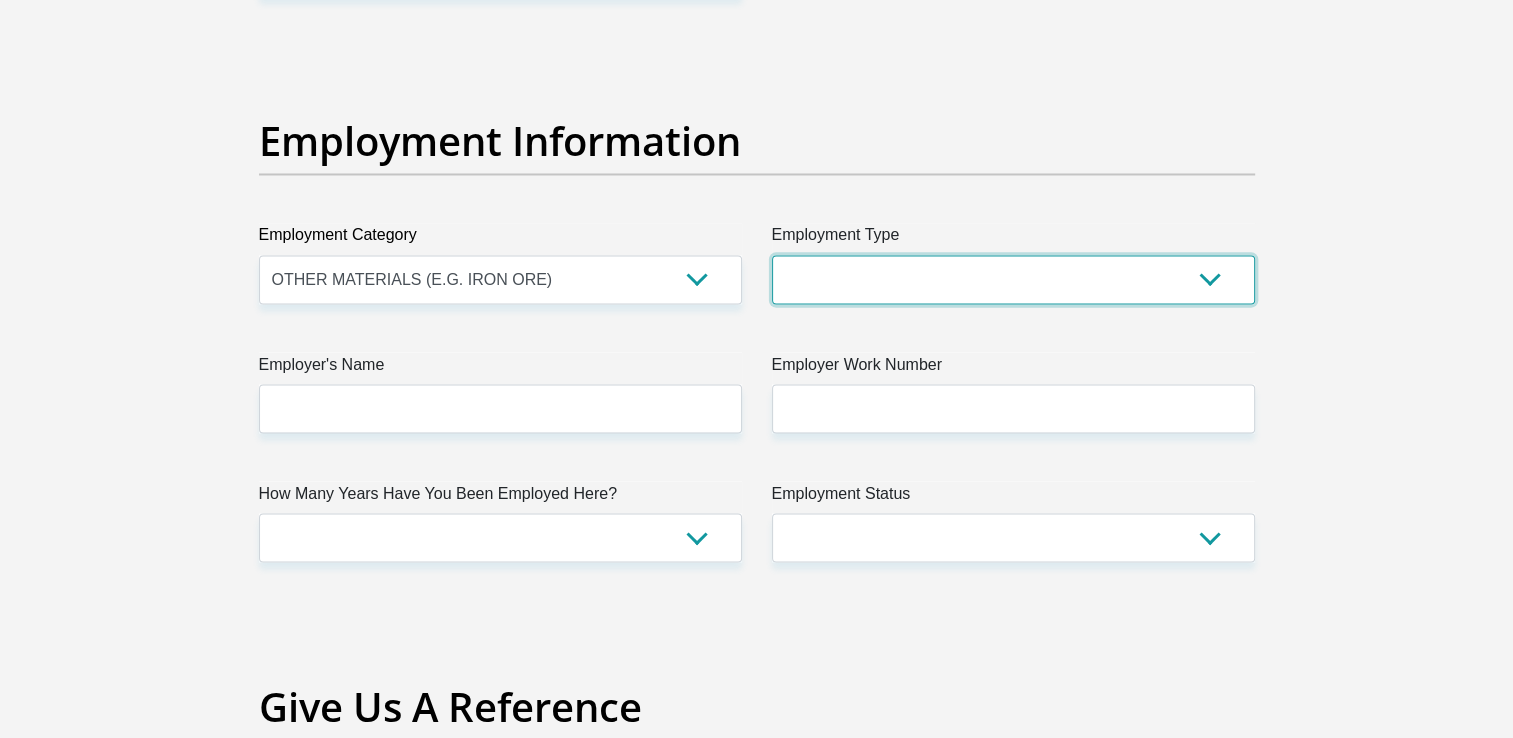 click on "College/Lecturer
Craft Seller
Creative
Driver
Executive
Farmer
Forces - Non Commissioned
Forces - Officer
Hawker
Housewife
Labourer
Licenced Professional
Manager
Miner
Non Licenced Professional
Office Staff/Clerk
Outside Worker
Pensioner
Permanent Teacher
Production/Manufacturing
Sales
Self-Employed
Semi-Professional Worker
Service Industry  Social Worker  Student" at bounding box center [1013, 279] 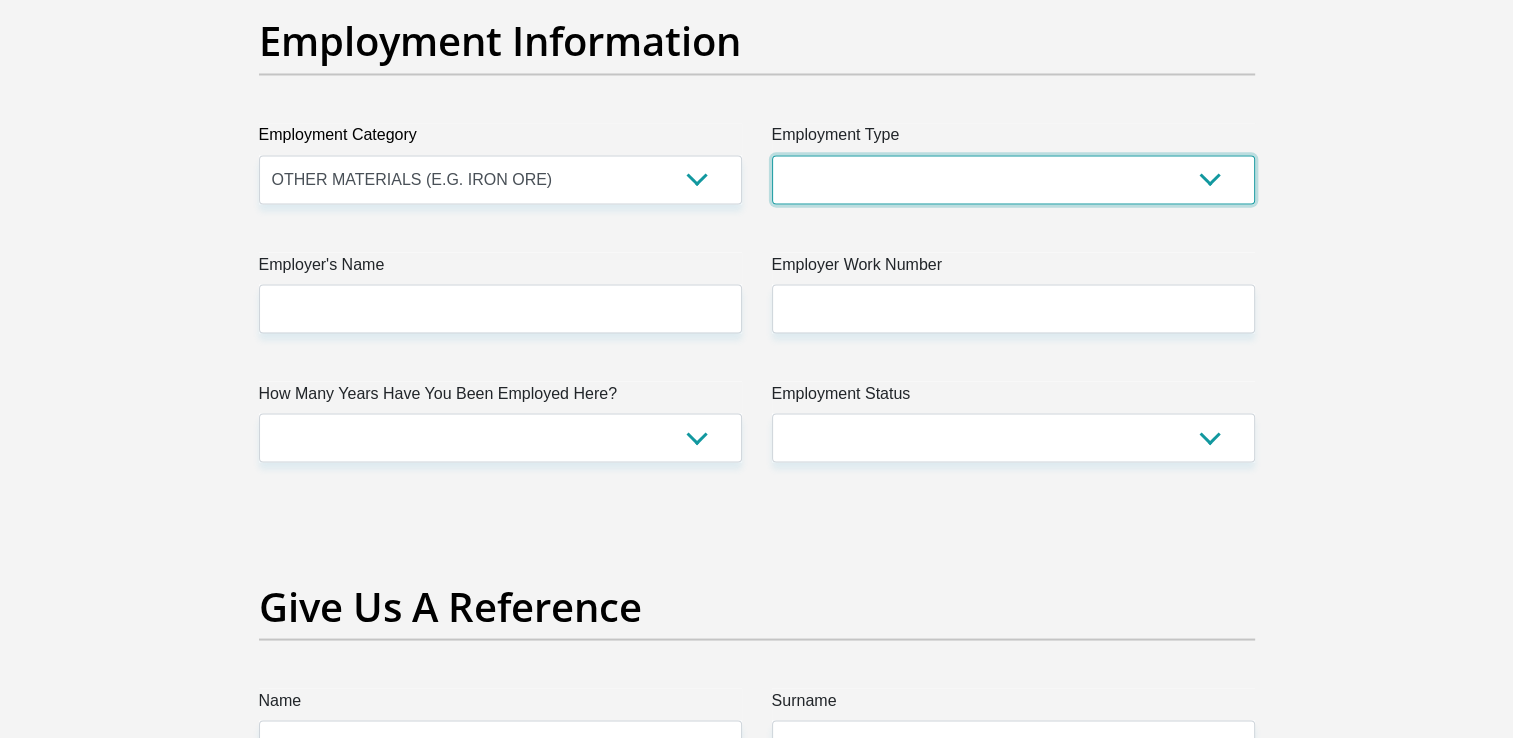 click on "College/Lecturer
Craft Seller
Creative
Driver
Executive
Farmer
Forces - Non Commissioned
Forces - Officer
Hawker
Housewife
Labourer
Licenced Professional
Manager
Miner
Non Licenced Professional
Office Staff/Clerk
Outside Worker
Pensioner
Permanent Teacher
Production/Manufacturing
Sales
Self-Employed
Semi-Professional Worker
Service Industry  Social Worker  Student" at bounding box center (1013, 179) 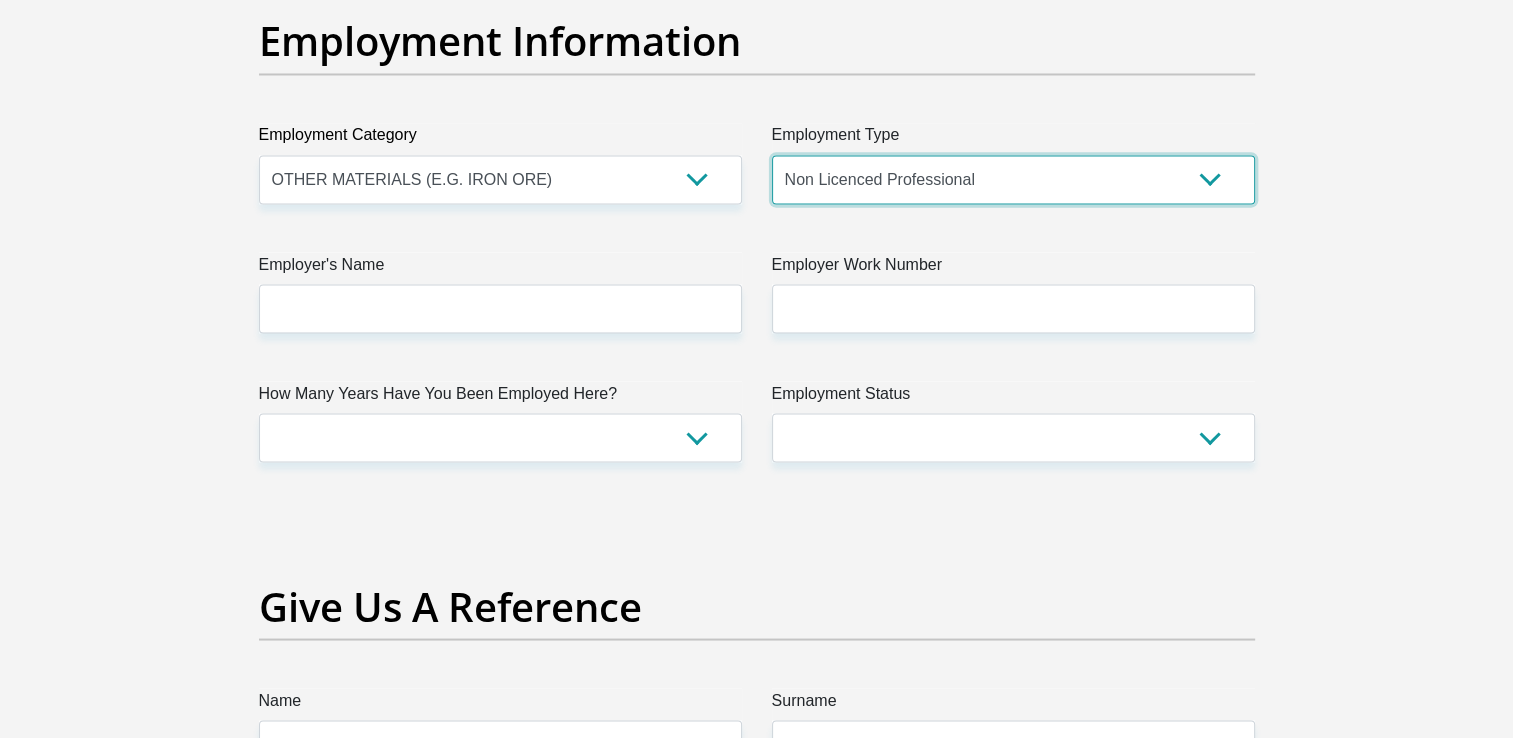 click on "College/Lecturer
Craft Seller
Creative
Driver
Executive
Farmer
Forces - Non Commissioned
Forces - Officer
Hawker
Housewife
Labourer
Licenced Professional
Manager
Miner
Non Licenced Professional
Office Staff/Clerk
Outside Worker
Pensioner
Permanent Teacher
Production/Manufacturing
Sales
Self-Employed
Semi-Professional Worker
Service Industry  Social Worker  Student" at bounding box center (1013, 179) 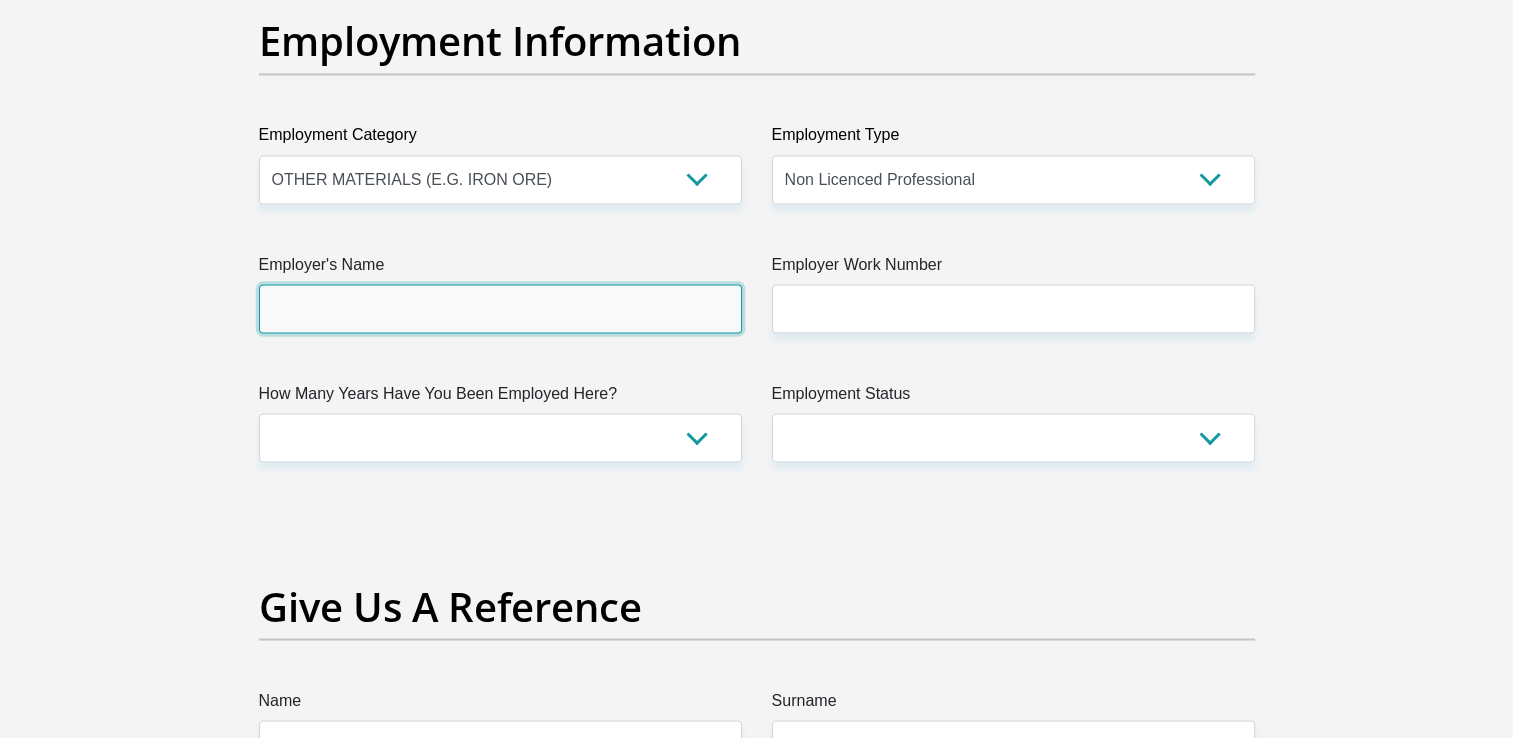 click on "Employer's Name" at bounding box center [500, 308] 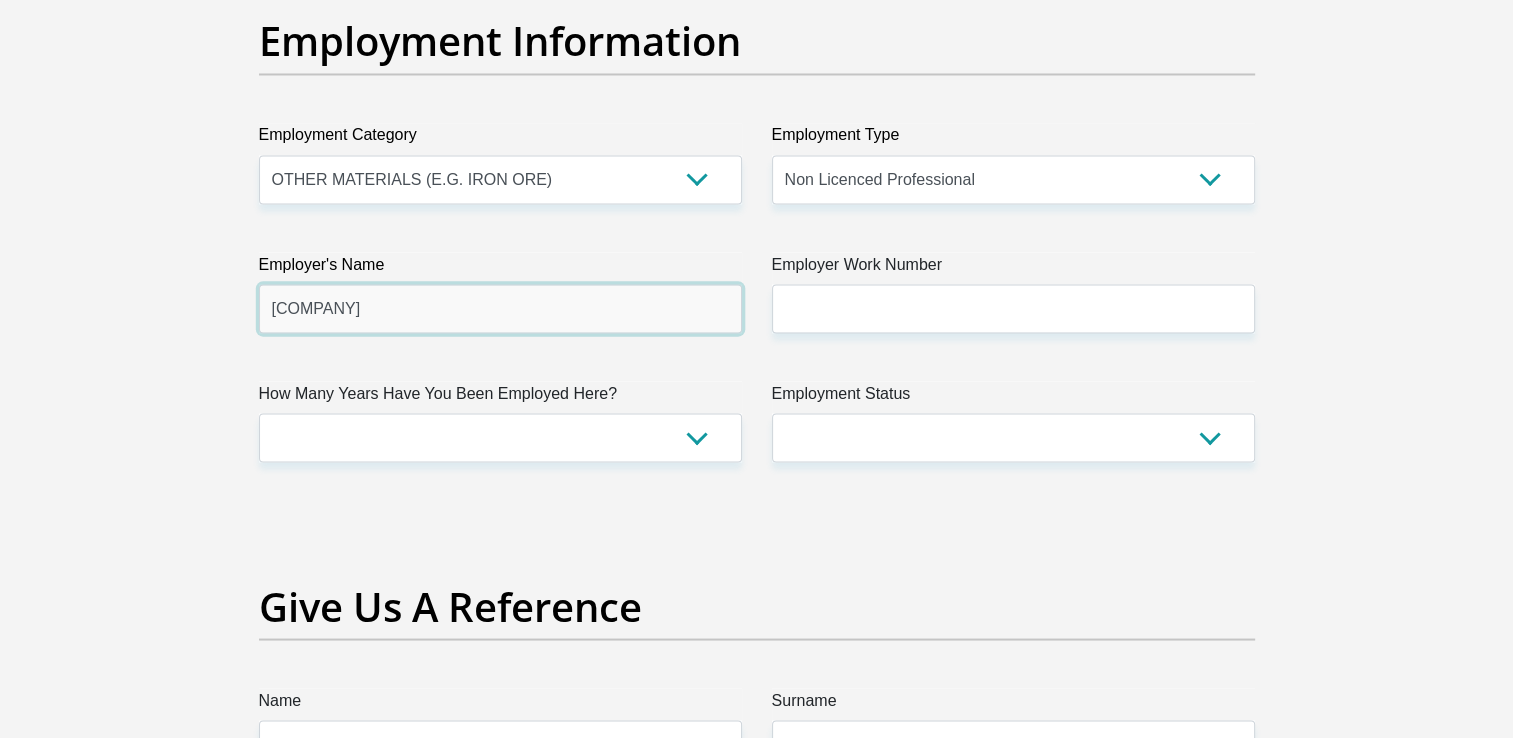 type on "IzusaCarriers" 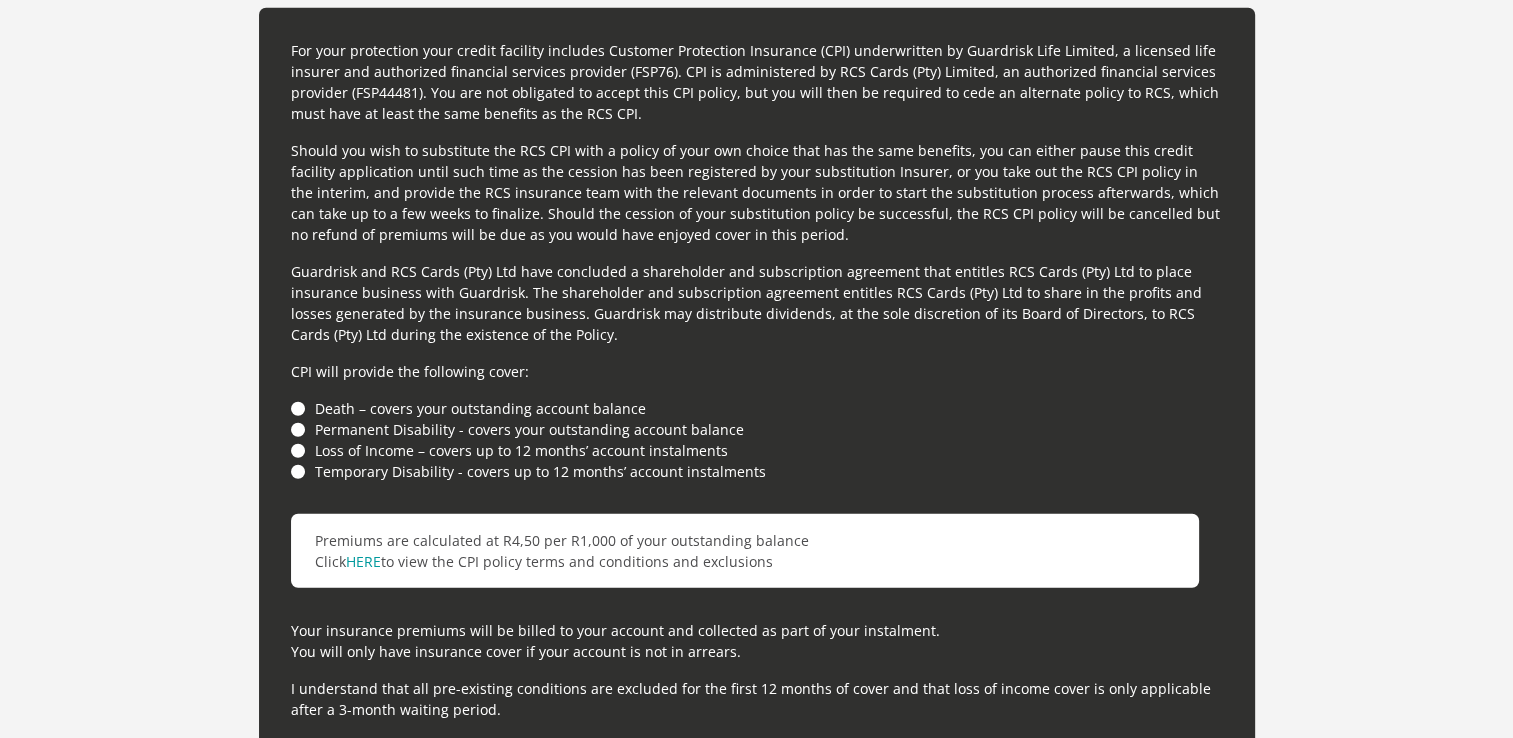 scroll, scrollTop: 5432, scrollLeft: 0, axis: vertical 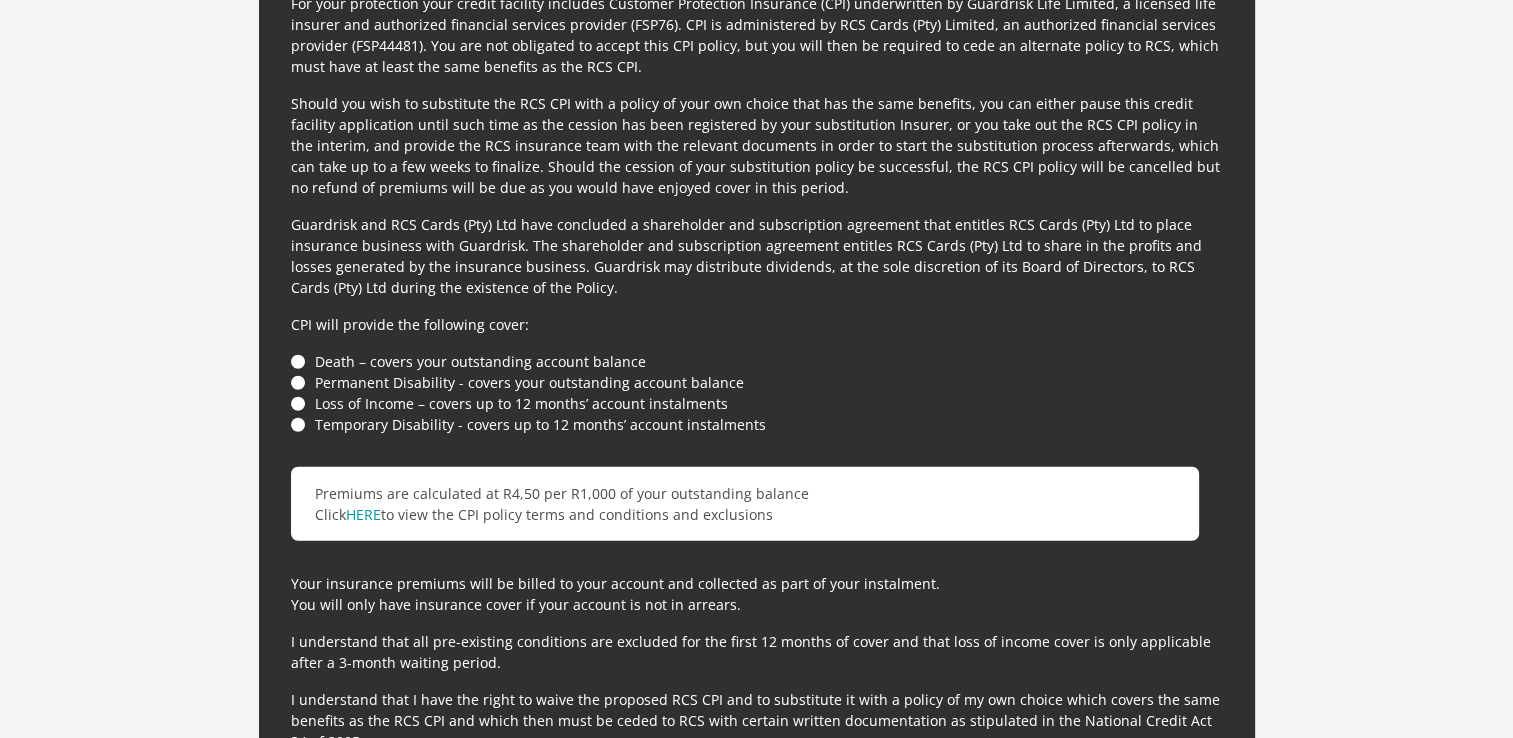 click on "Death – covers your outstanding account balance" at bounding box center (757, 361) 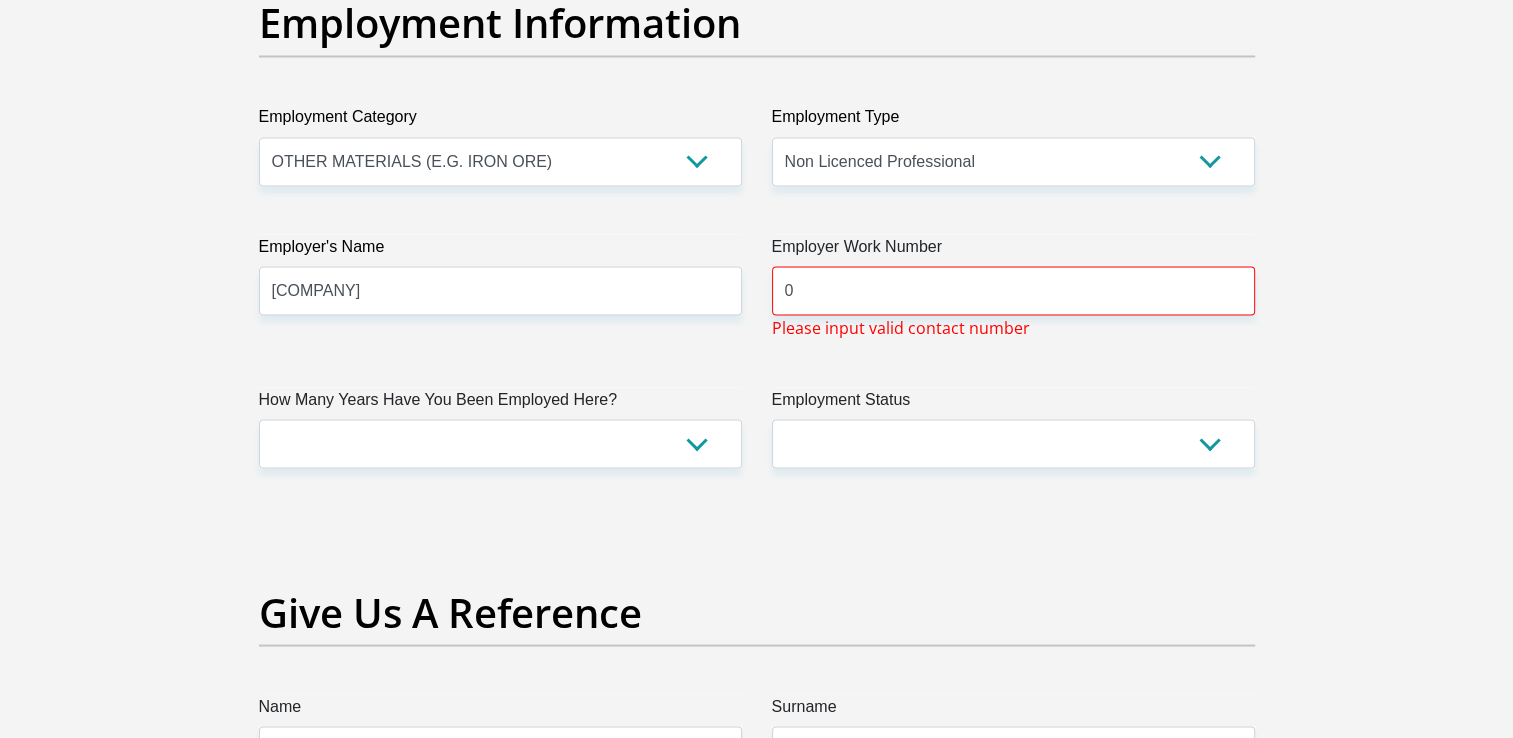 scroll, scrollTop: 3632, scrollLeft: 0, axis: vertical 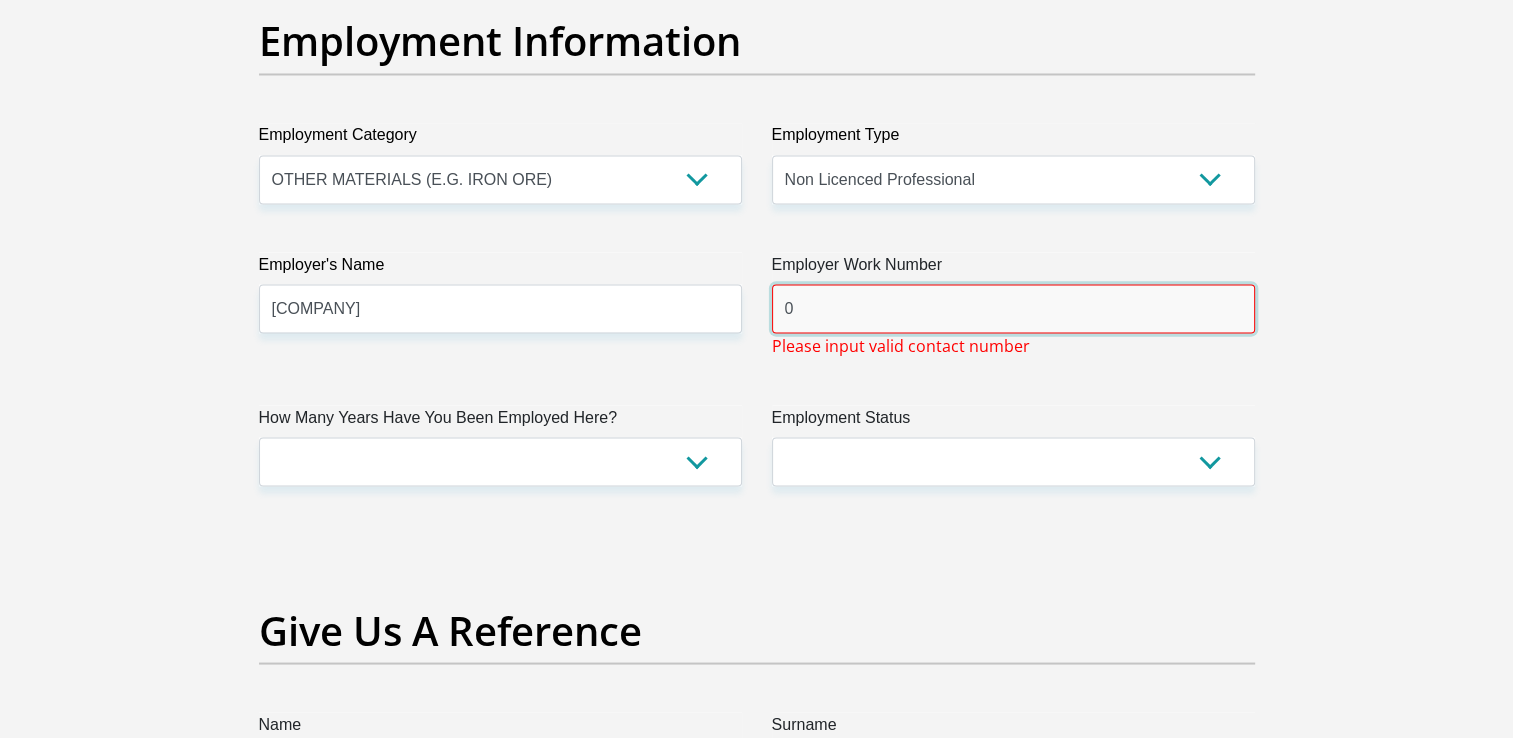 click on "0" at bounding box center [1013, 308] 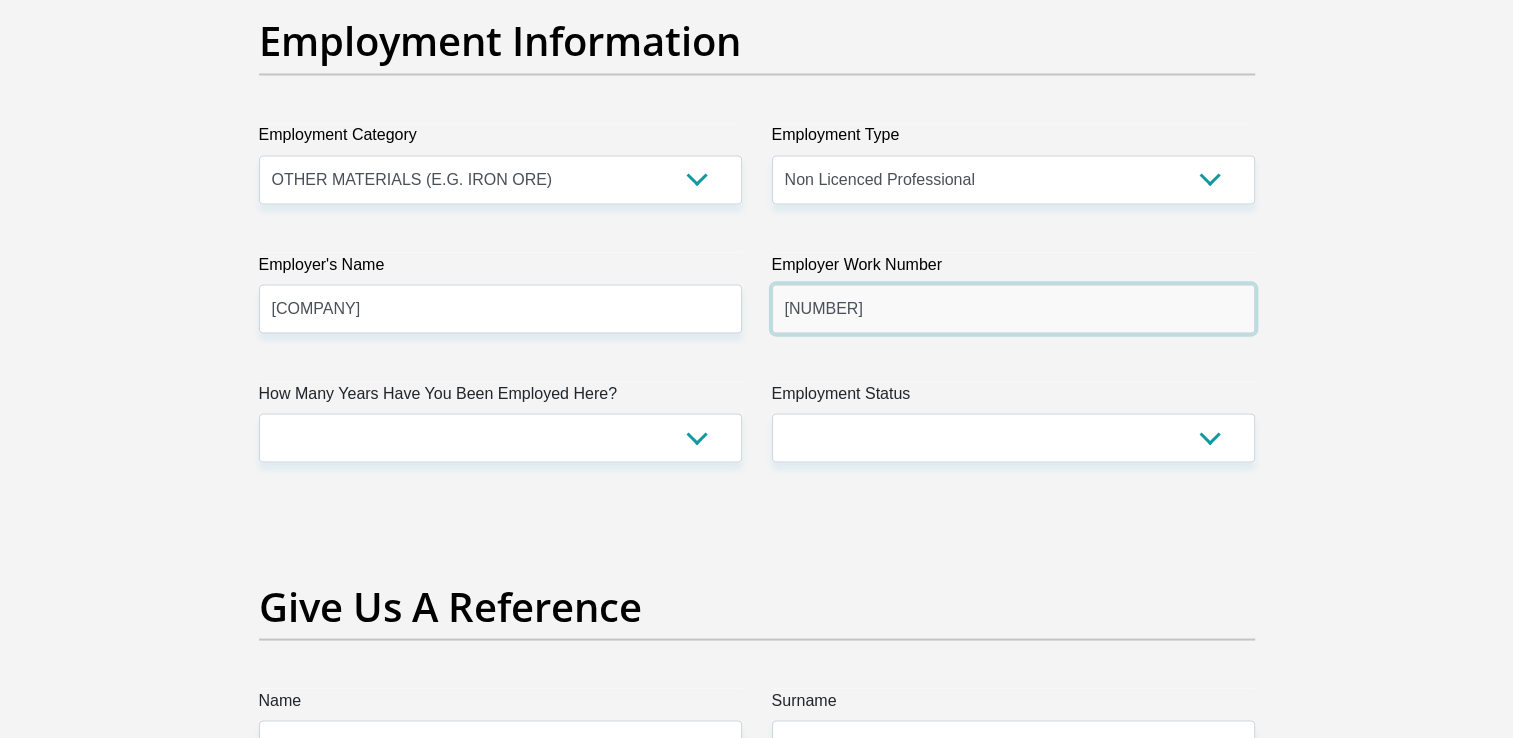 type on "0878020277" 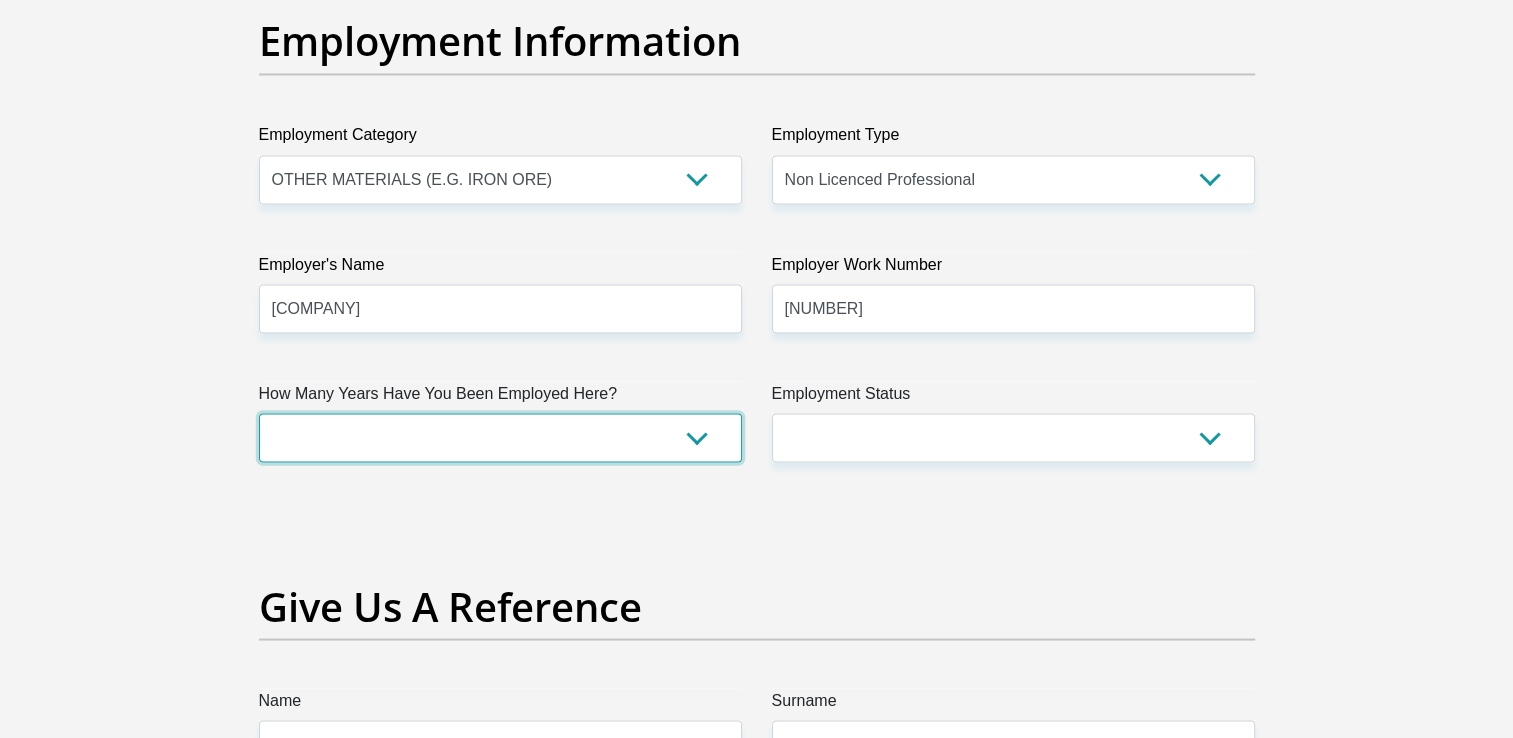 click on "less than 1 year
1-3 years
3-5 years
5+ years" at bounding box center (500, 437) 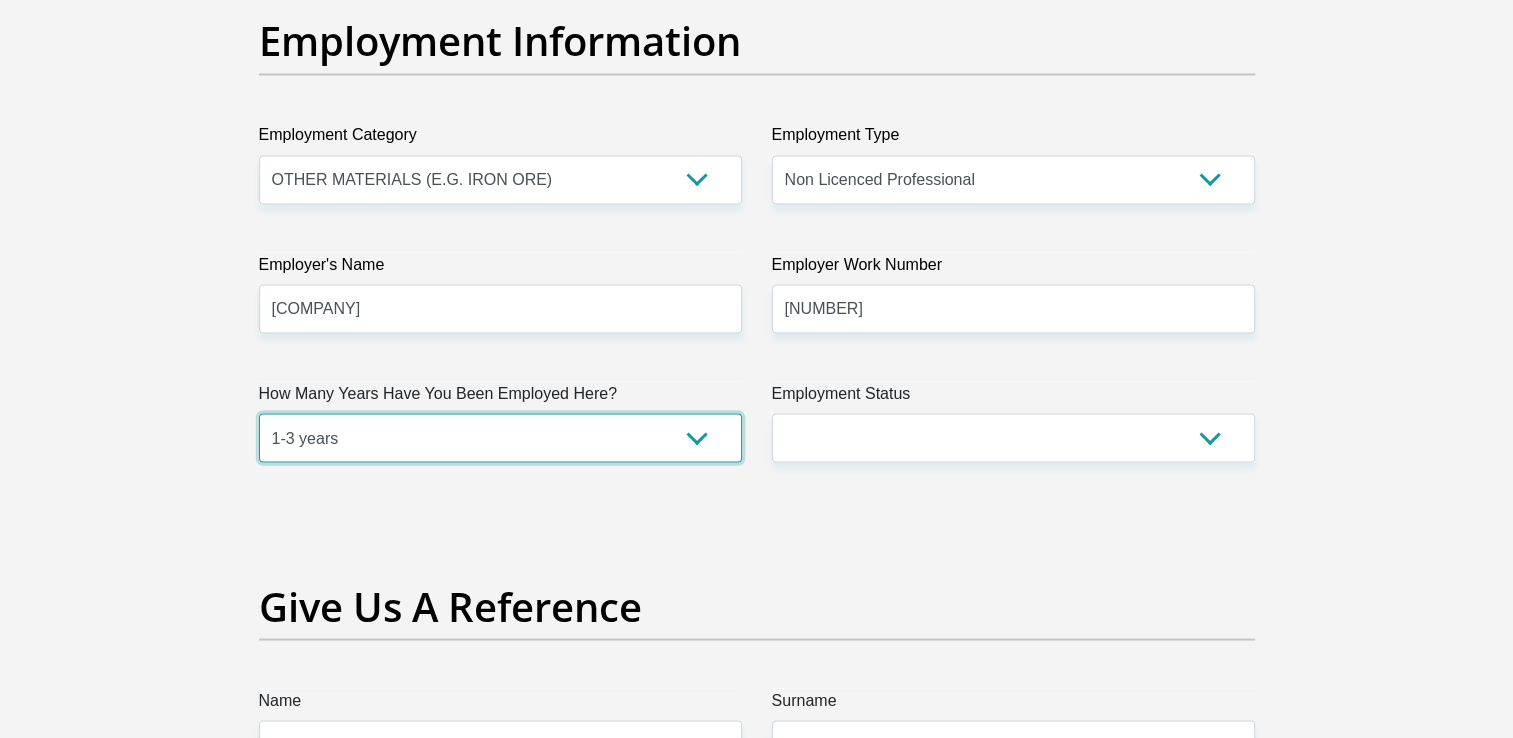 click on "less than 1 year
1-3 years
3-5 years
5+ years" at bounding box center (500, 437) 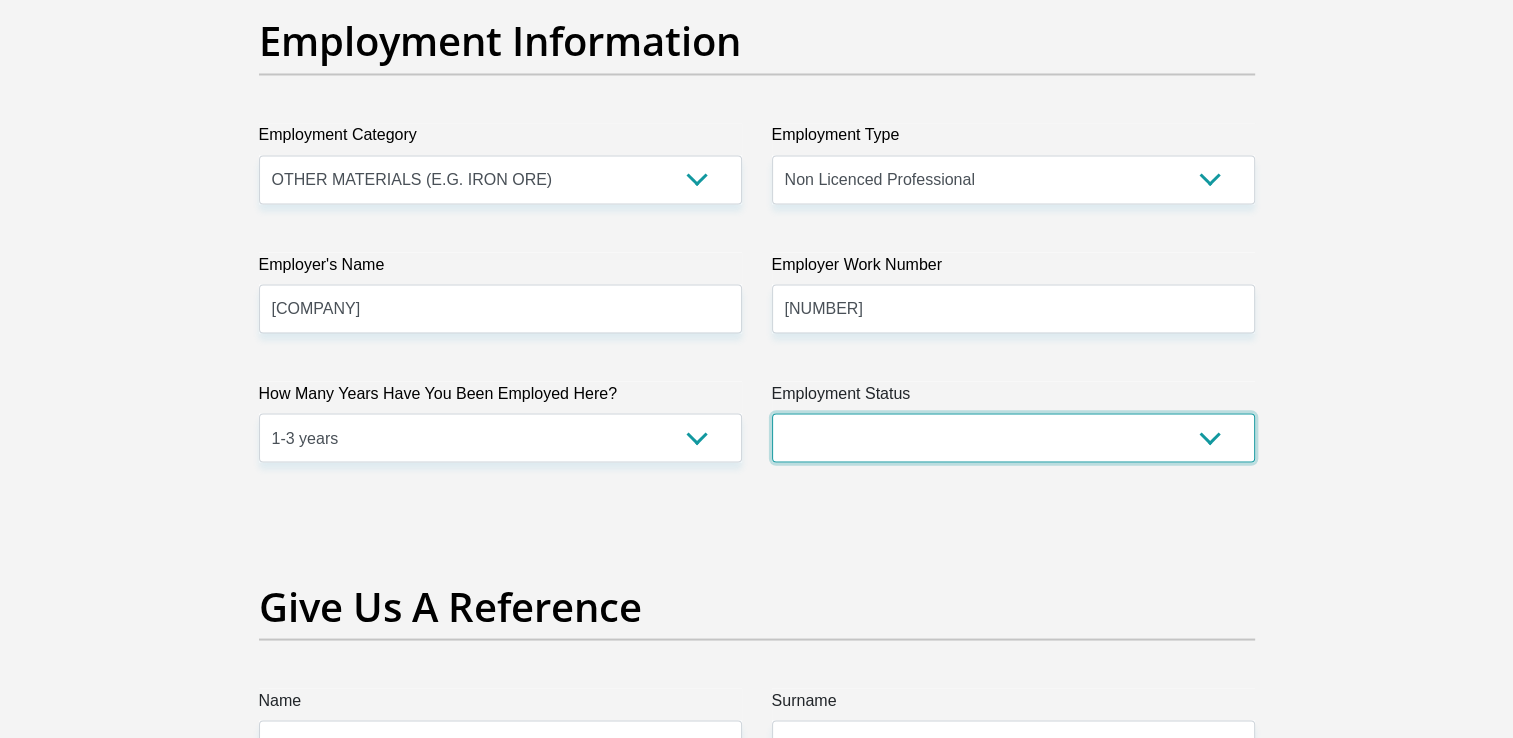 click on "Permanent/Full-time
Part-time/Casual
Contract Worker
Self-Employed
Housewife
Retired
Student
Medically Boarded
Disability
Unemployed" at bounding box center (1013, 437) 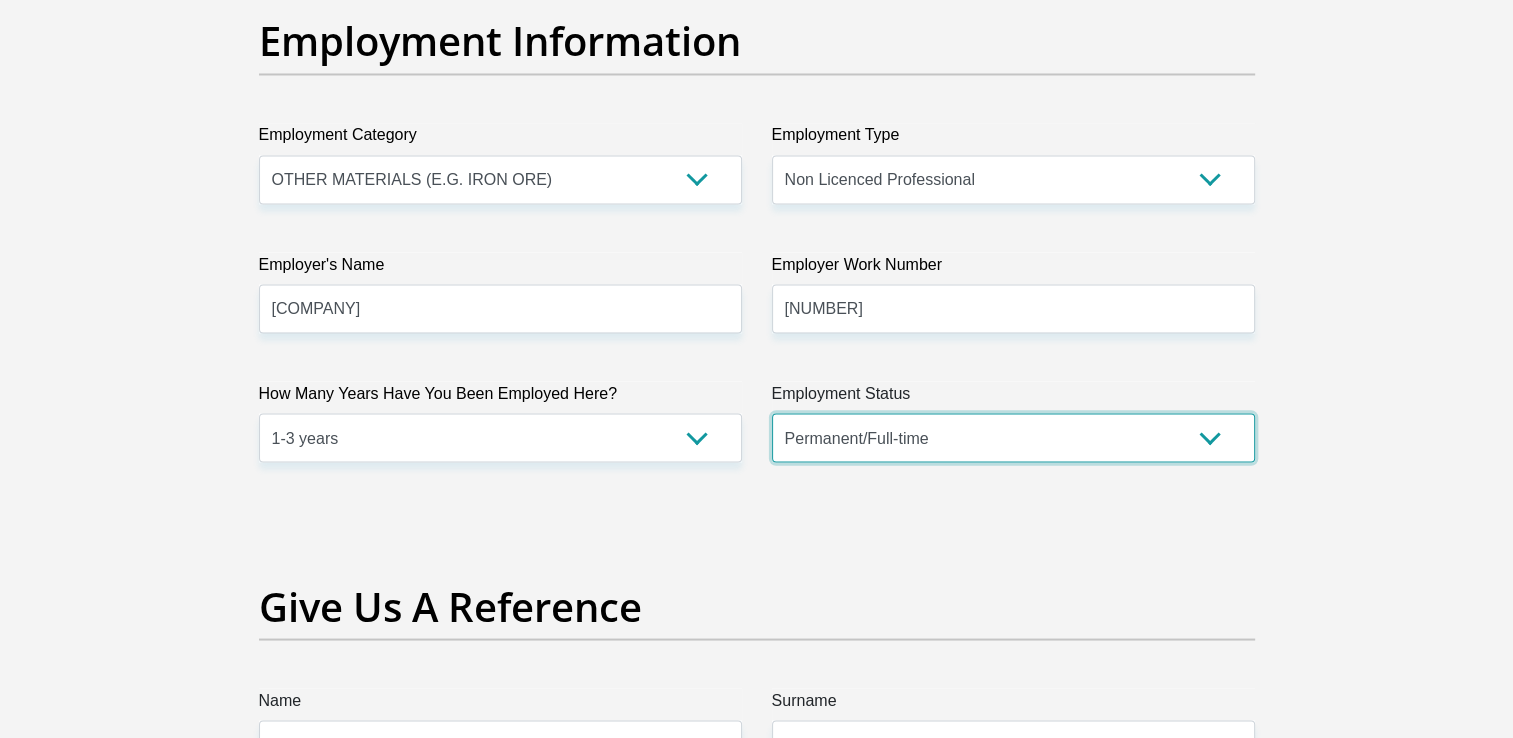 click on "Permanent/Full-time
Part-time/Casual
Contract Worker
Self-Employed
Housewife
Retired
Student
Medically Boarded
Disability
Unemployed" at bounding box center [1013, 437] 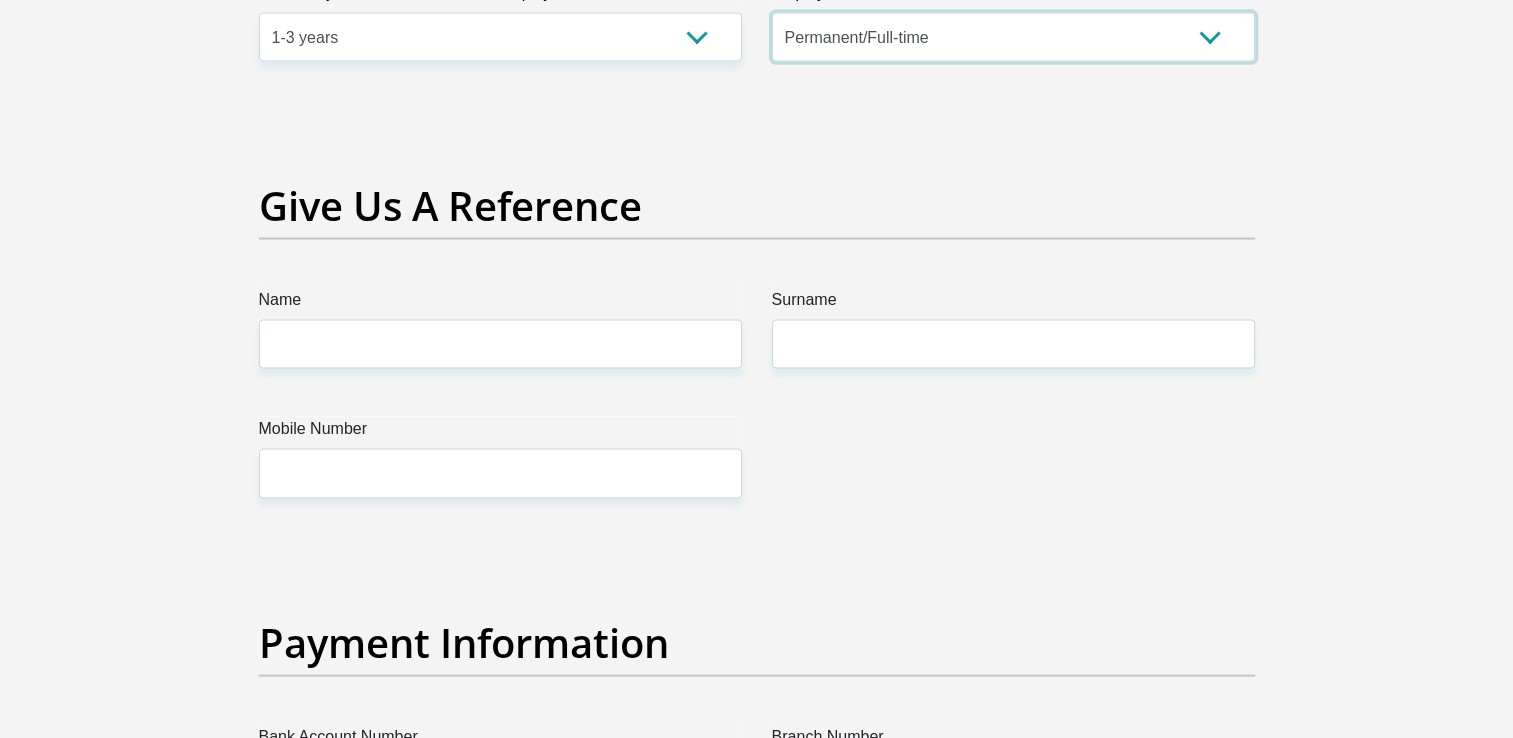 scroll, scrollTop: 4032, scrollLeft: 0, axis: vertical 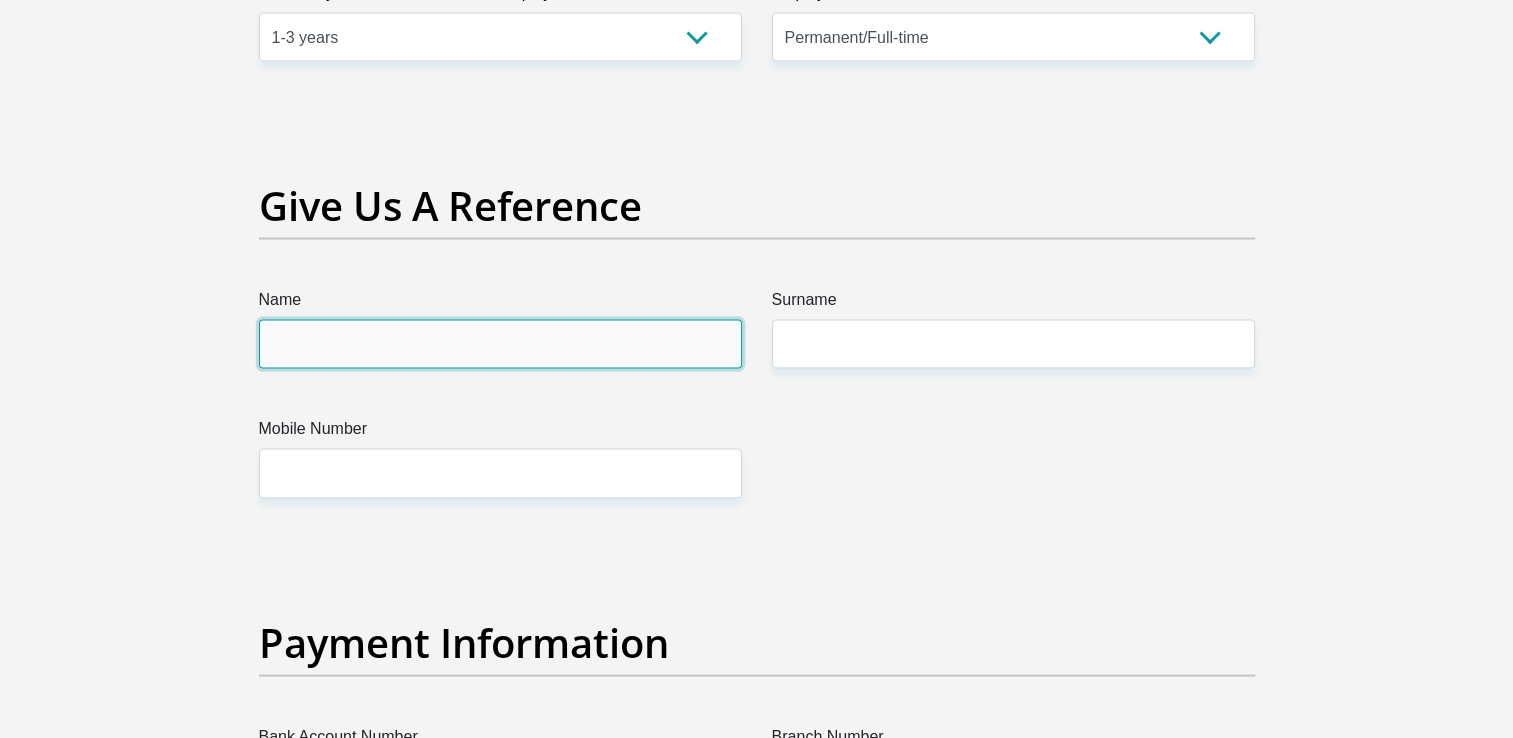 click on "Name" at bounding box center (500, 344) 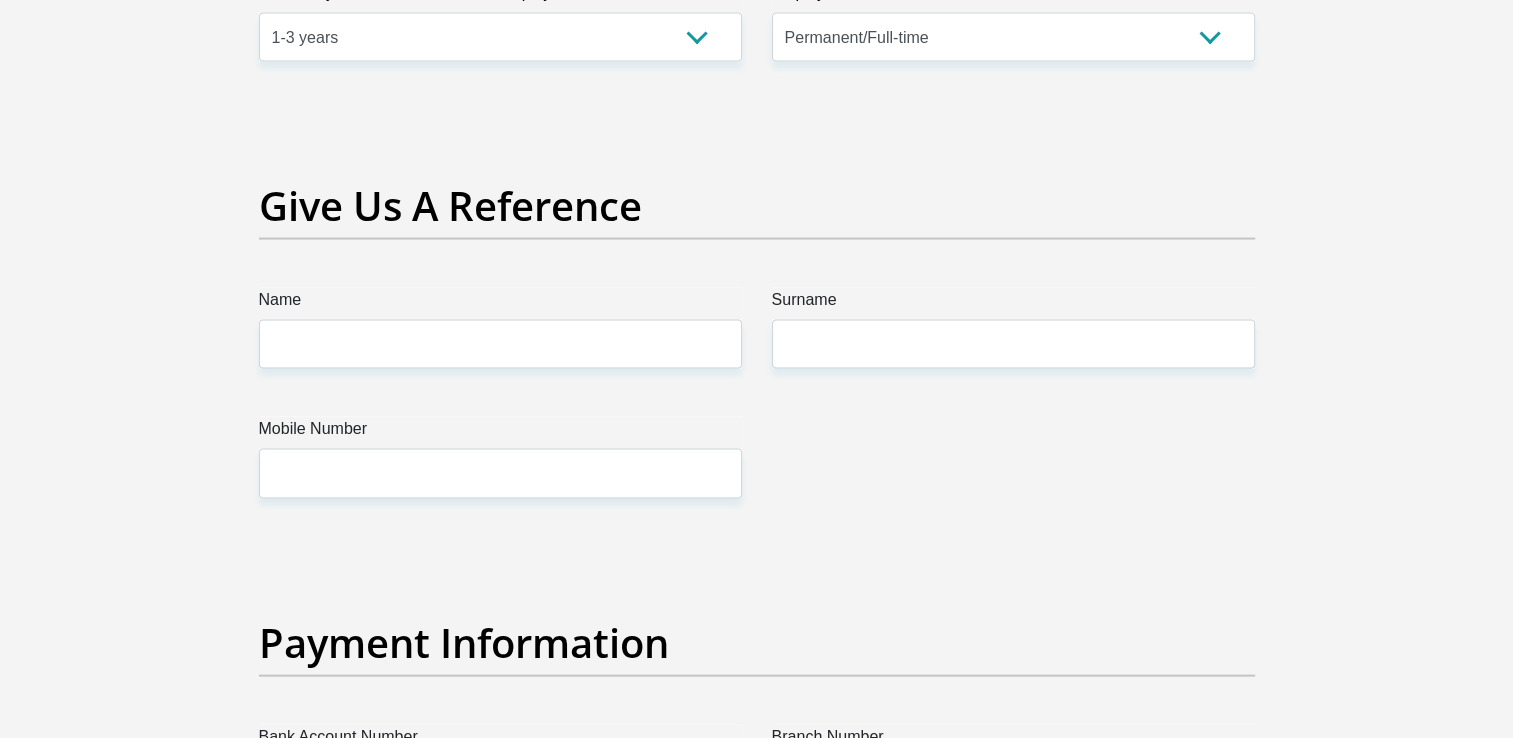 click on "Title
Mr
Ms
Mrs
Dr
Other
First Name
Keean
Surname
Morton
ID Number
0101225084082
Please input valid ID number
Race
Black
Coloured
Indian
White
Other
Contact Number
0662076540
Please input valid contact number
Nationality
South Africa
Afghanistan
Aland Islands  Albania  Algeria" at bounding box center [757, -465] 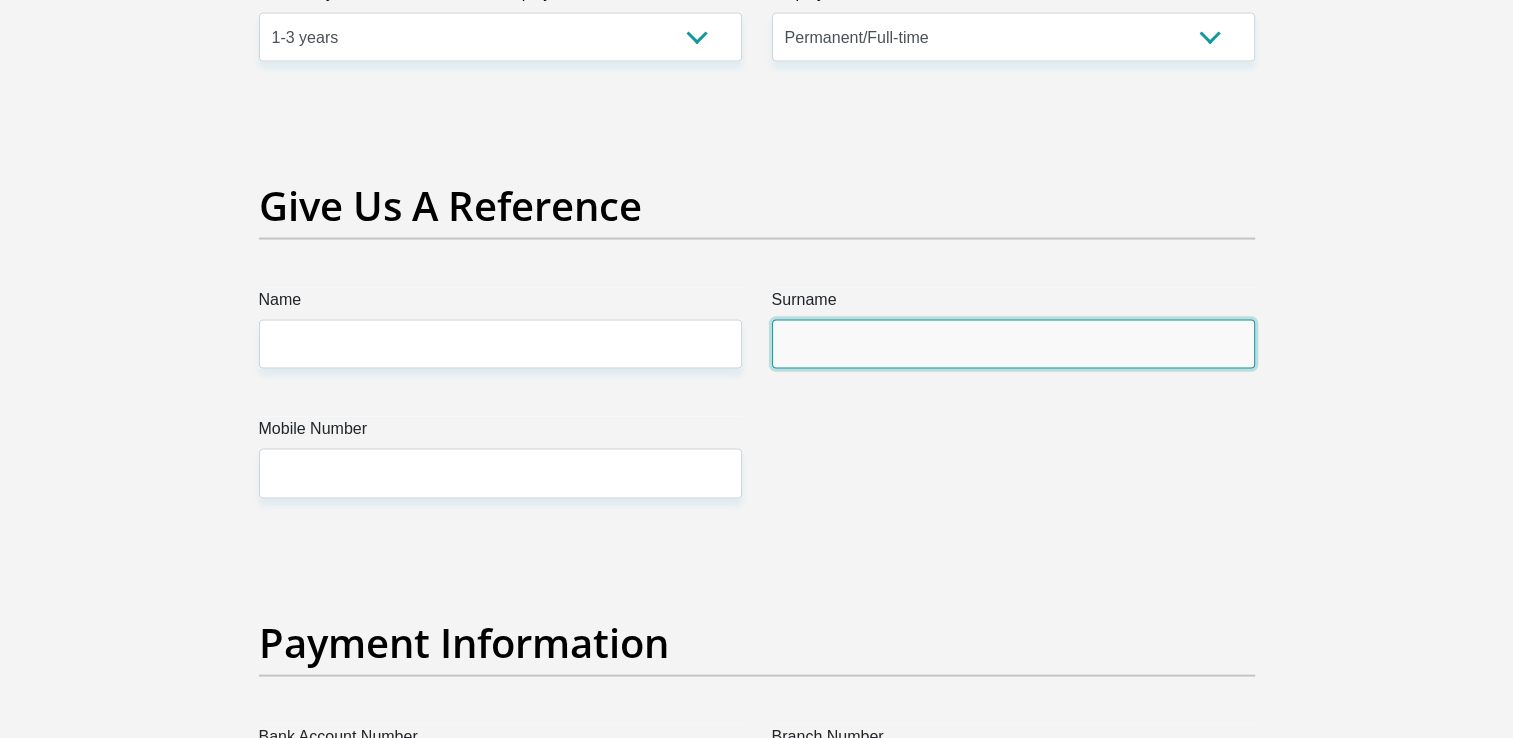 click on "Surname" at bounding box center [1013, 344] 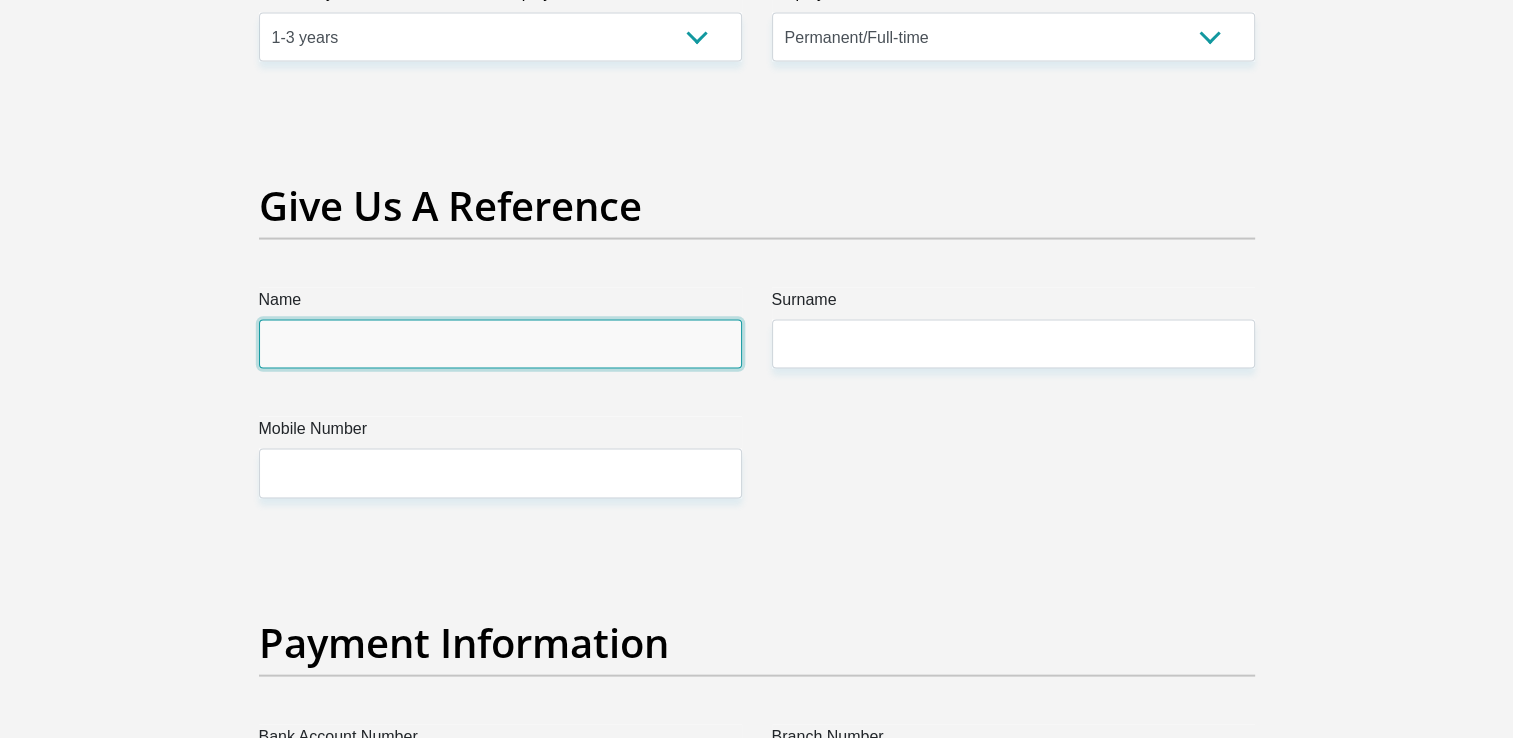 click on "Name" at bounding box center [500, 344] 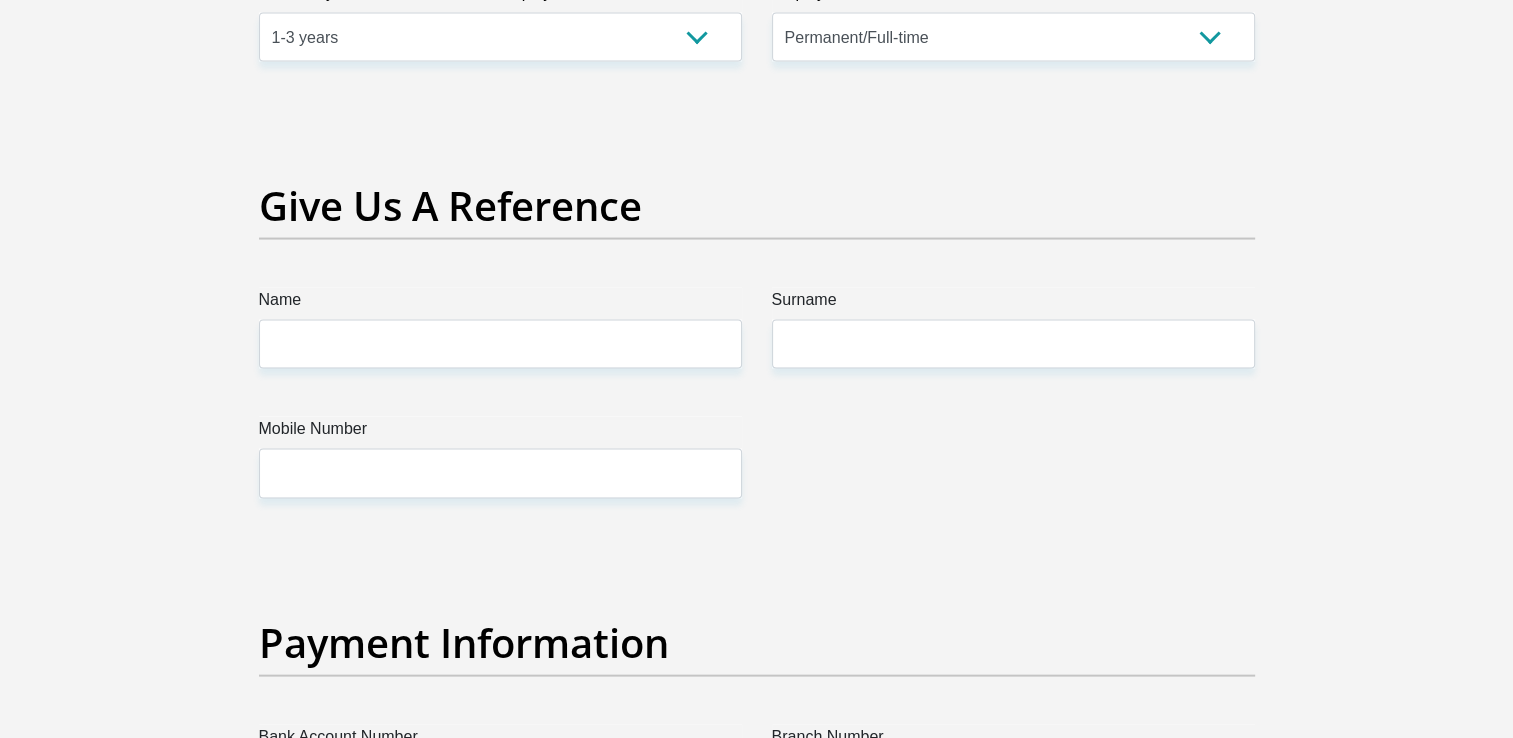 click on "Title
Mr
Ms
Mrs
Dr
Other
First Name
Keean
Surname
Morton
ID Number
0101225084082
Please input valid ID number
Race
Black
Coloured
Indian
White
Other
Contact Number
0662076540
Please input valid contact number
Nationality
South Africa
Afghanistan
Aland Islands  Albania  Algeria" at bounding box center (757, -465) 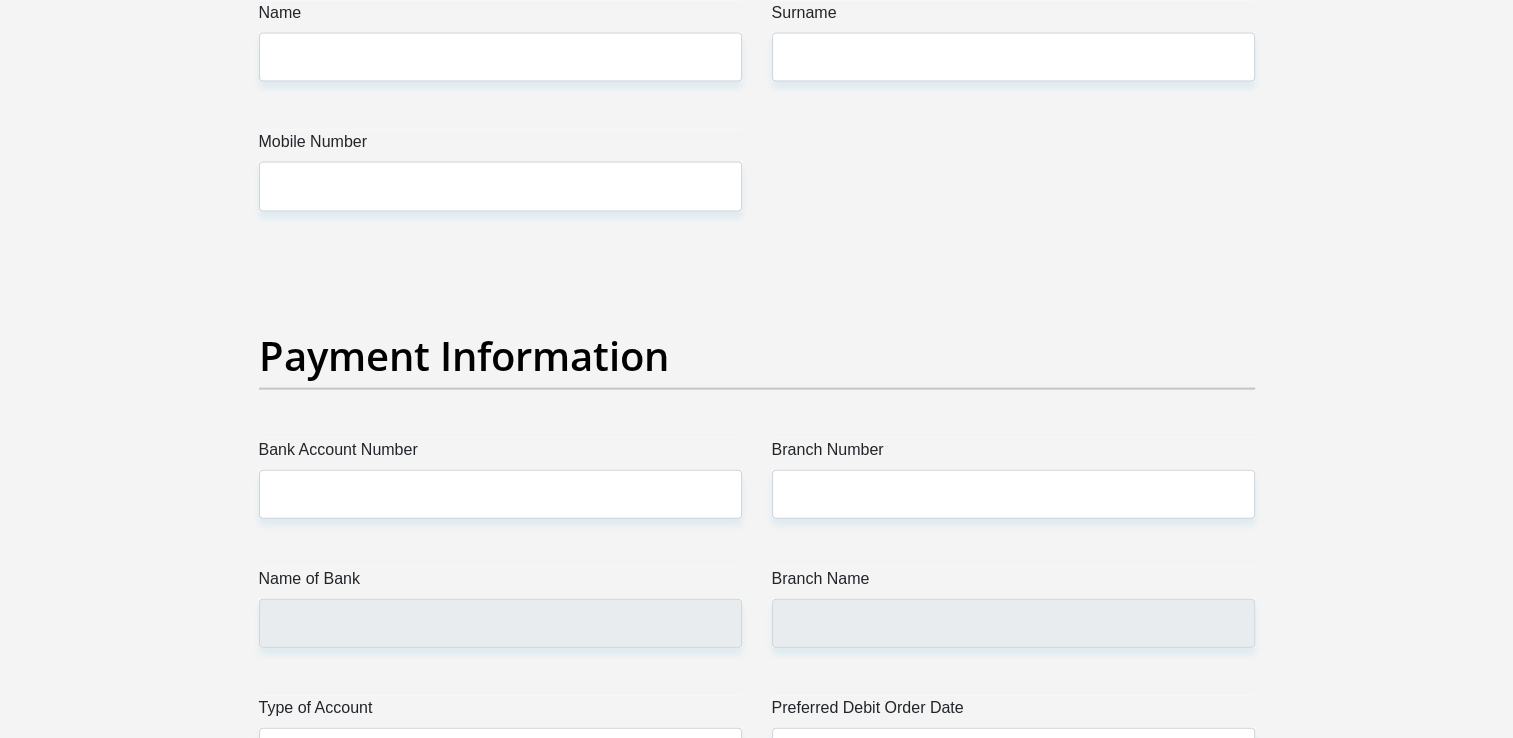 scroll, scrollTop: 4332, scrollLeft: 0, axis: vertical 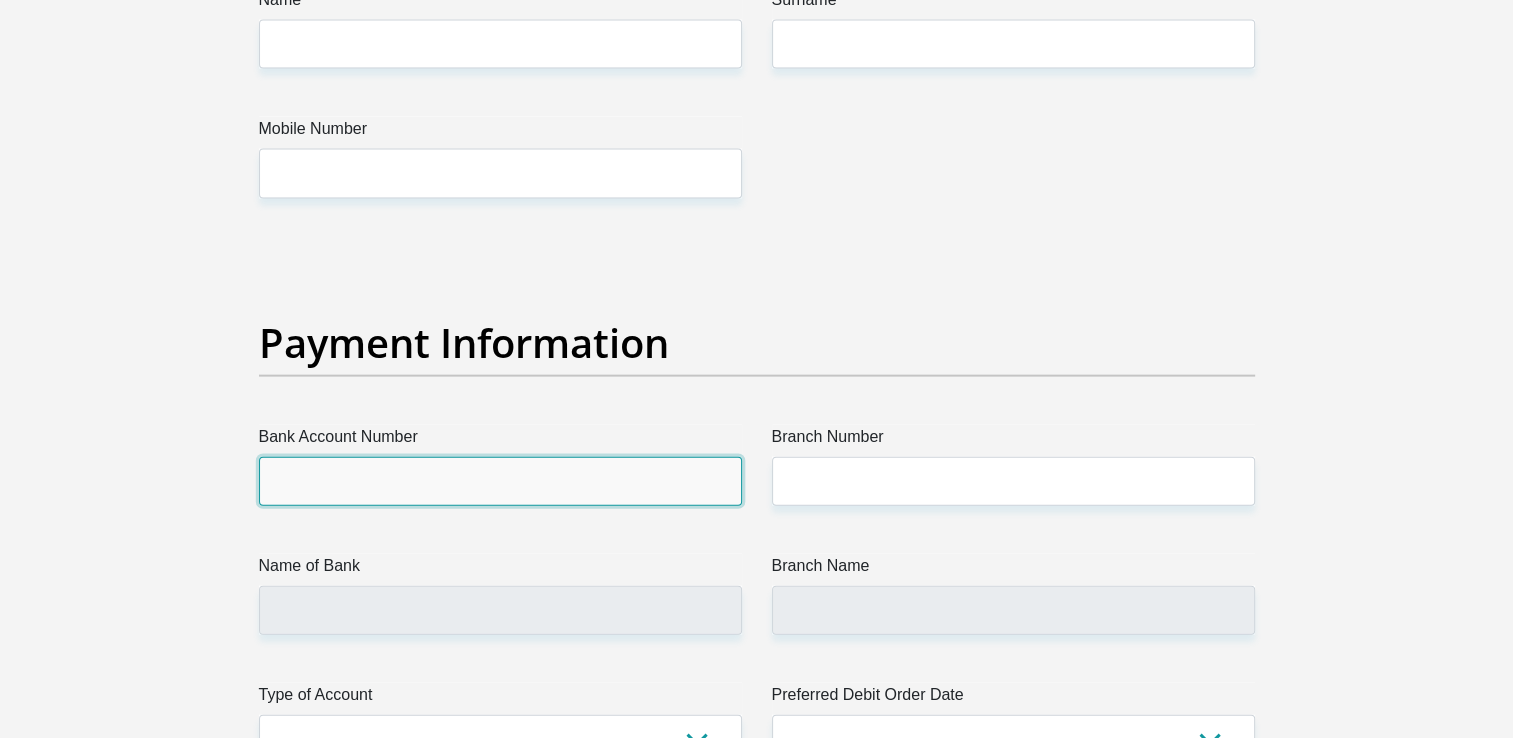 click on "Bank Account Number" at bounding box center [500, 481] 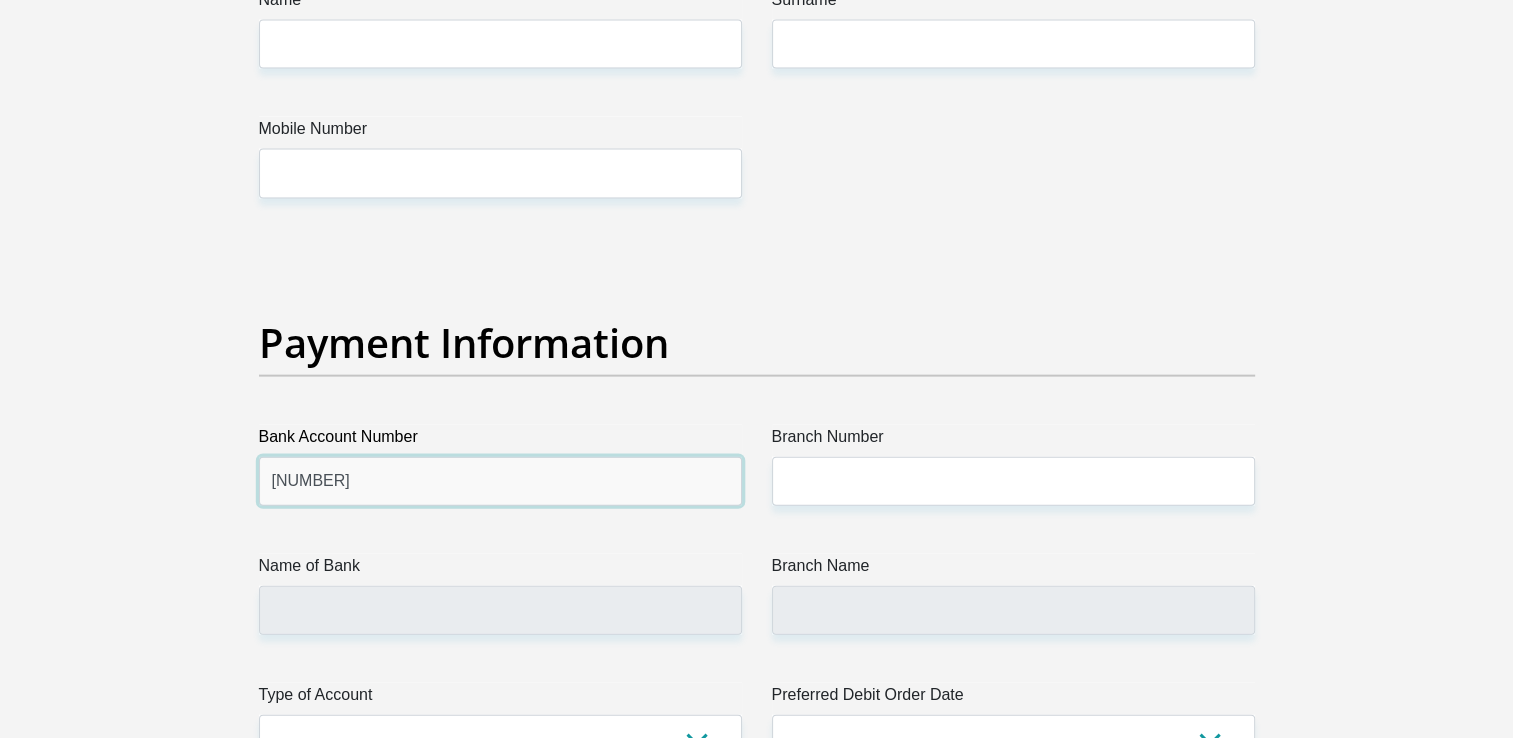 click on "0649622773" at bounding box center [500, 481] 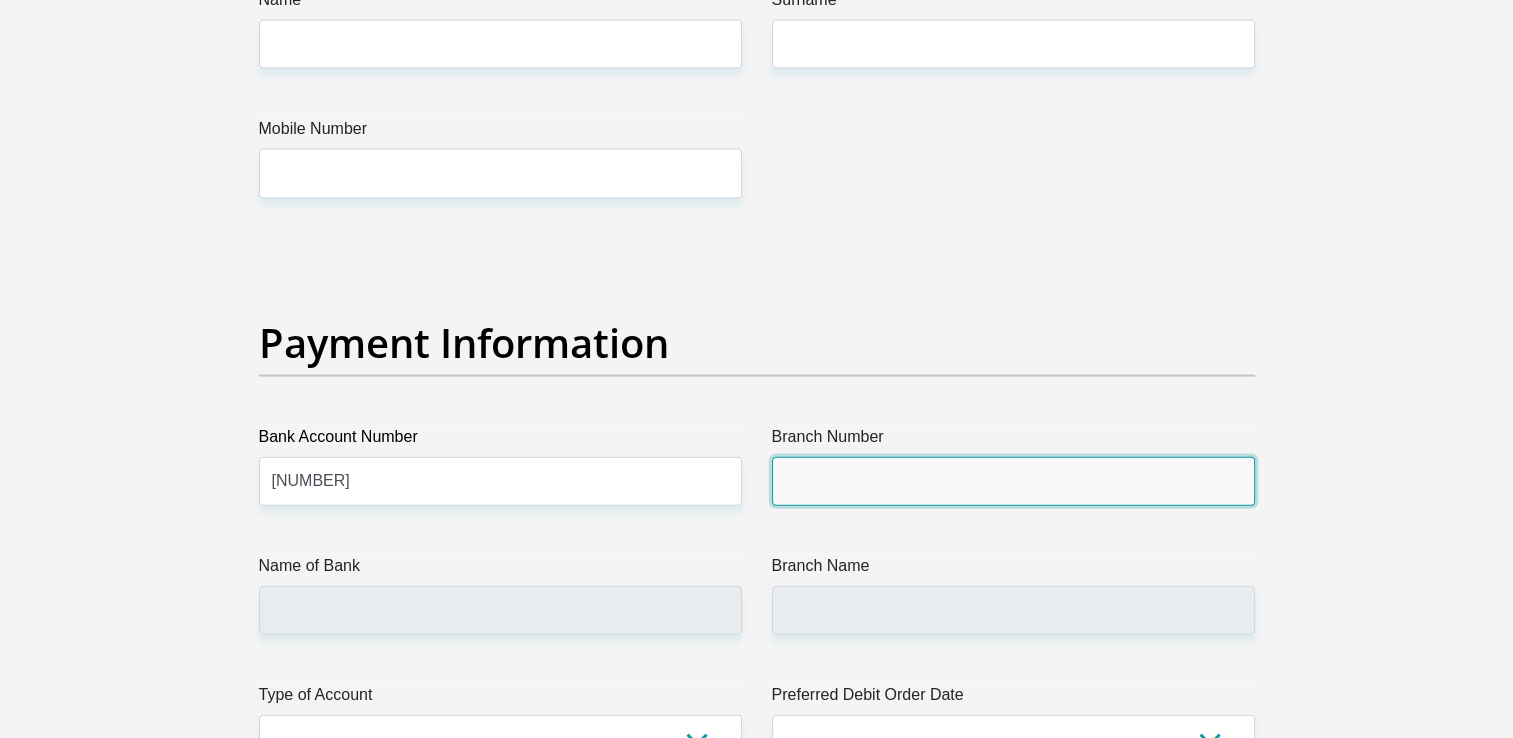 click on "Branch Number" at bounding box center [1013, 481] 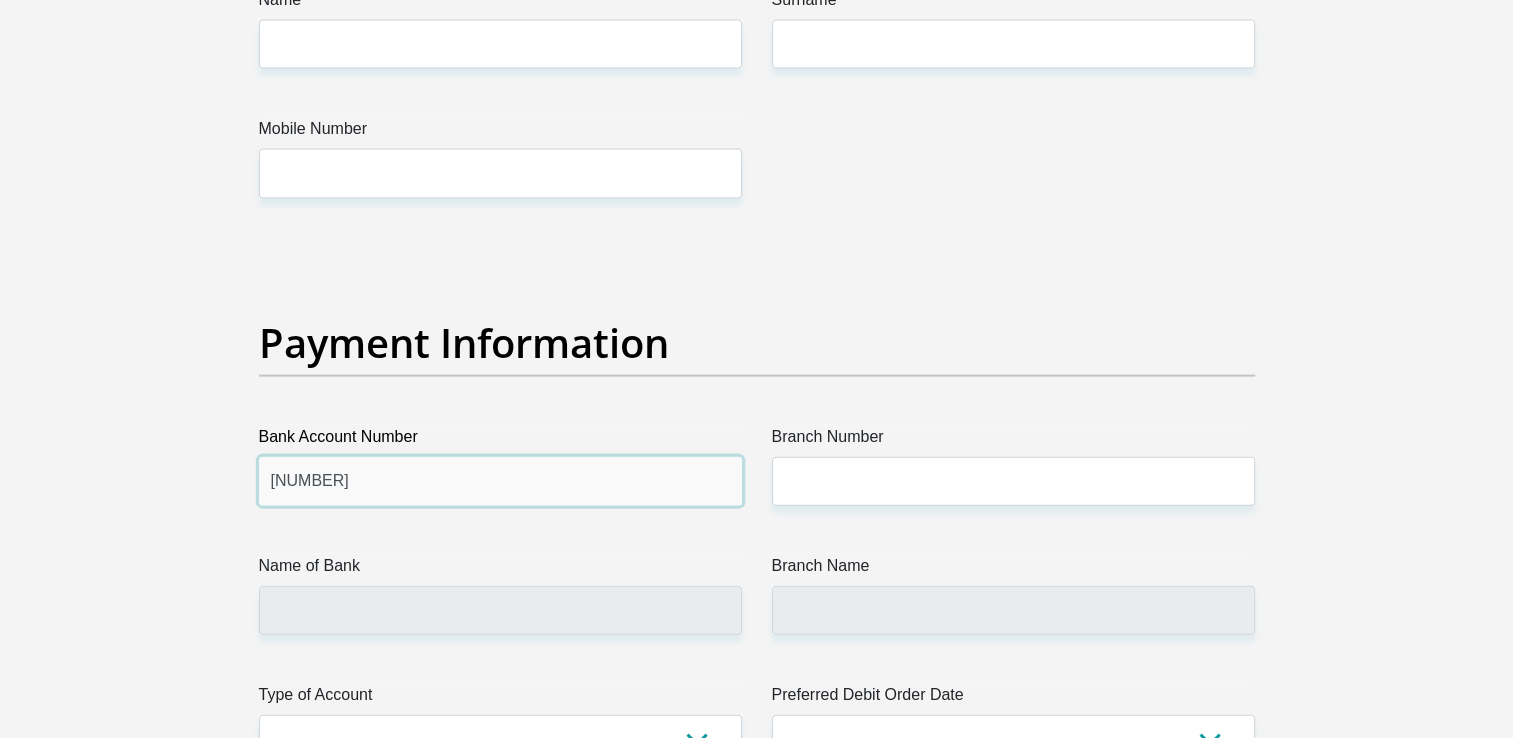 drag, startPoint x: 480, startPoint y: 501, endPoint x: 198, endPoint y: 486, distance: 282.39865 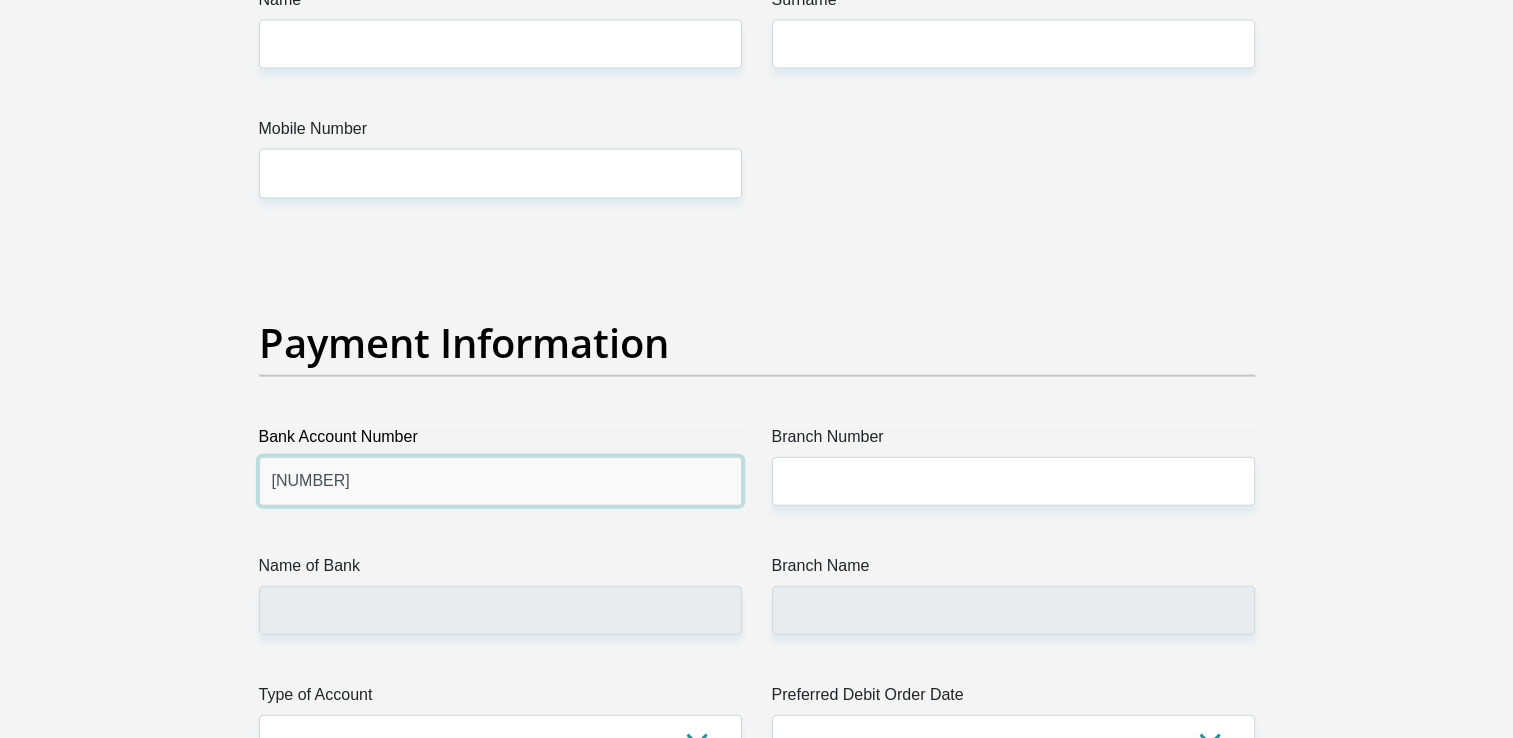 type on "1649622773" 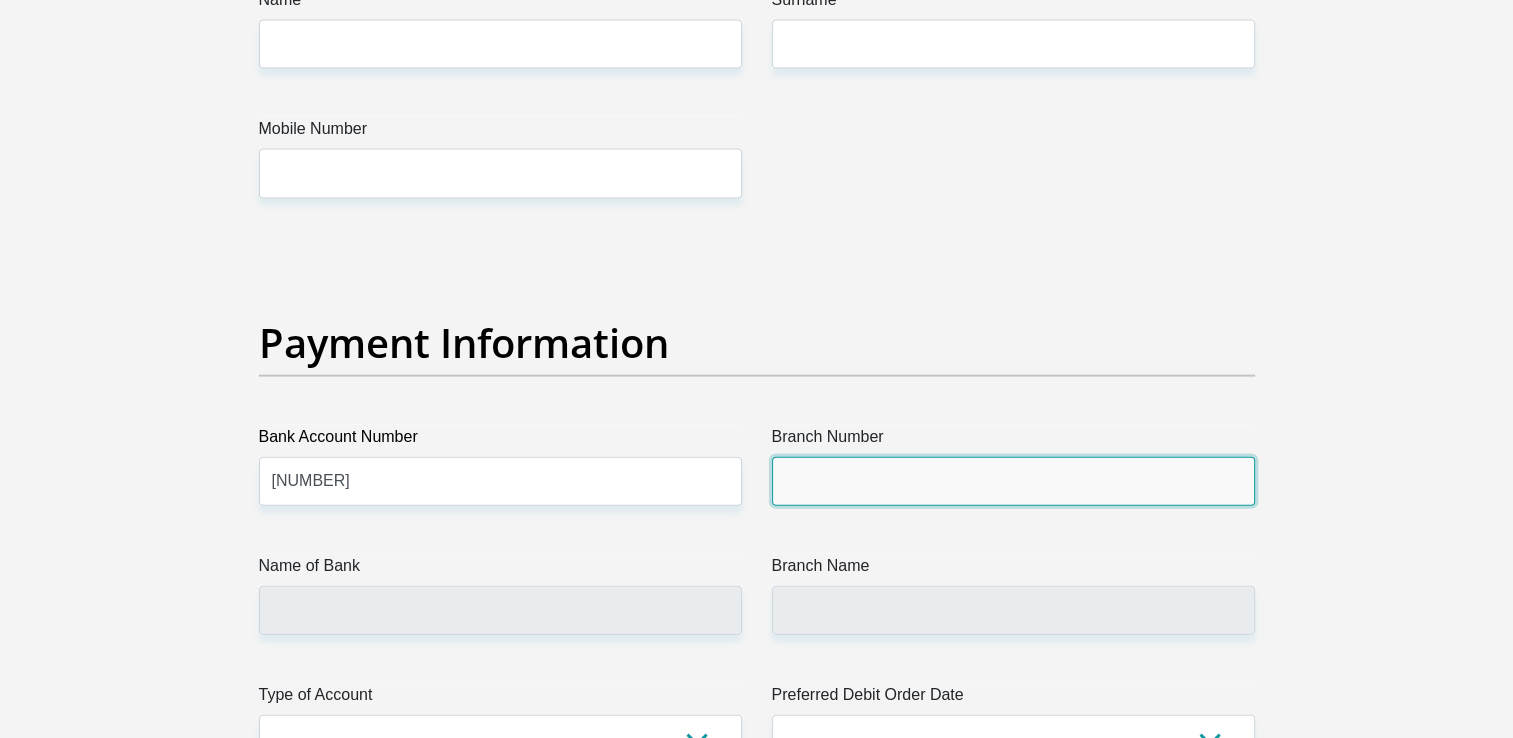click on "Branch Number" at bounding box center [1013, 481] 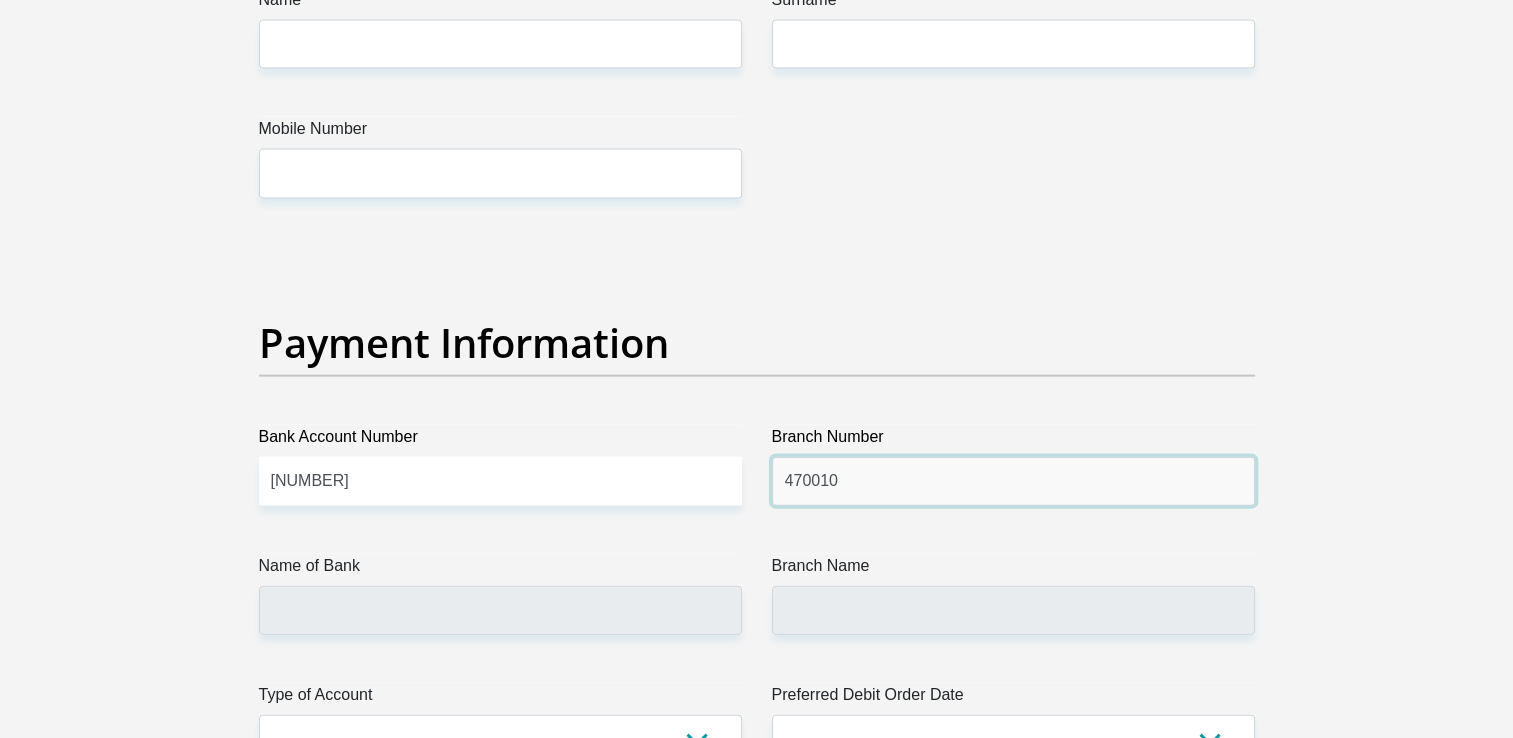 type on "470010" 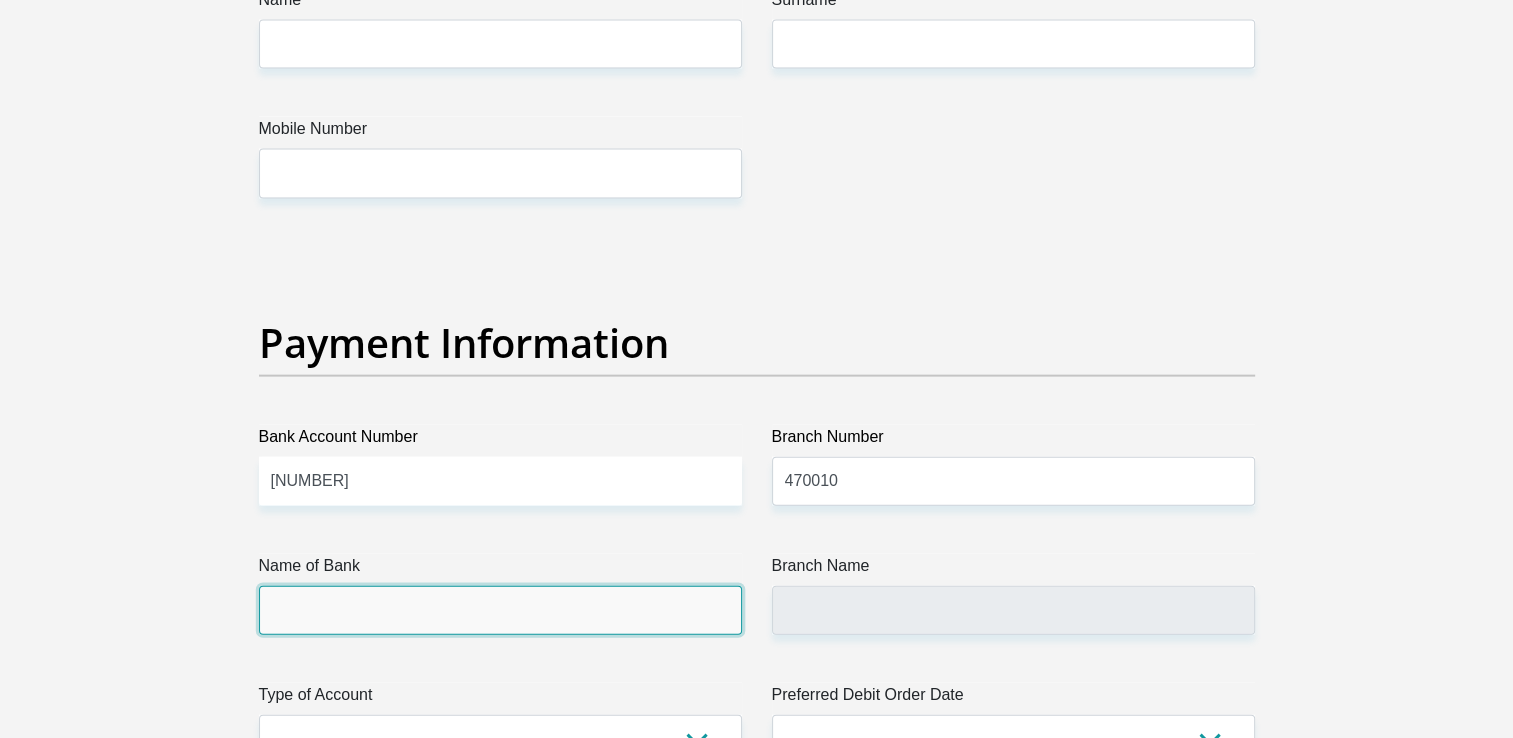 type on "CAPITEC BANK LIMITED" 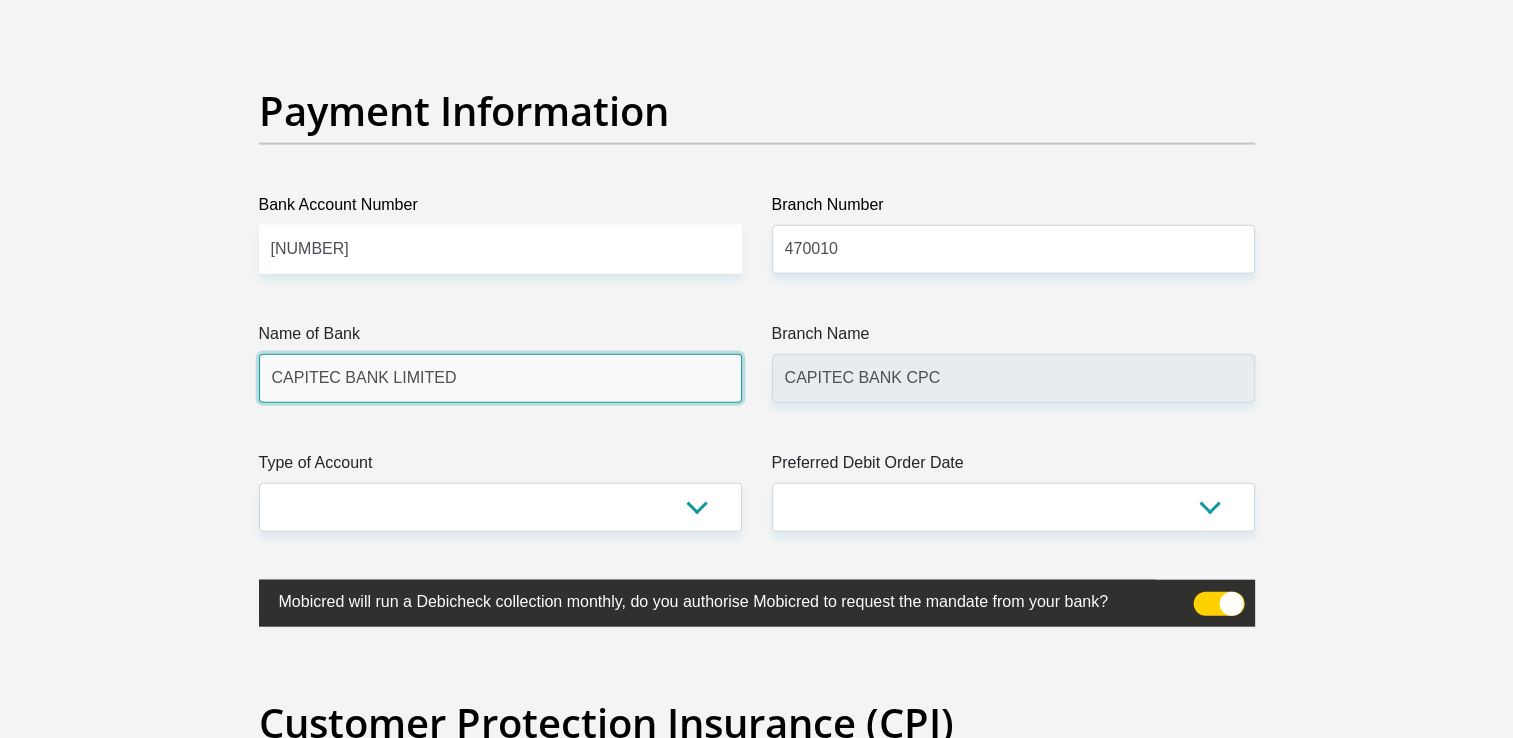 scroll, scrollTop: 4632, scrollLeft: 0, axis: vertical 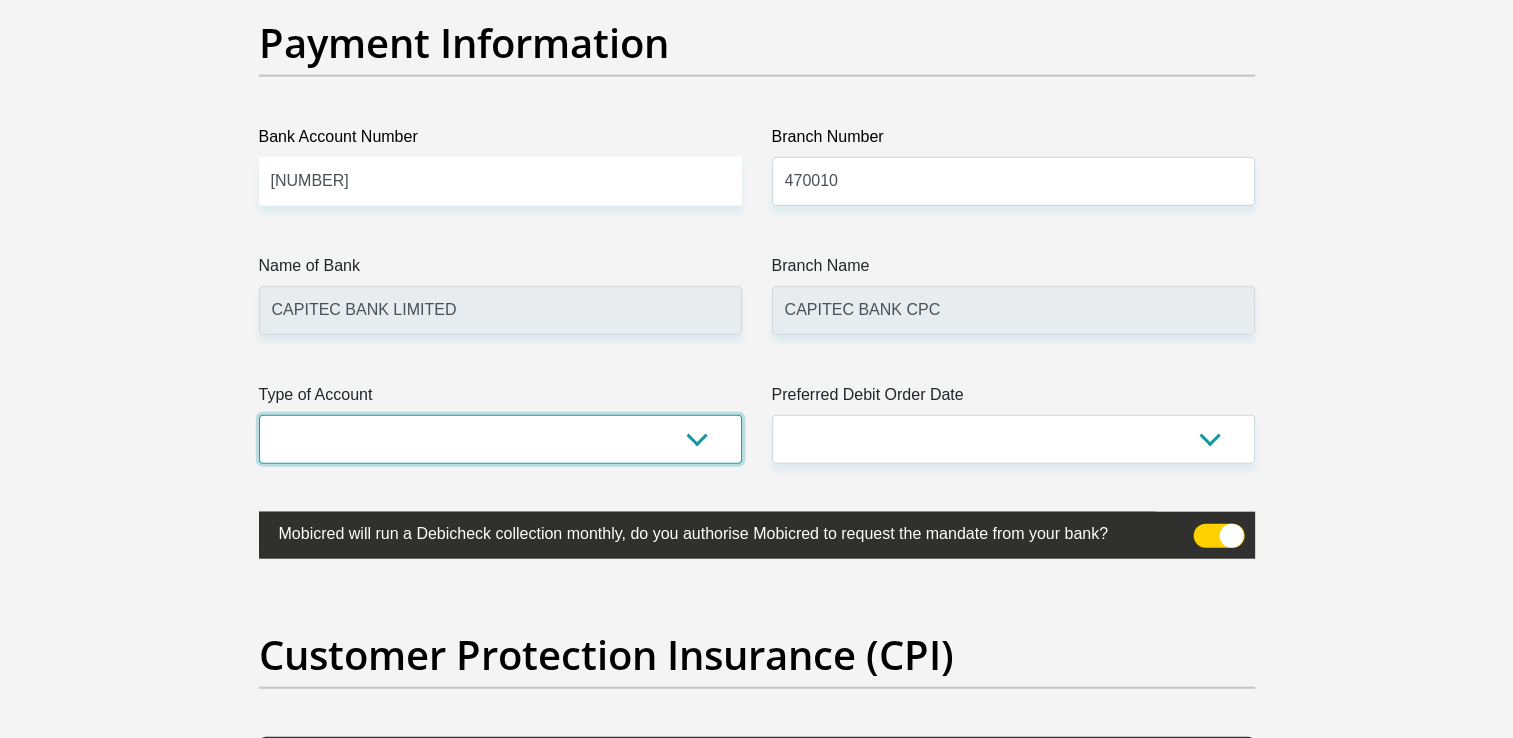 click on "Cheque
Savings" at bounding box center [500, 439] 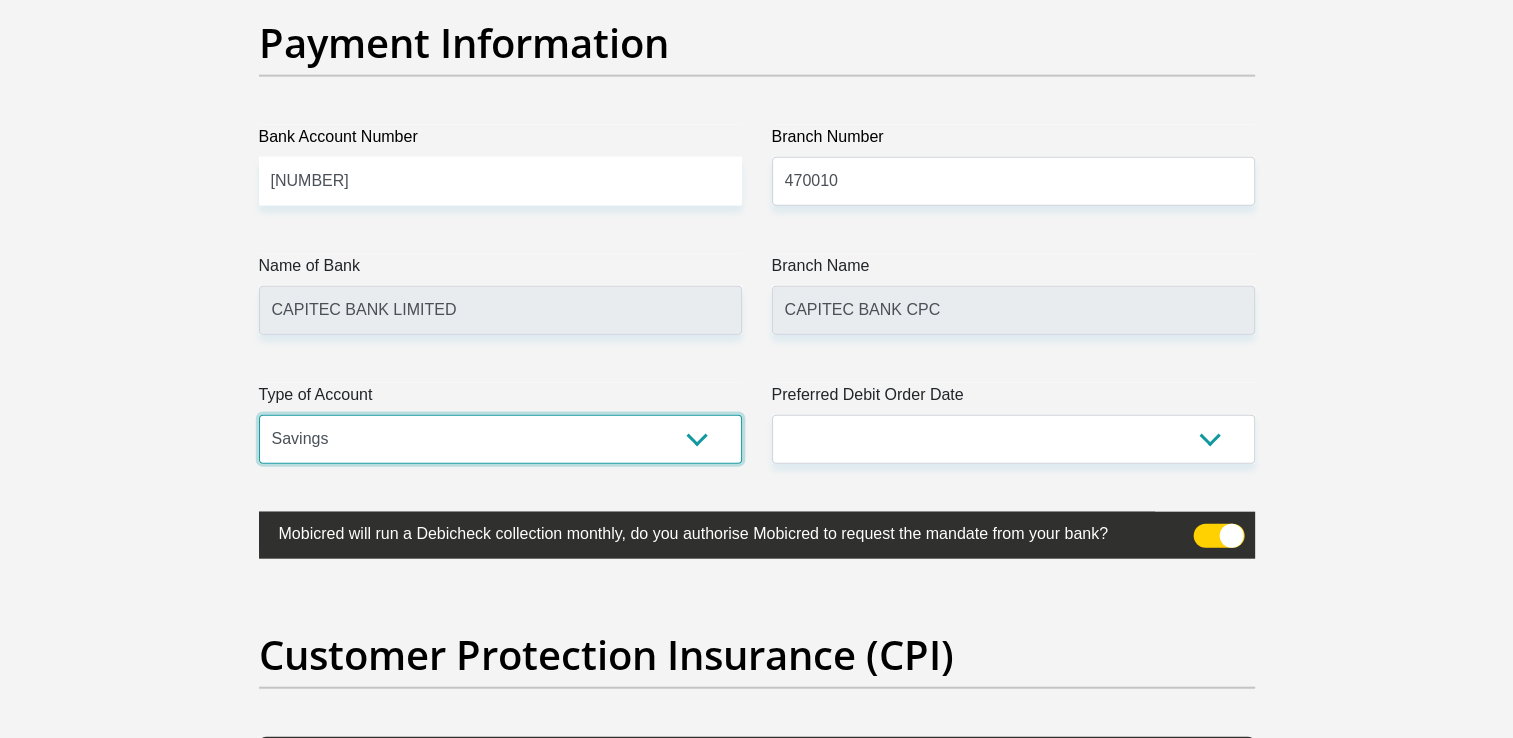 click on "Cheque
Savings" at bounding box center [500, 439] 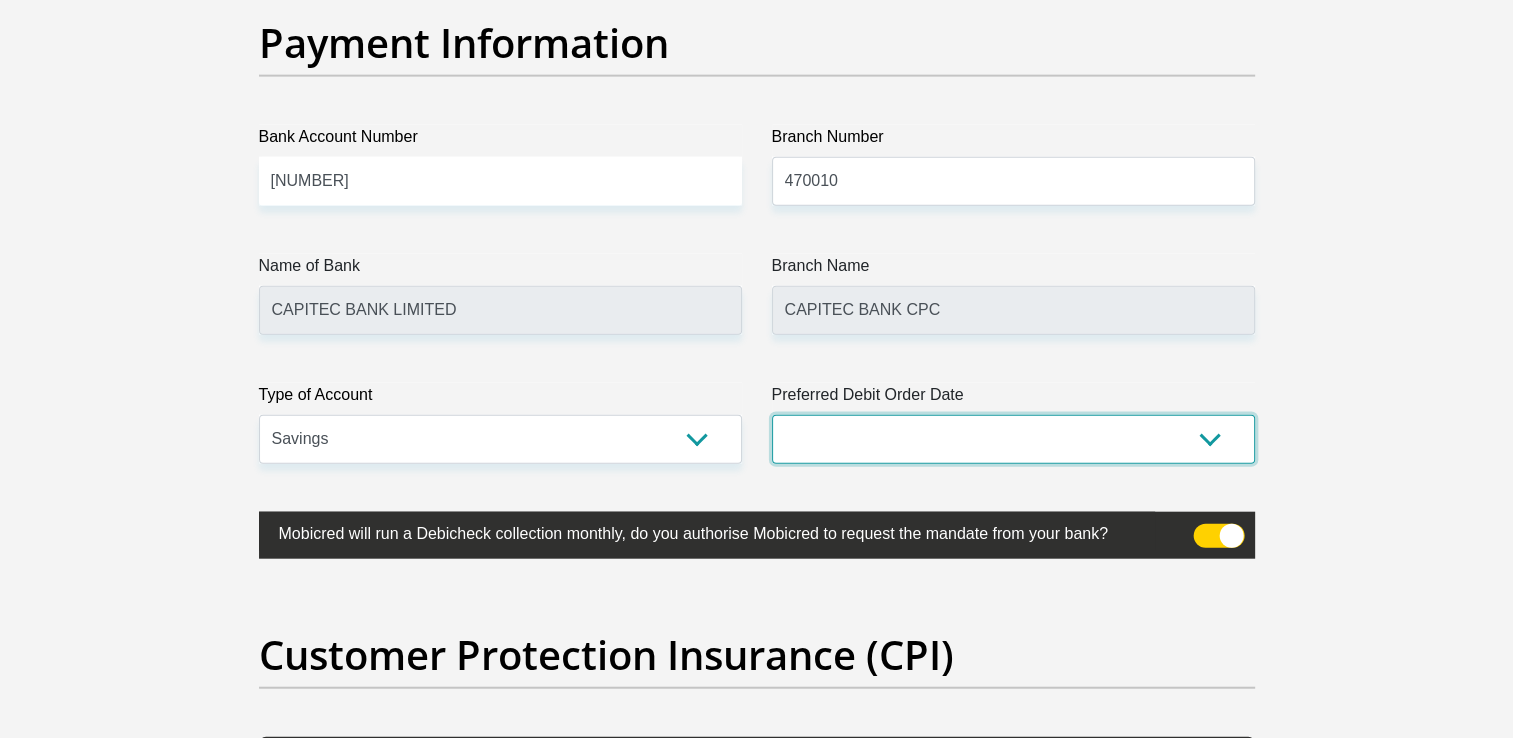 click on "1st
2nd
3rd
4th
5th
7th
18th
19th
20th
21st
22nd
23rd
24th
25th
26th
27th
28th
29th
30th" at bounding box center [1013, 439] 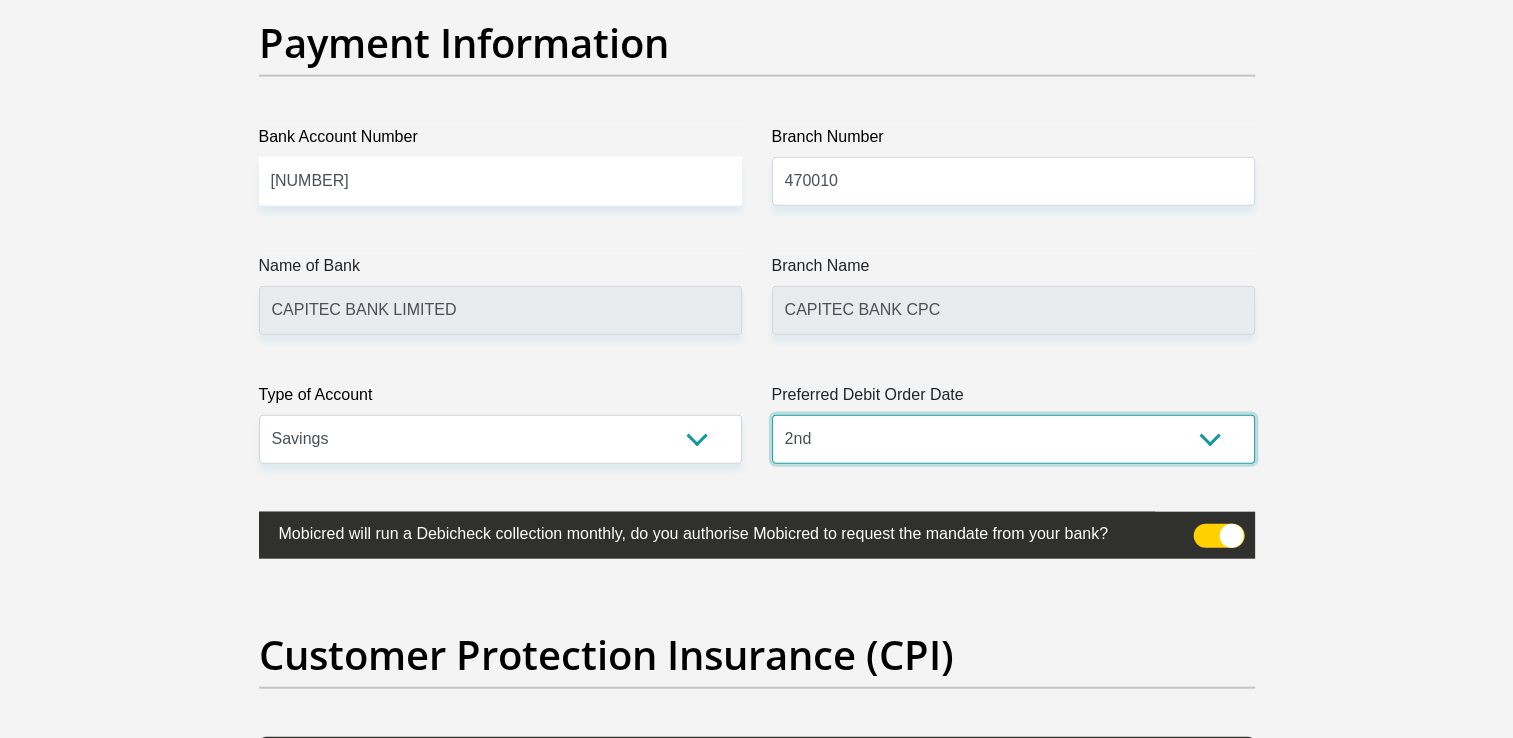 click on "1st
2nd
3rd
4th
5th
7th
18th
19th
20th
21st
22nd
23rd
24th
25th
26th
27th
28th
29th
30th" at bounding box center [1013, 439] 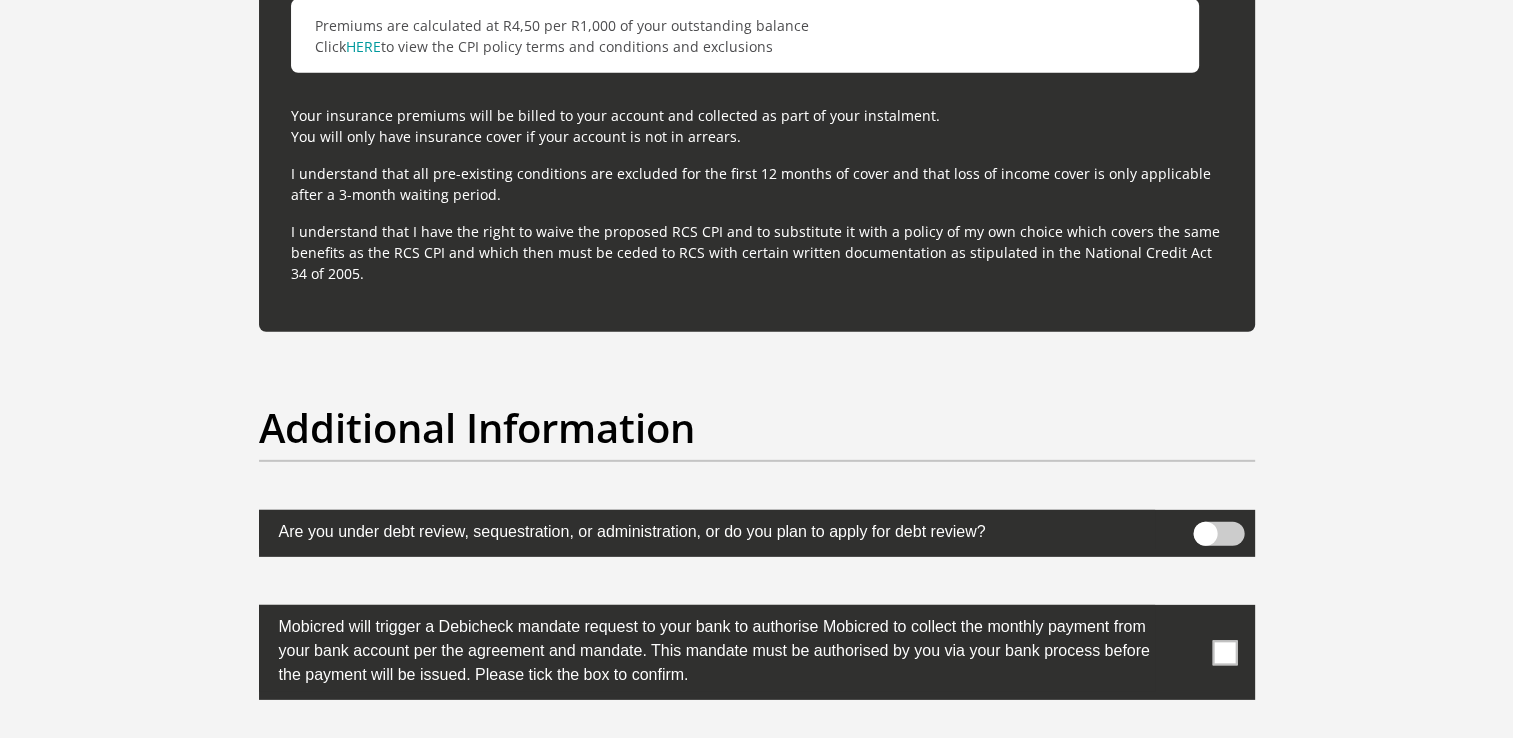 scroll, scrollTop: 6132, scrollLeft: 0, axis: vertical 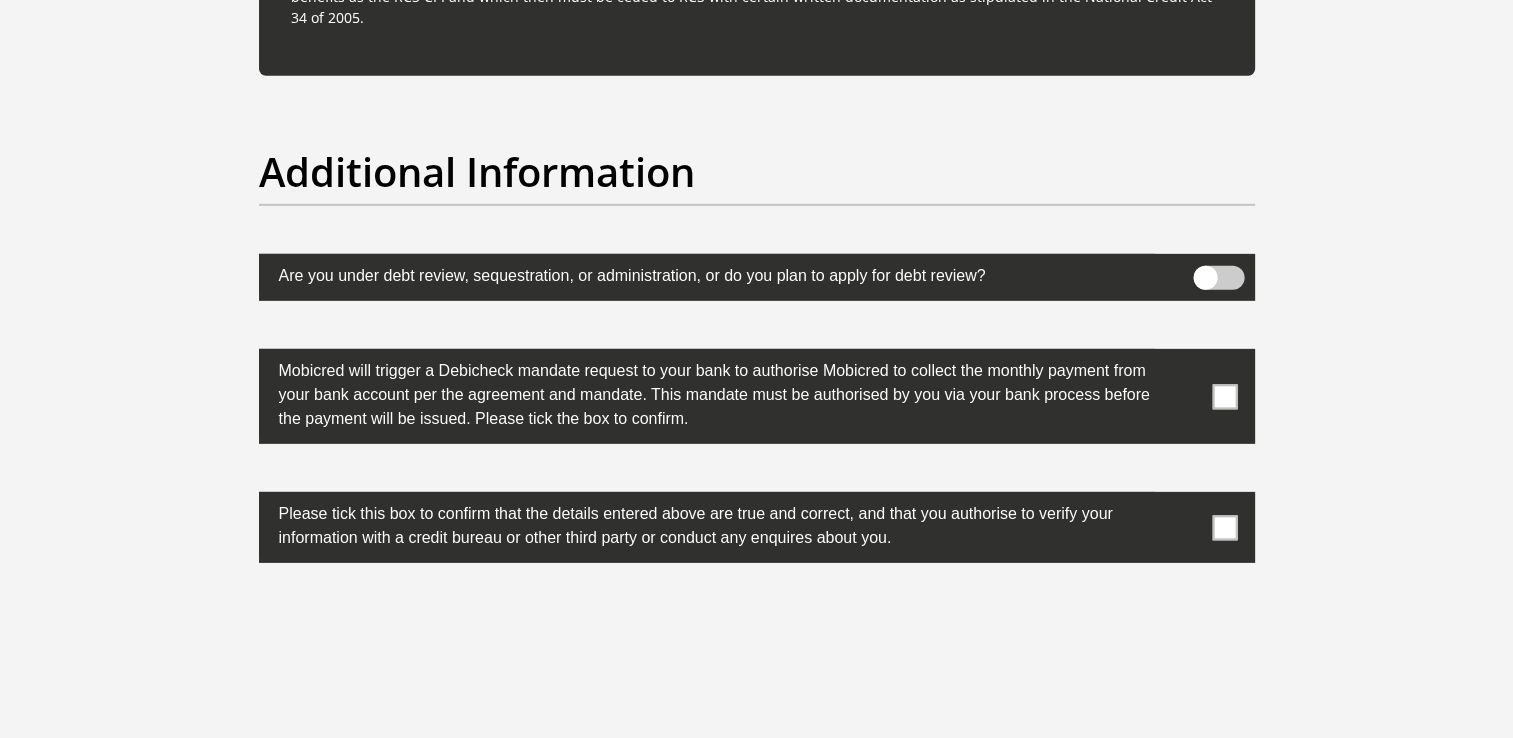 click at bounding box center (1218, 278) 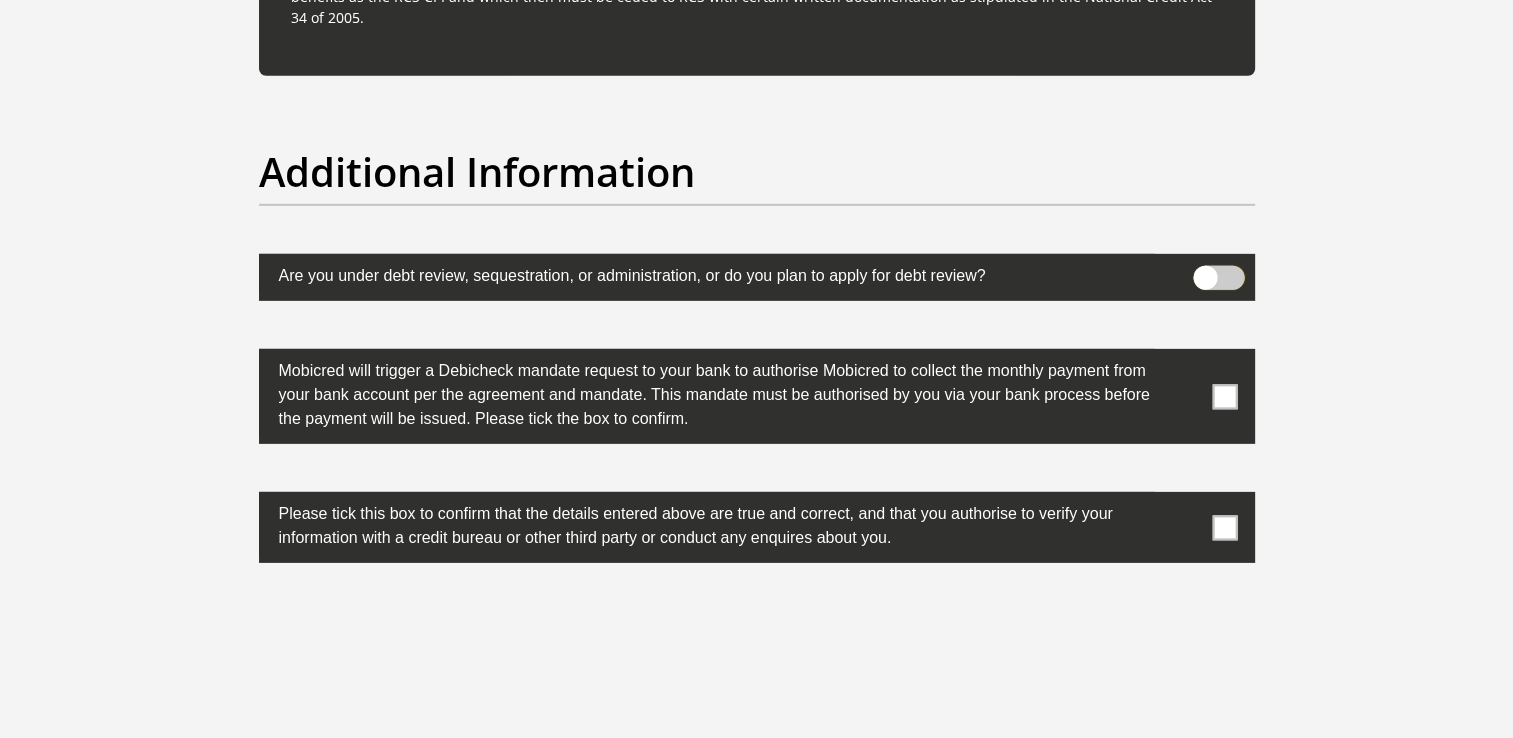 click at bounding box center (1205, 271) 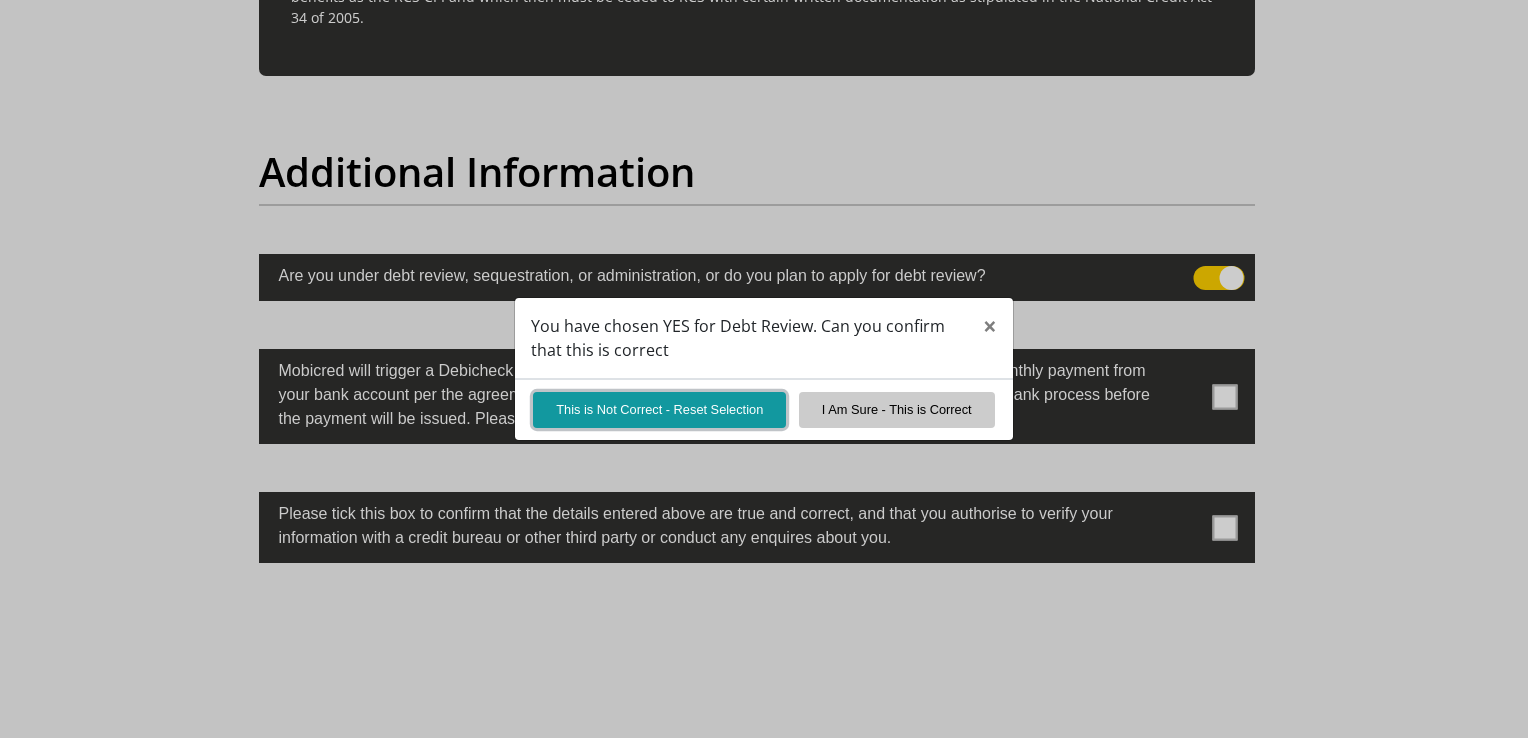 click on "This is Not Correct - Reset Selection" at bounding box center [659, 409] 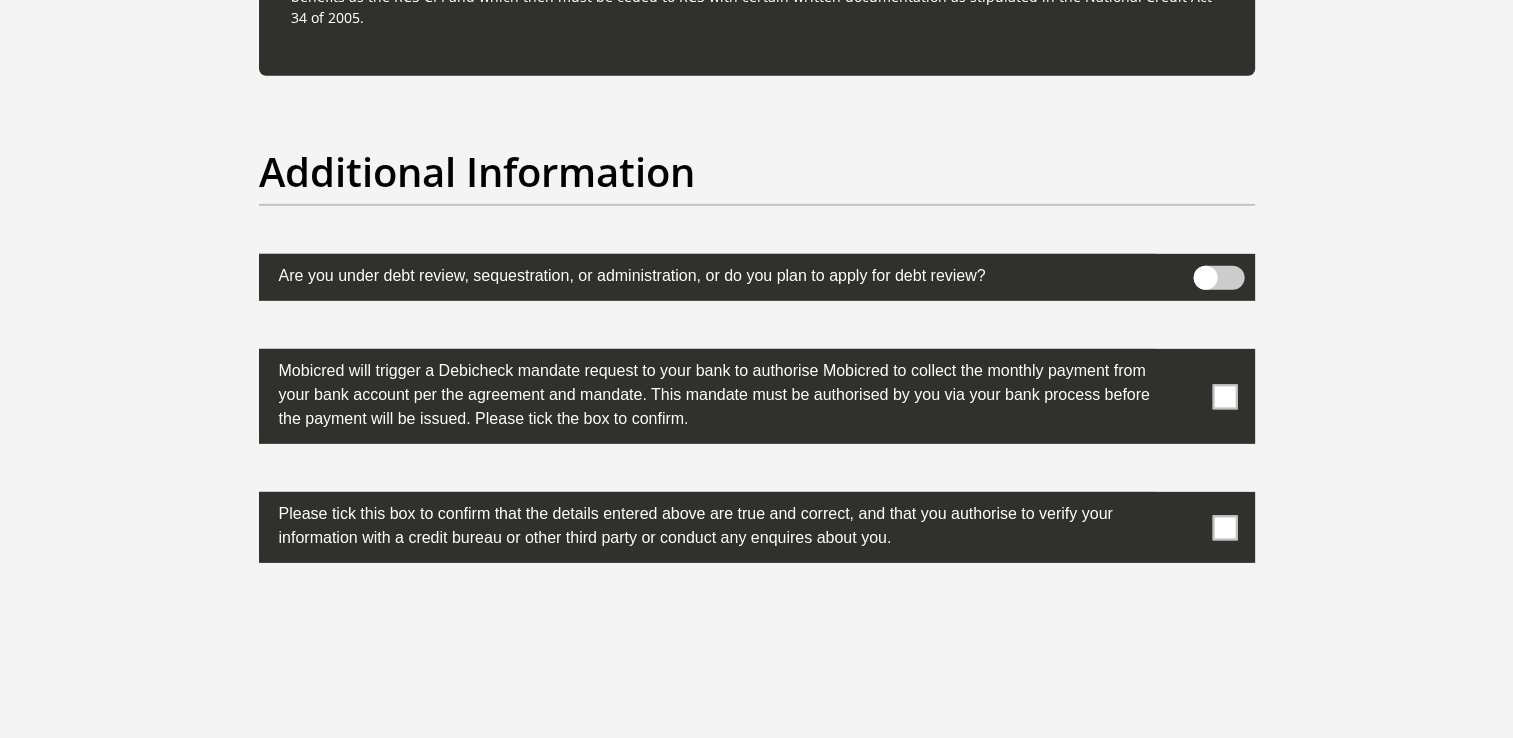 click at bounding box center [1224, 396] 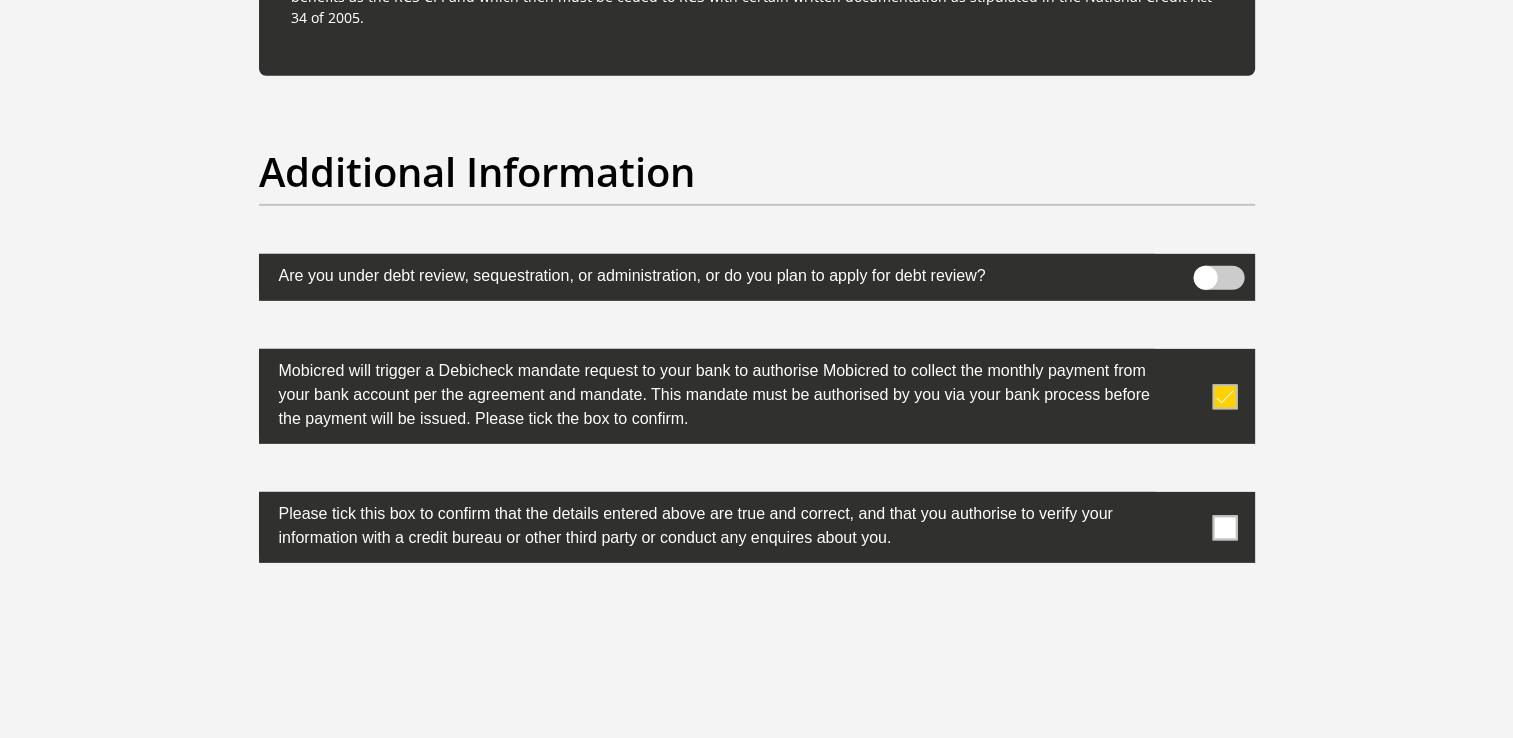 click at bounding box center [1224, 527] 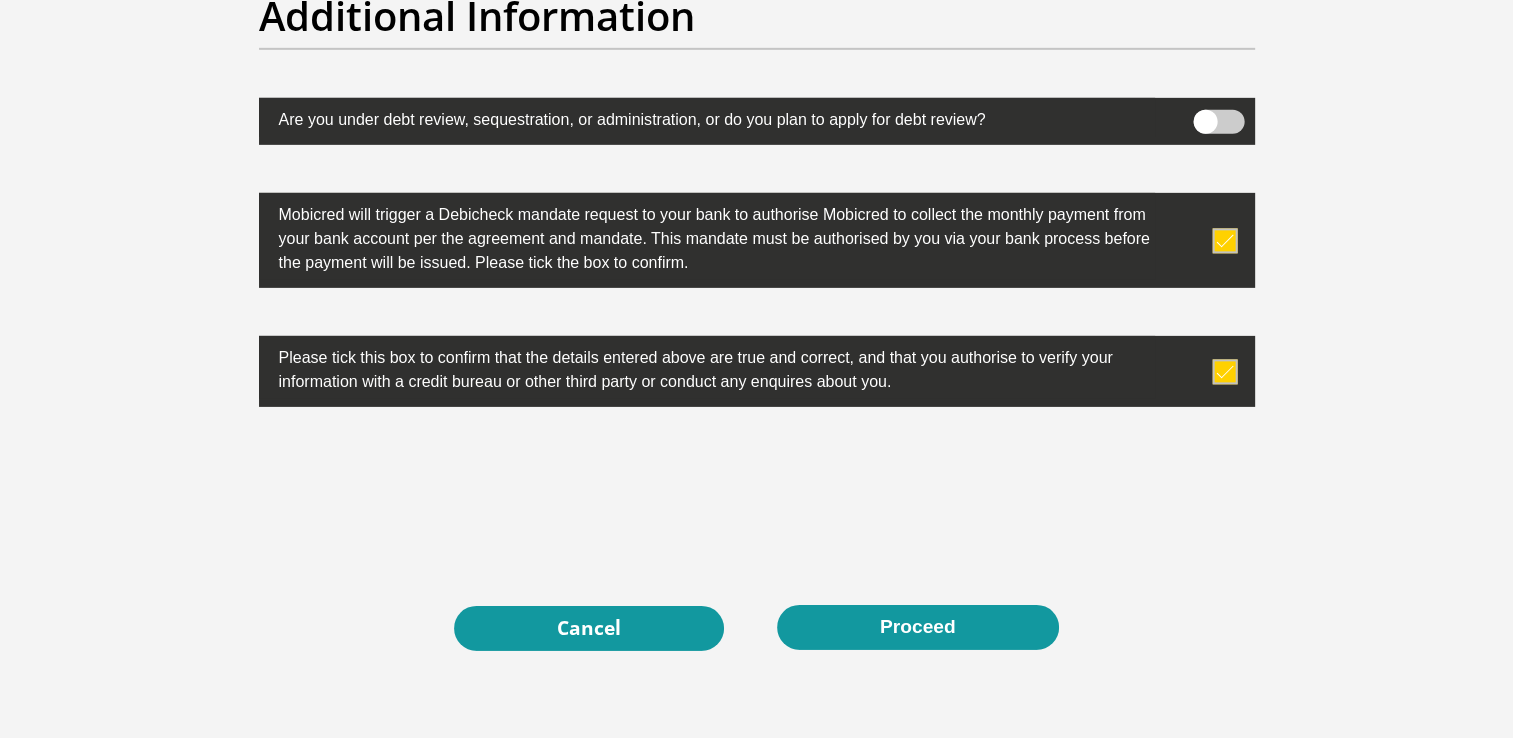 scroll, scrollTop: 6432, scrollLeft: 0, axis: vertical 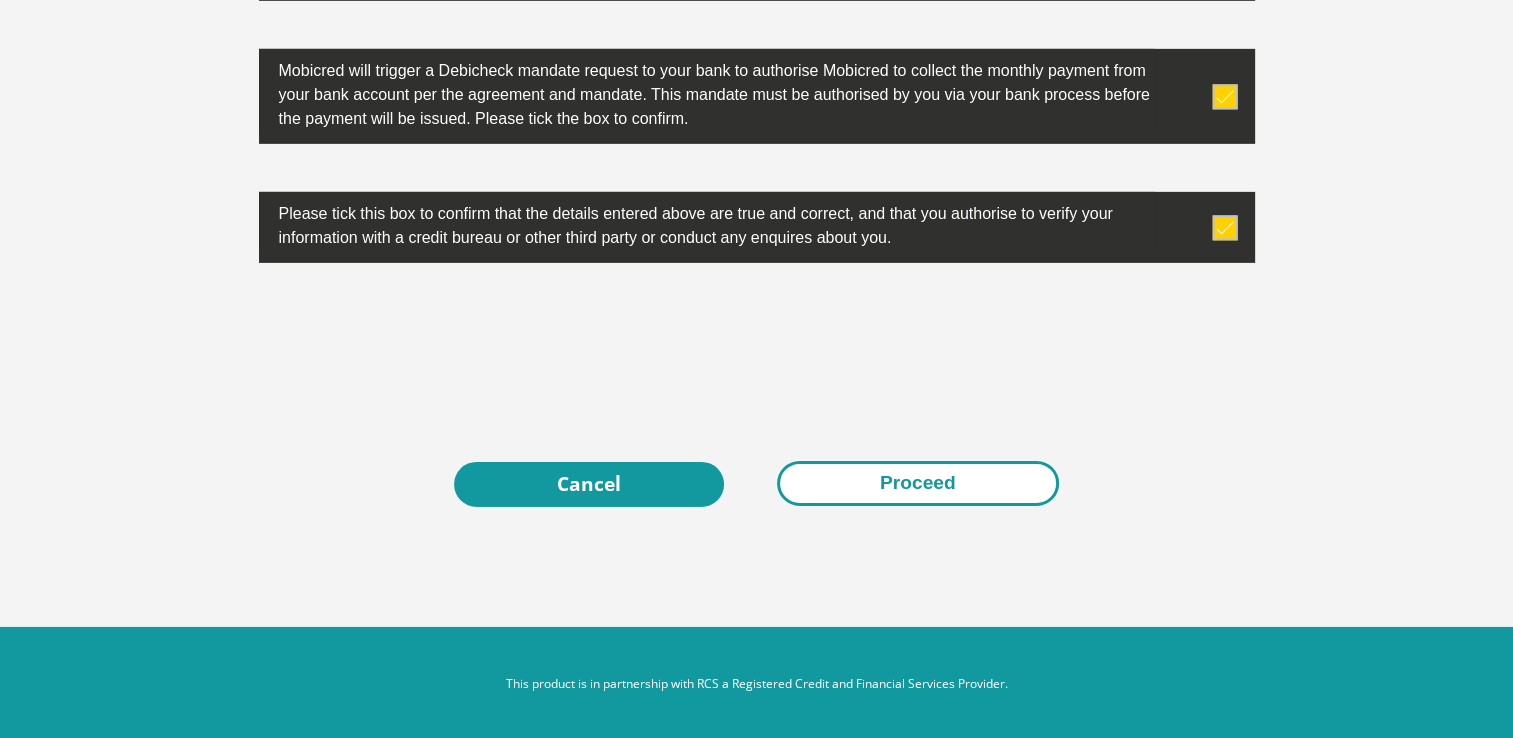 click on "Proceed" at bounding box center (918, 483) 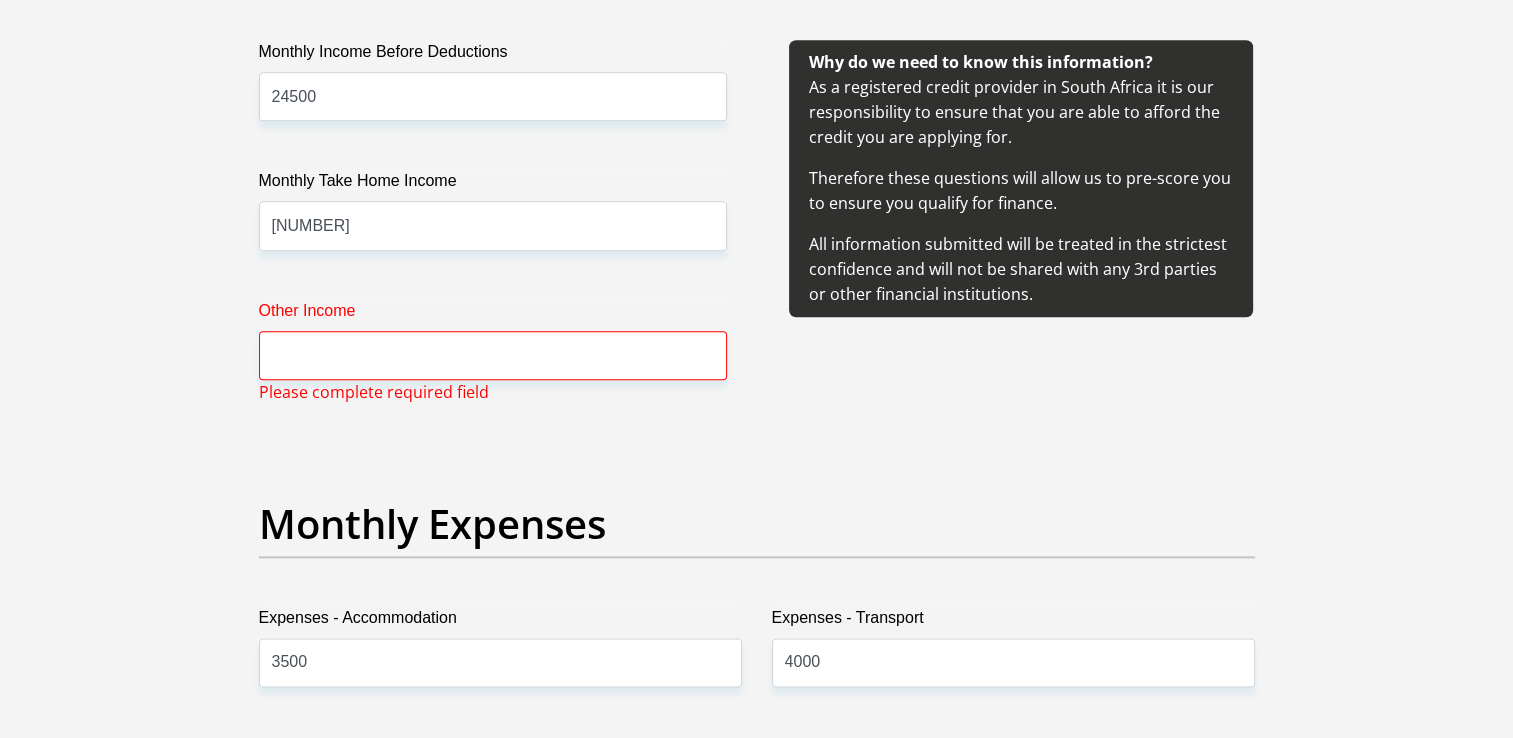 scroll, scrollTop: 2284, scrollLeft: 0, axis: vertical 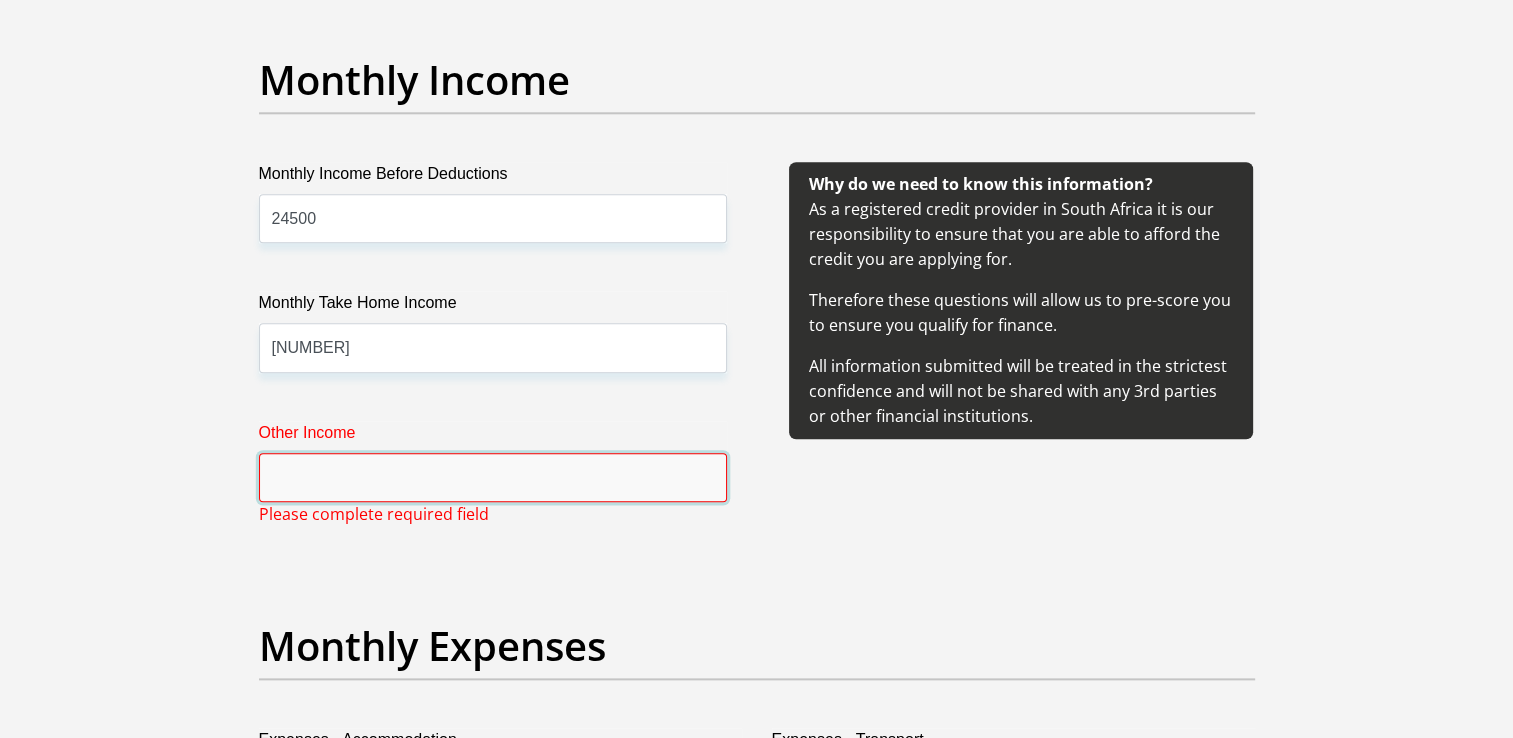 click on "Other Income" at bounding box center (493, 477) 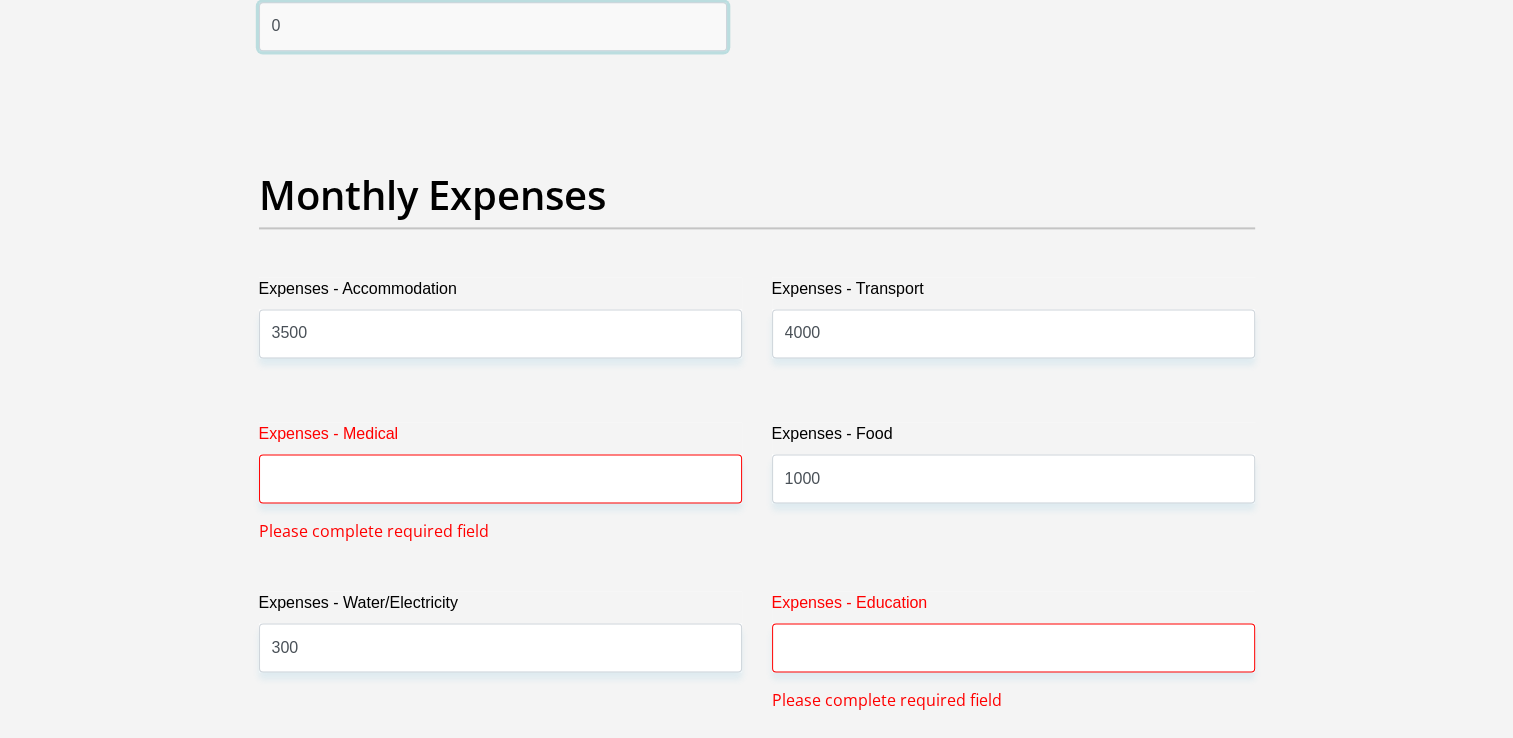 scroll, scrollTop: 2784, scrollLeft: 0, axis: vertical 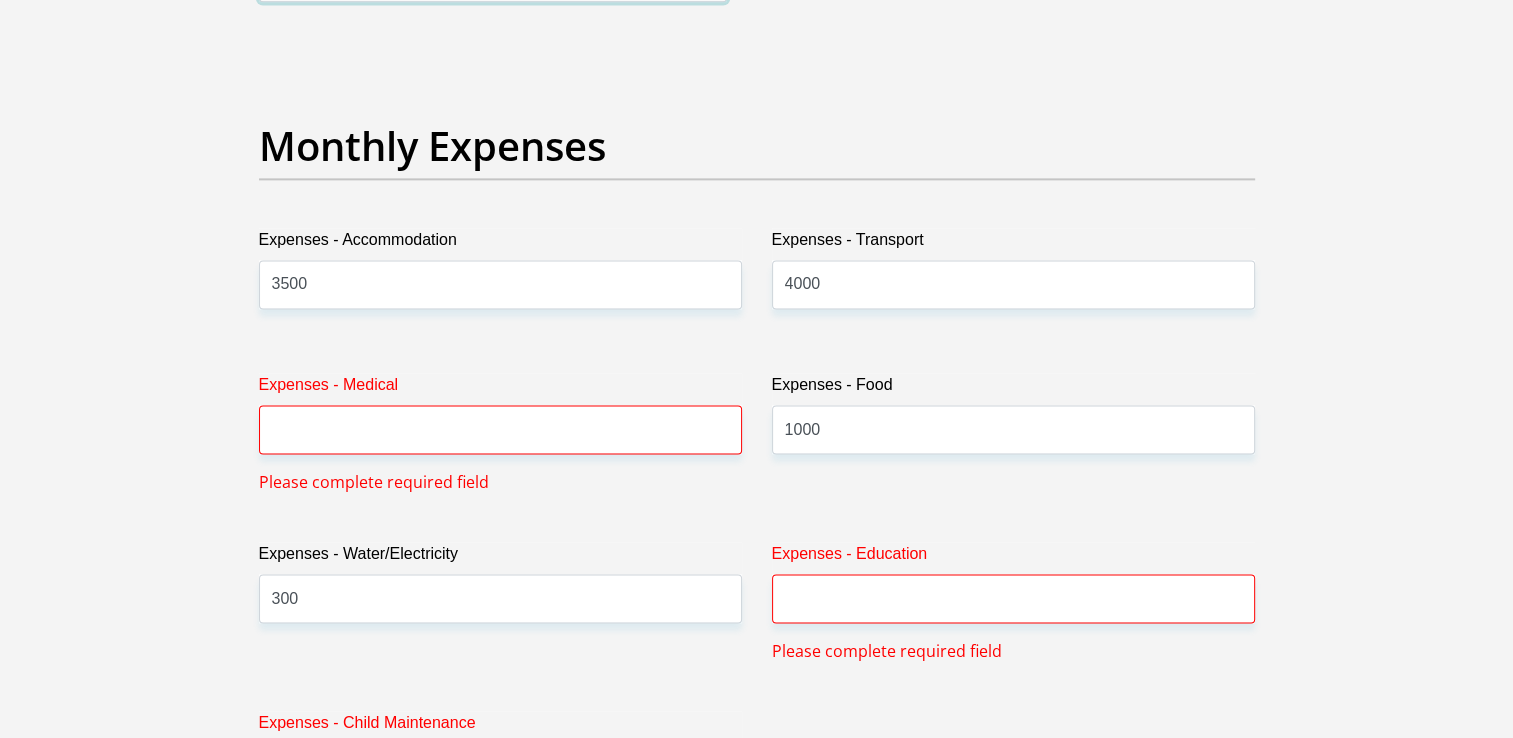 type on "0" 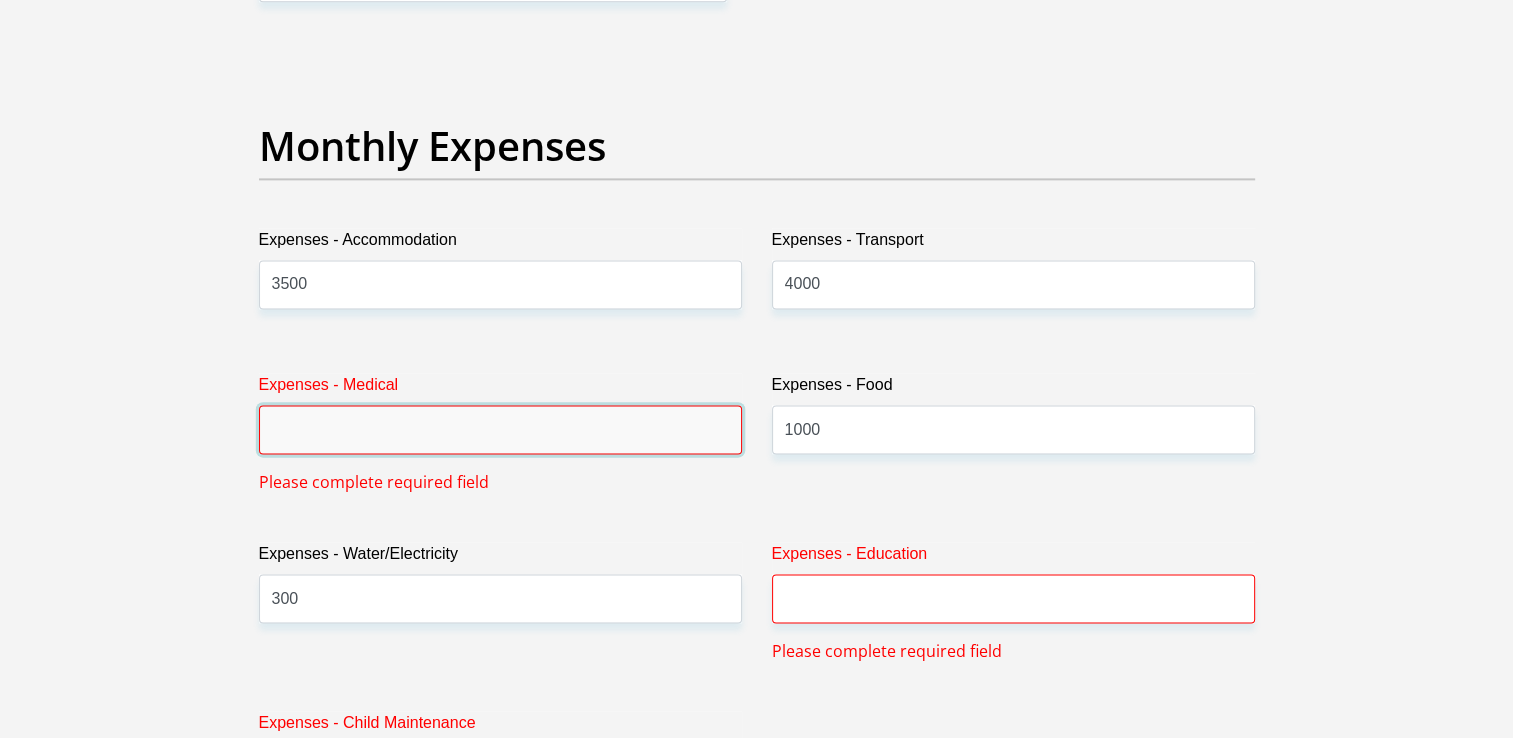 click on "Expenses - Medical" at bounding box center (500, 429) 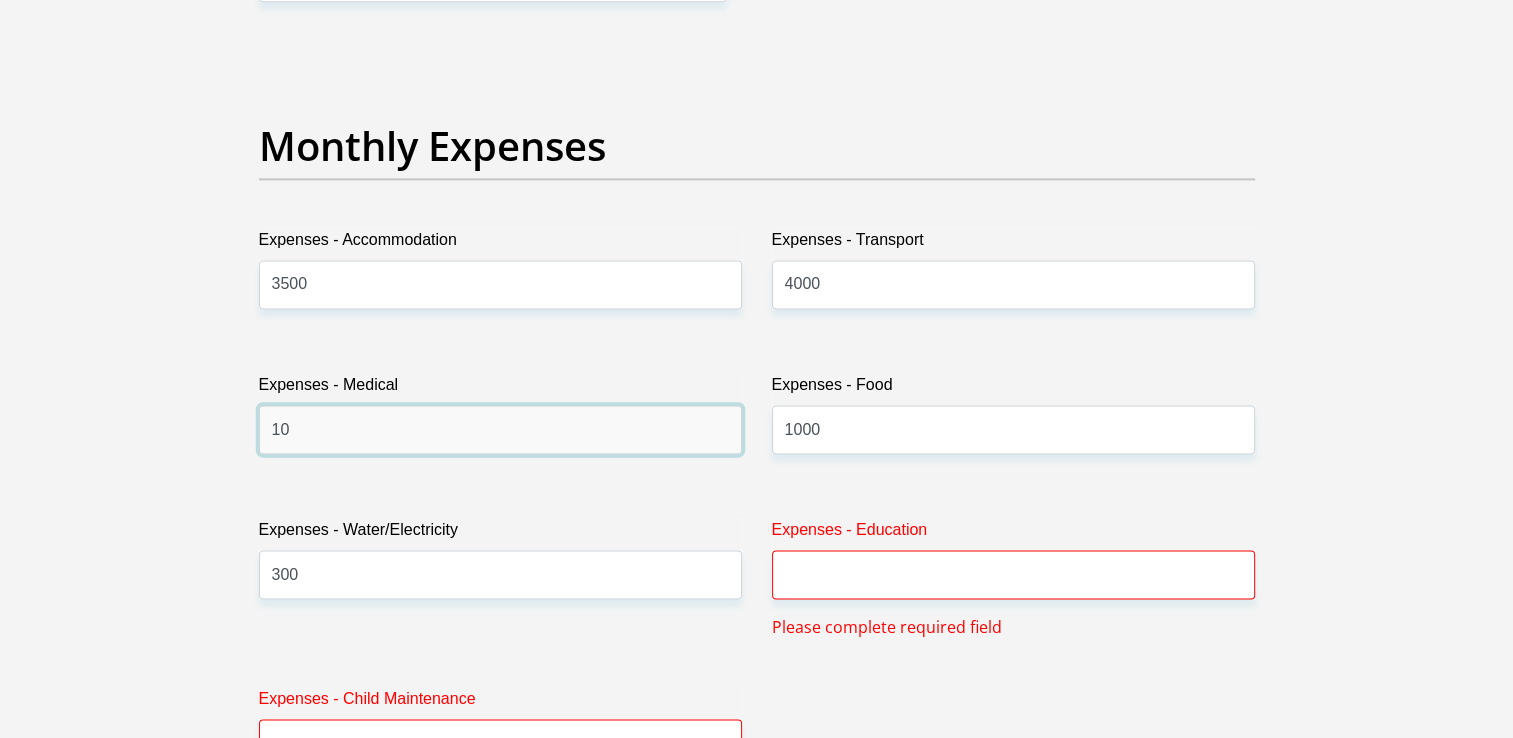 type on "1" 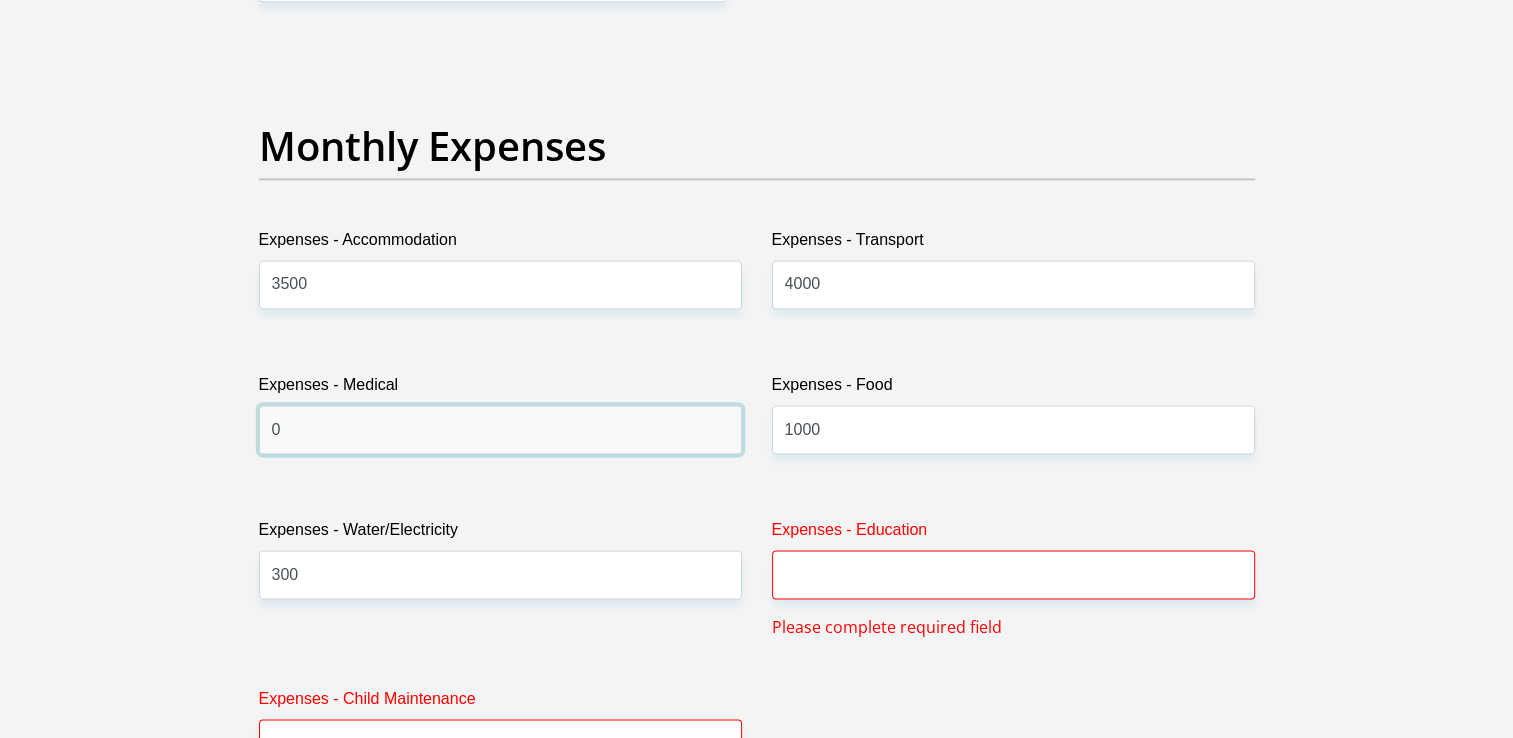 type on "0" 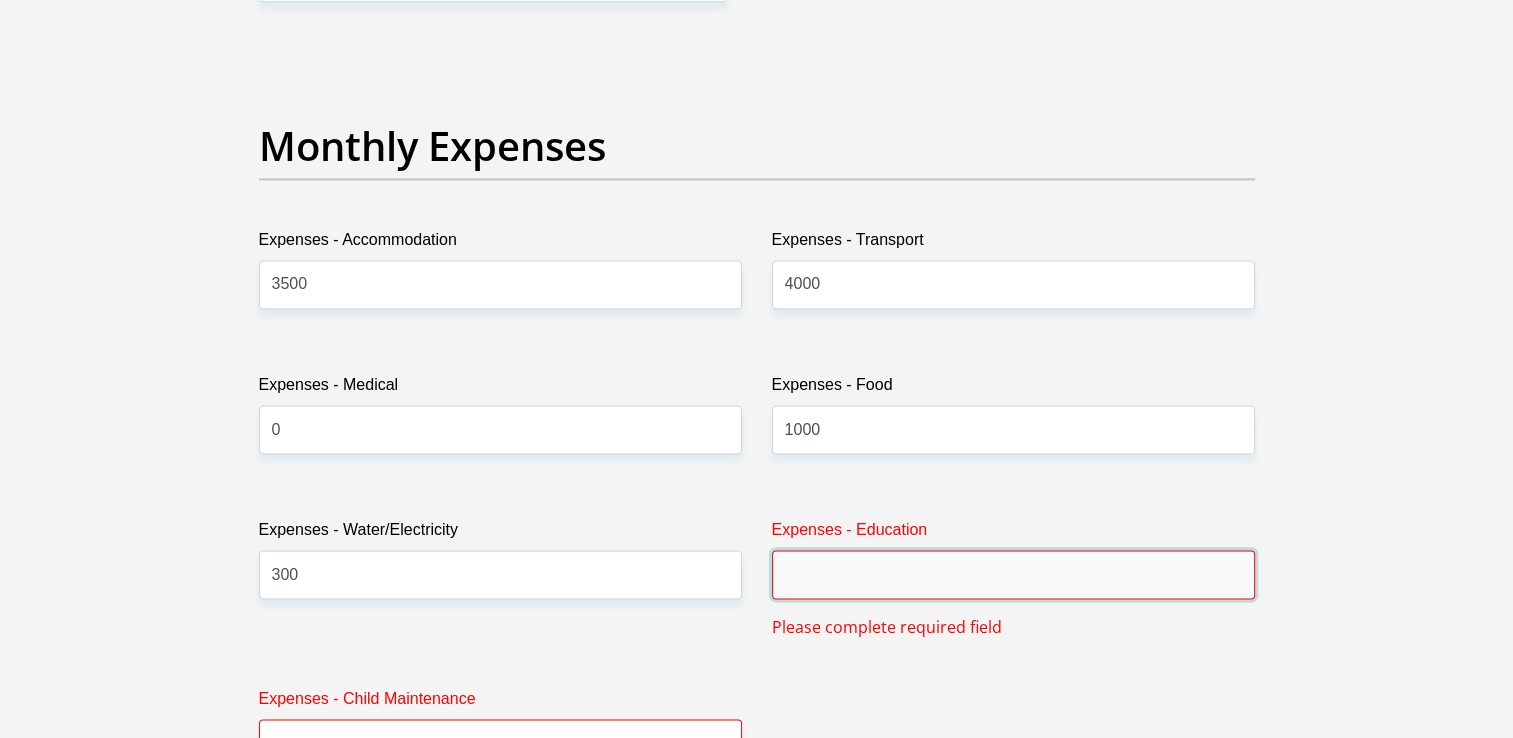 click on "Expenses - Education" at bounding box center (1013, 574) 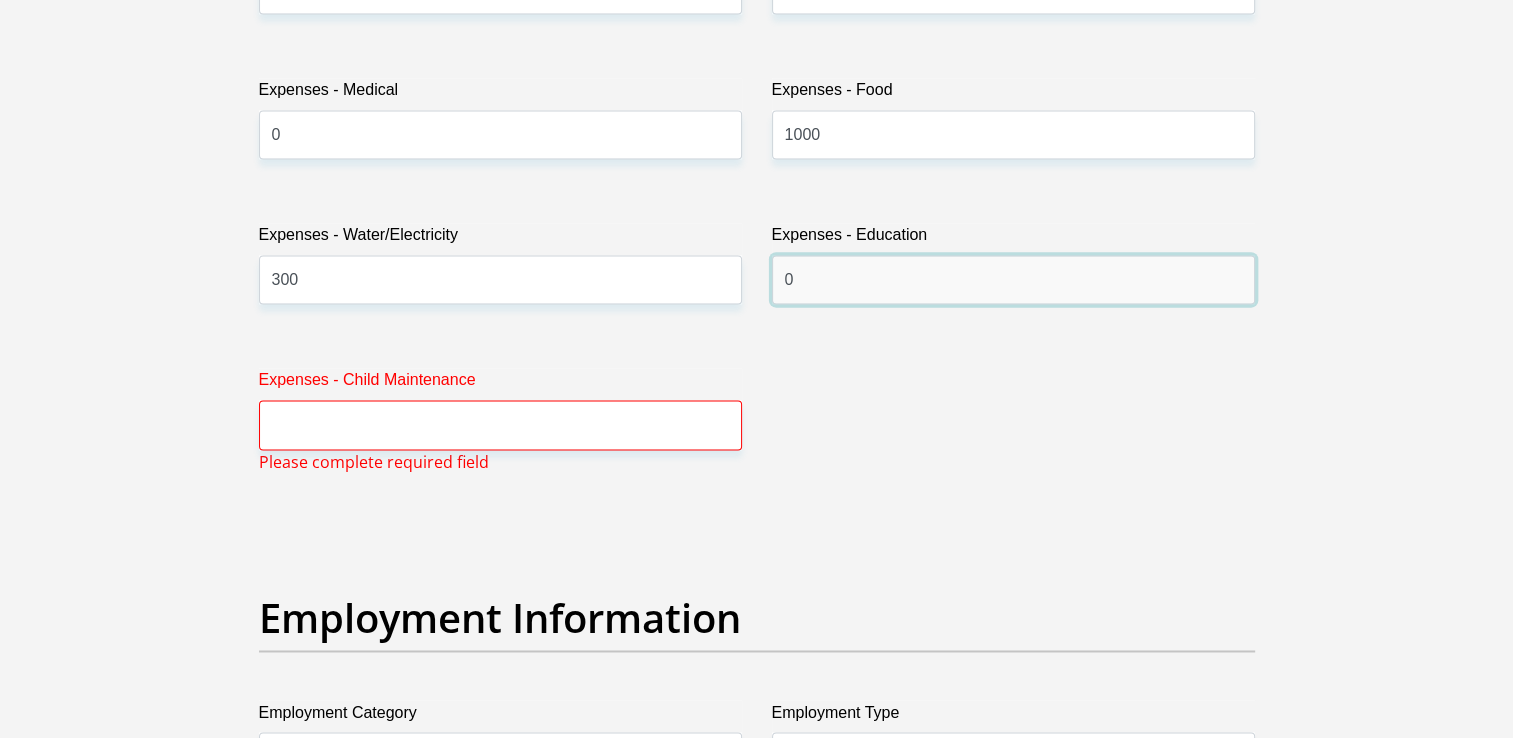 scroll, scrollTop: 3084, scrollLeft: 0, axis: vertical 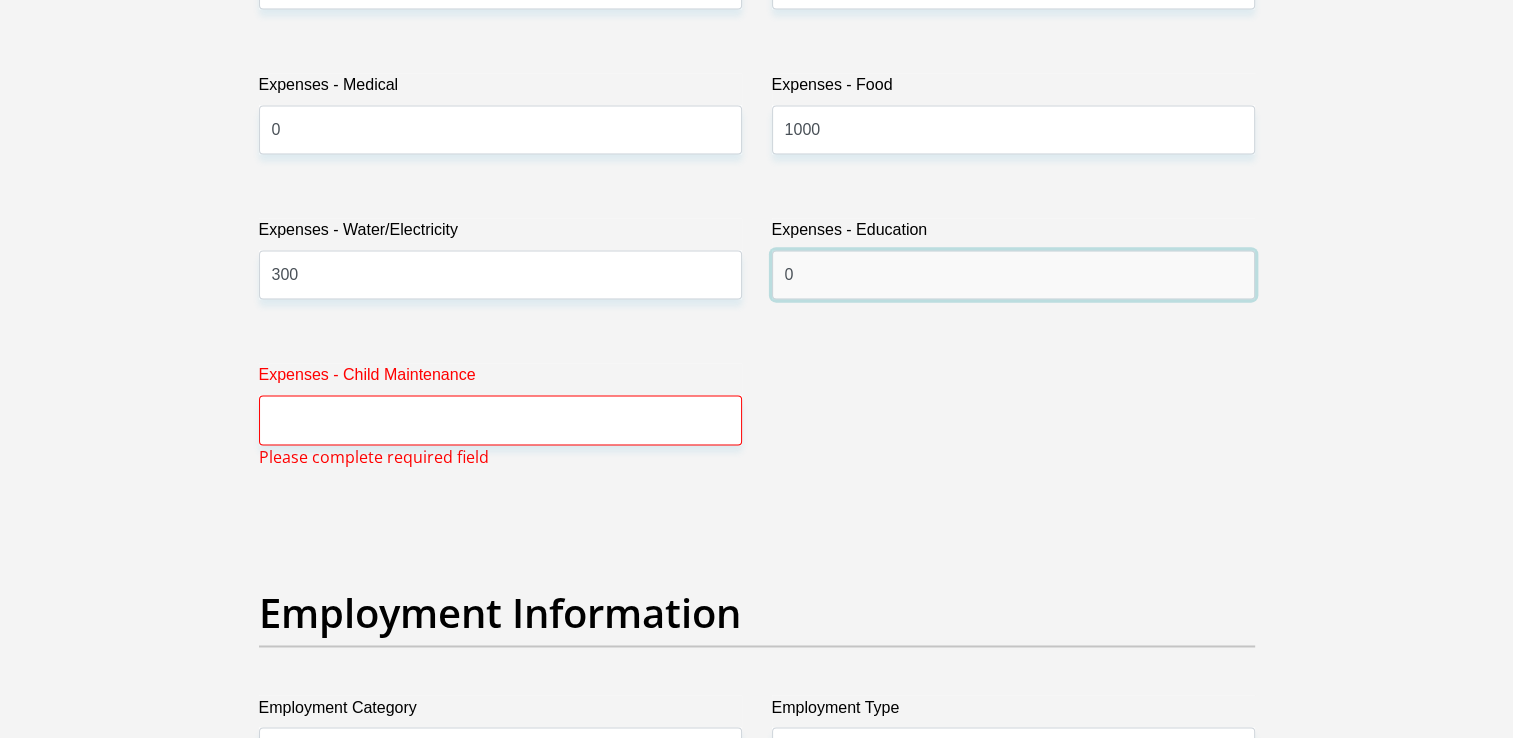 type on "0" 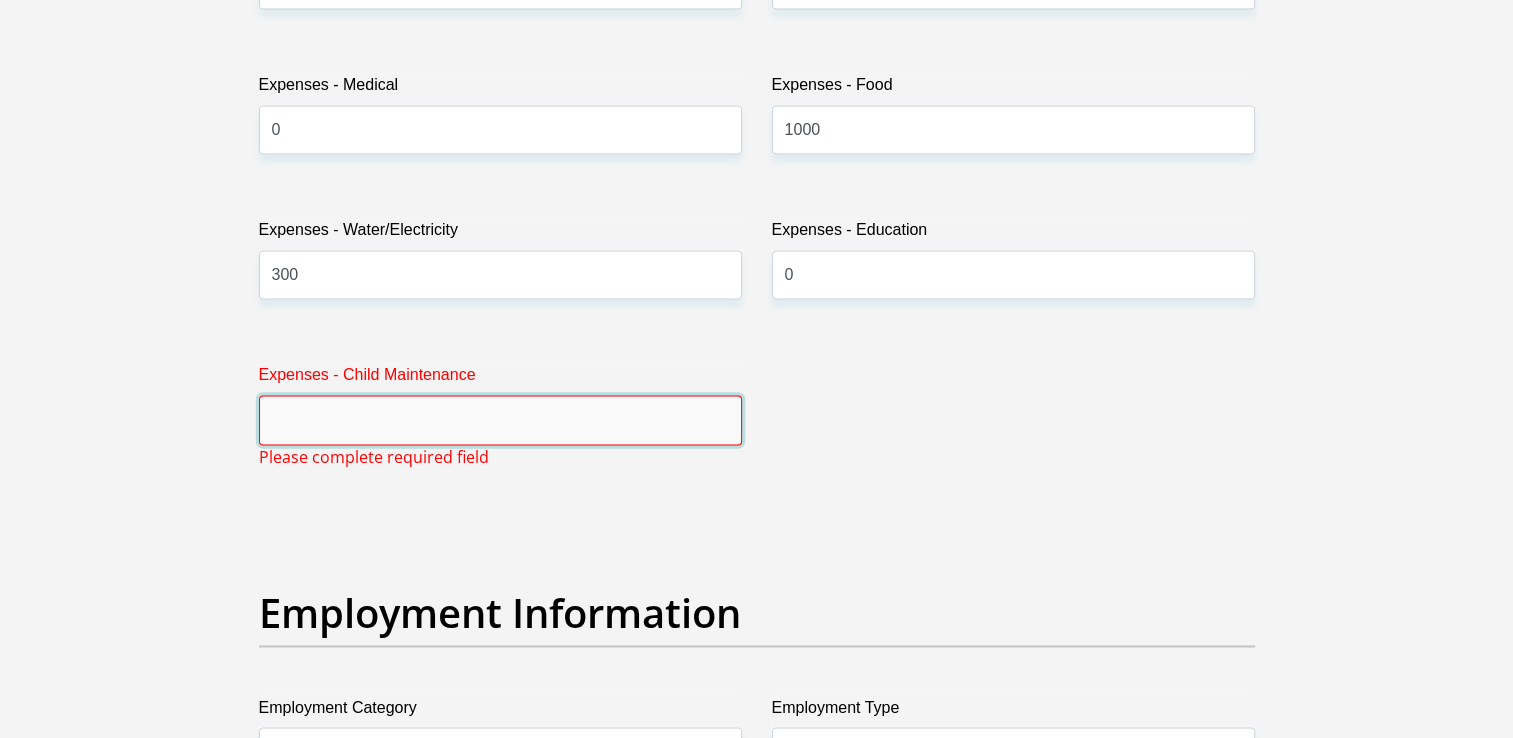 click on "Expenses - Child Maintenance" at bounding box center (500, 419) 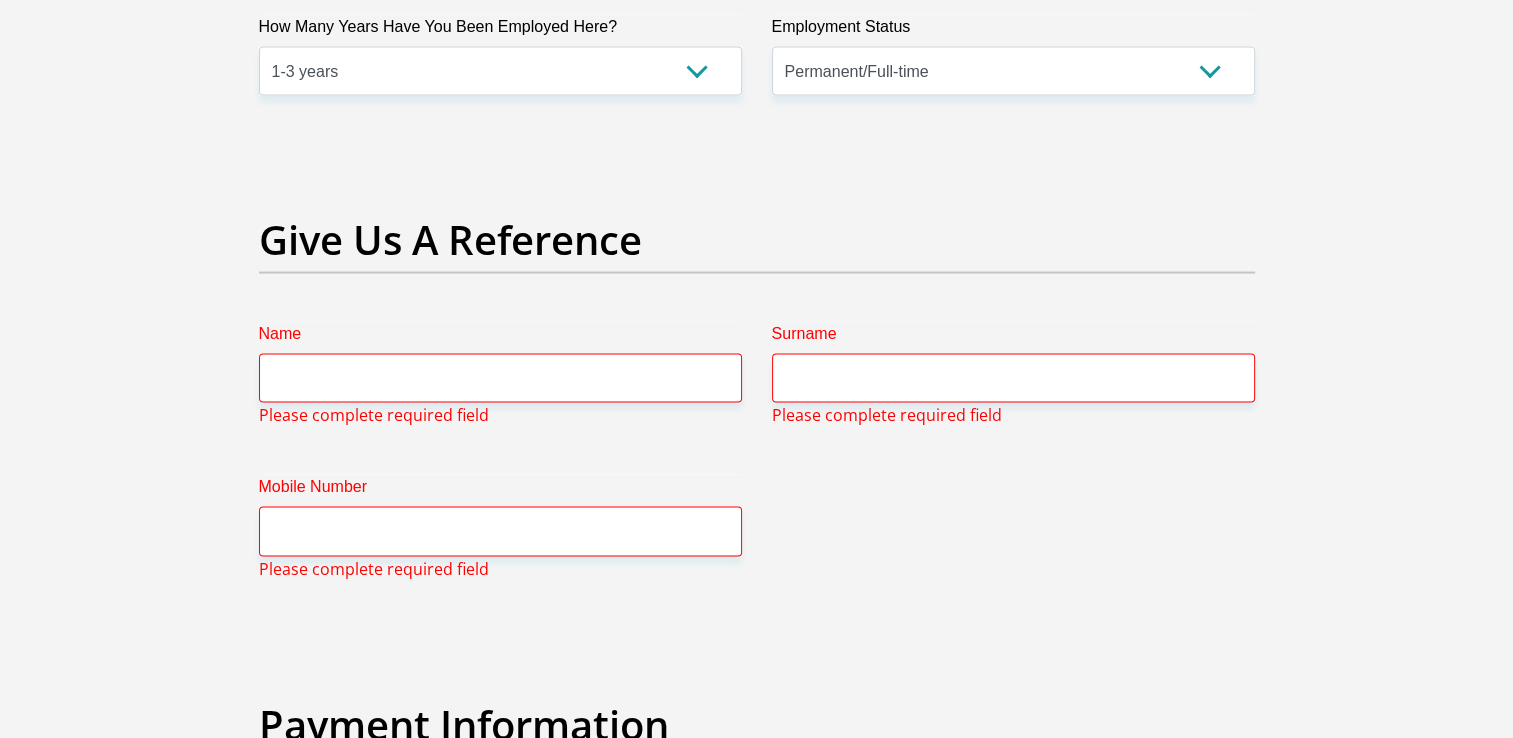 scroll, scrollTop: 4084, scrollLeft: 0, axis: vertical 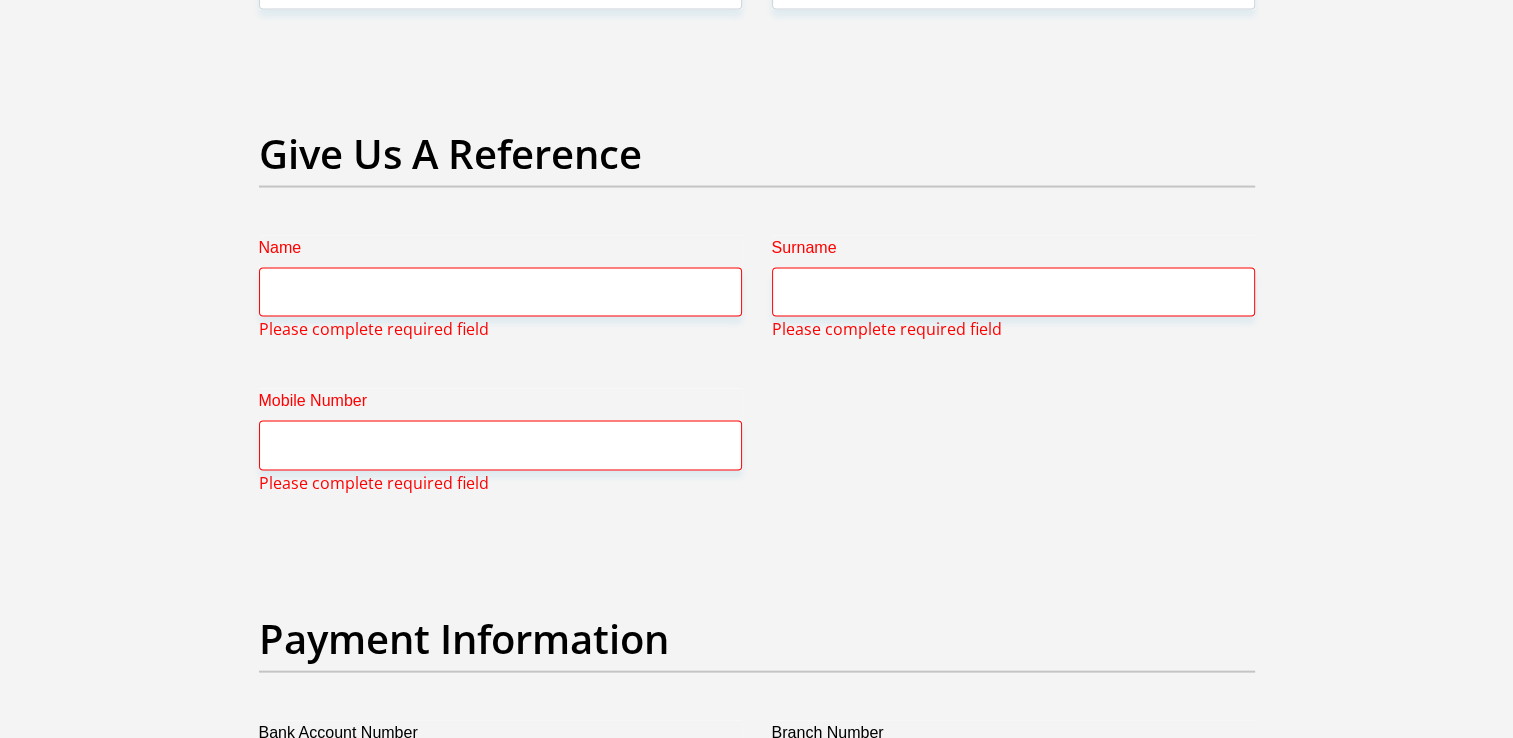 type on "0" 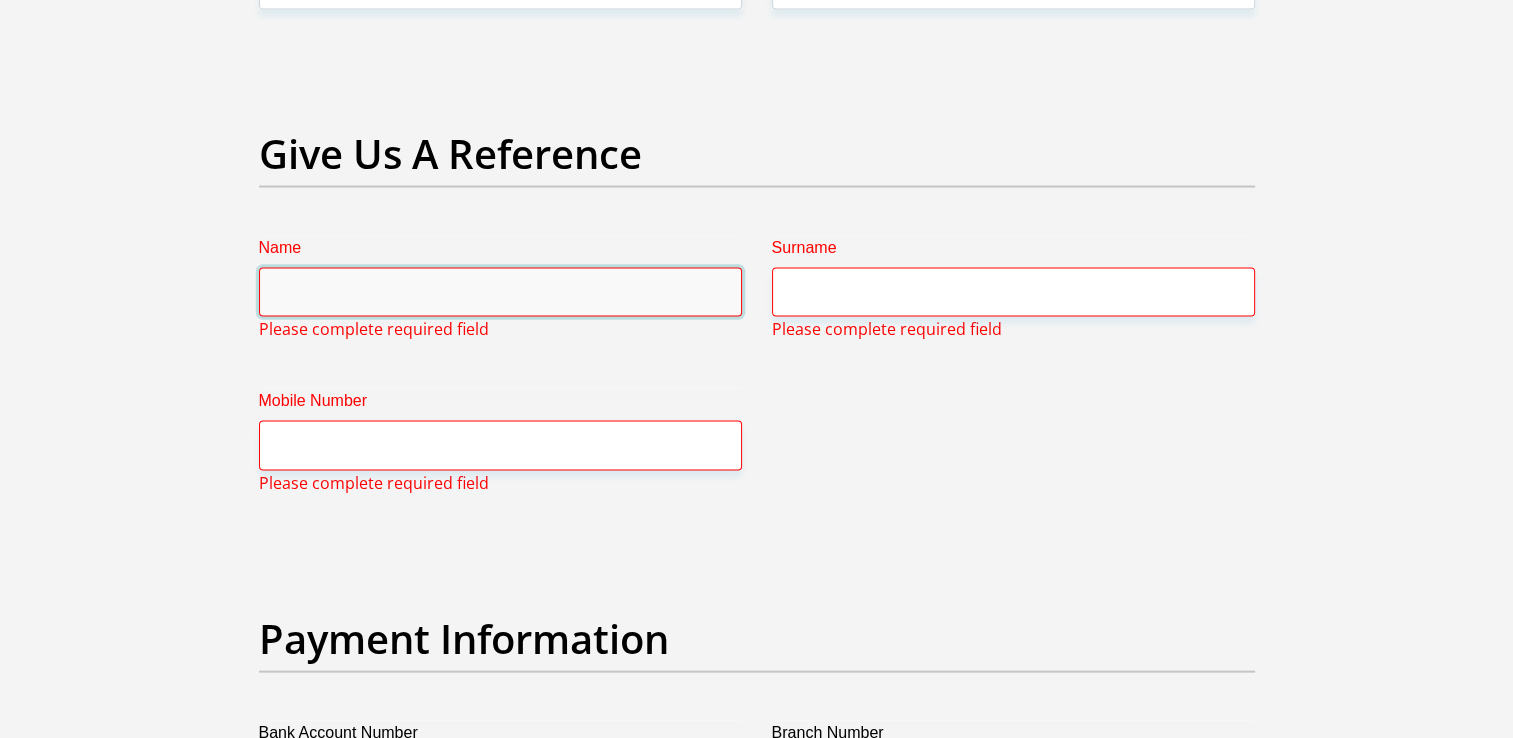 click on "Name" at bounding box center (500, 292) 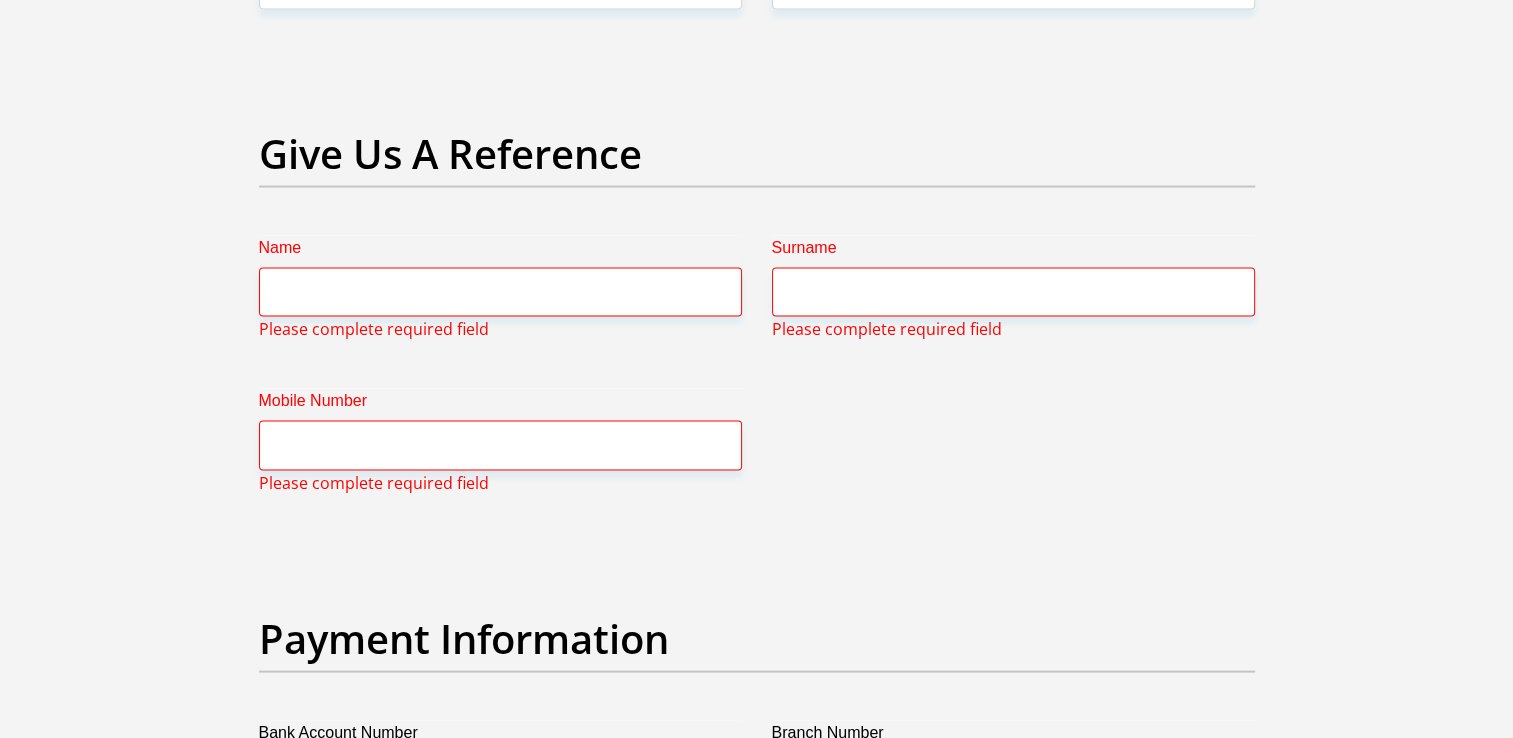 click on "Personal Details
Title
Mr
Ms
Mrs
Dr
Other
First Name
Keean
Surname
Morton
ID Number
0101225084082
Please input valid ID number
Race
Black
Coloured
Indian
White
Other
Contact Number
0662076540
Please input valid contact number
Chad" at bounding box center (756, -487) 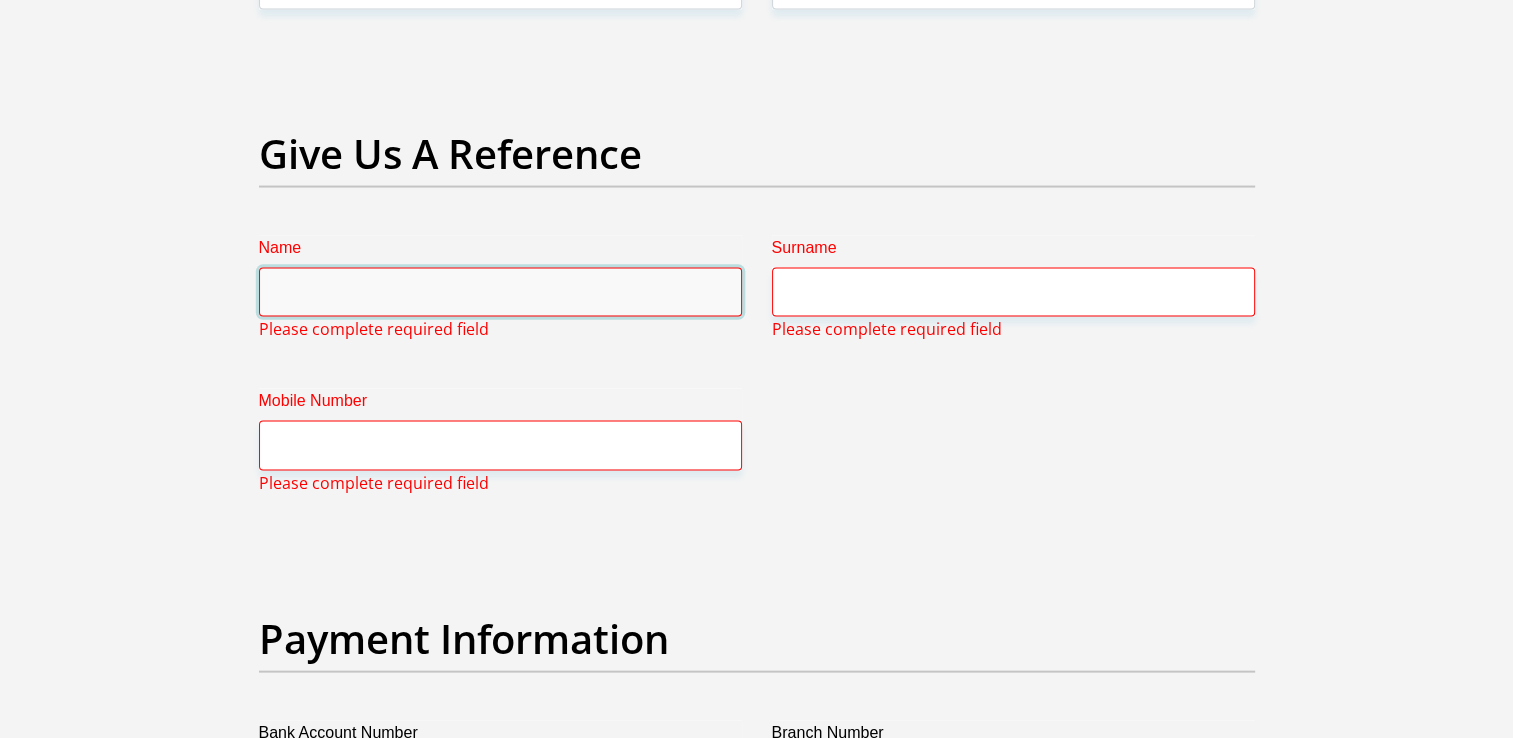 click on "Name" at bounding box center [500, 292] 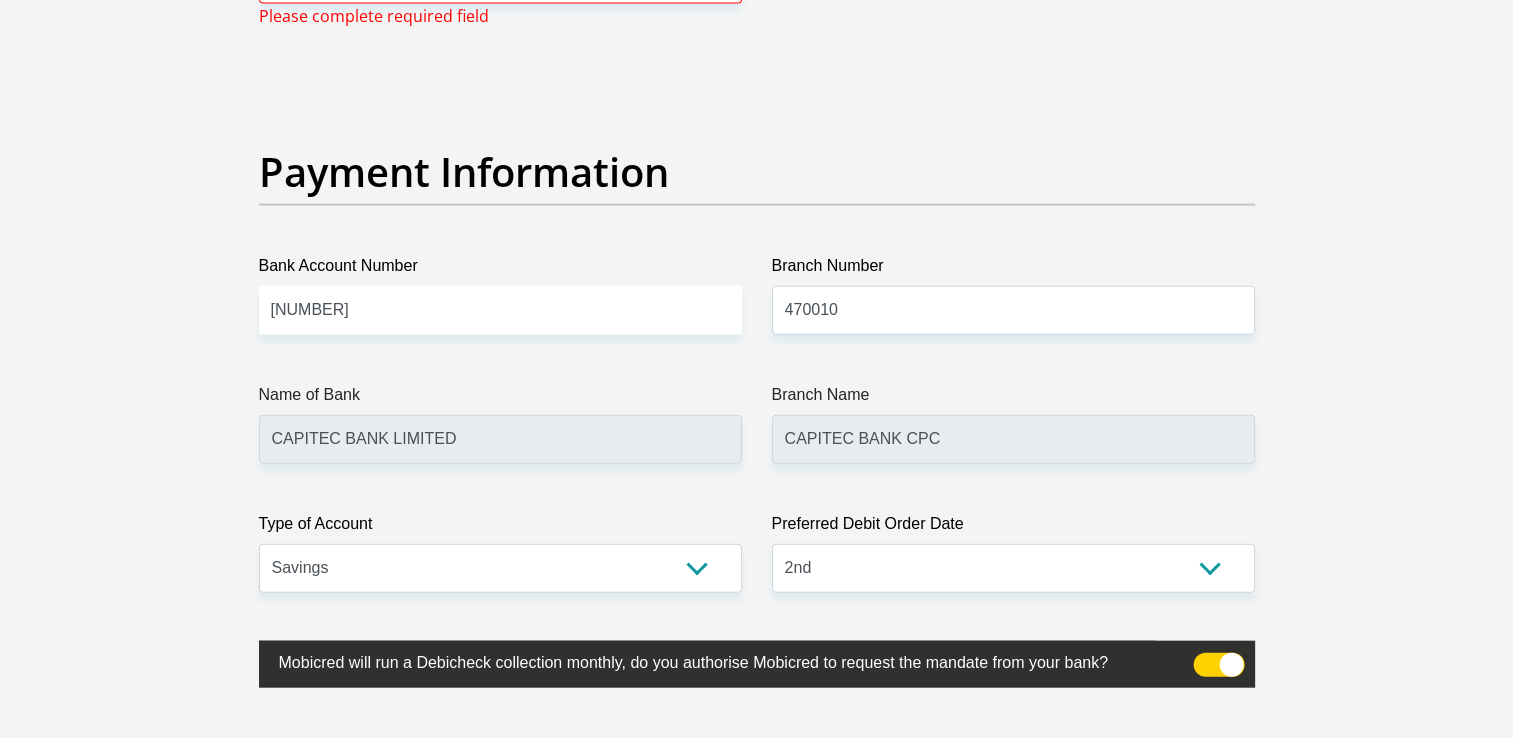scroll, scrollTop: 4464, scrollLeft: 0, axis: vertical 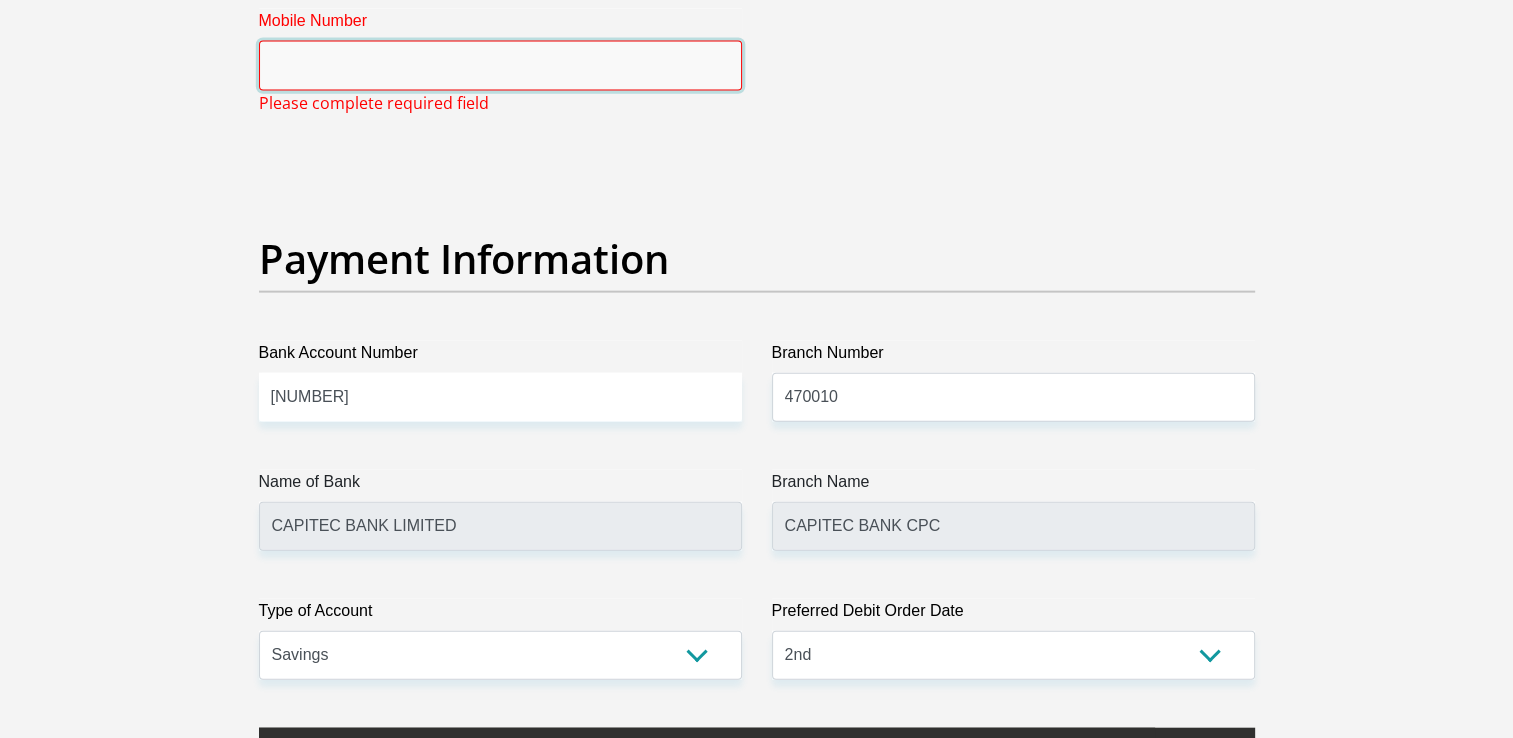 drag, startPoint x: 421, startPoint y: 52, endPoint x: 372, endPoint y: 77, distance: 55.00909 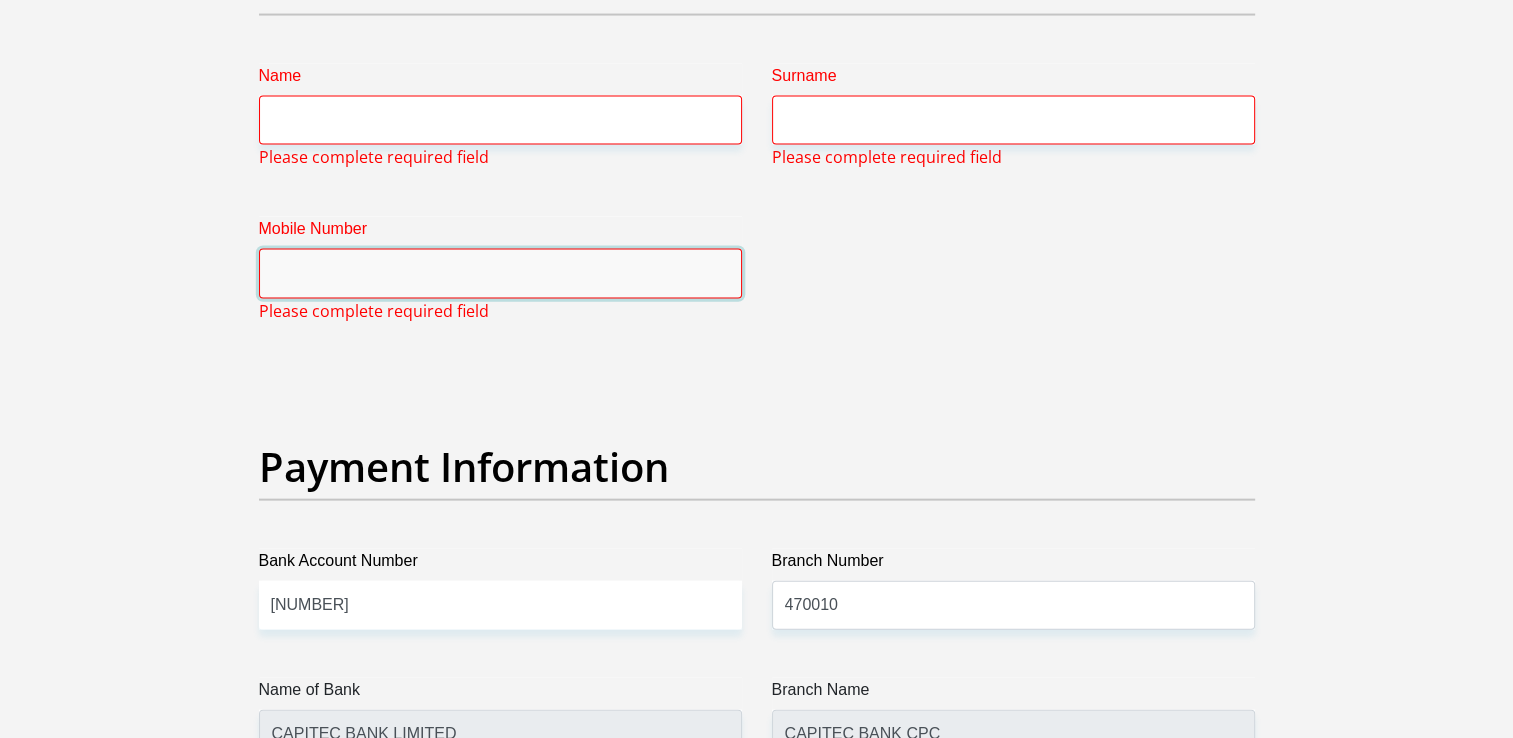 scroll, scrollTop: 4064, scrollLeft: 0, axis: vertical 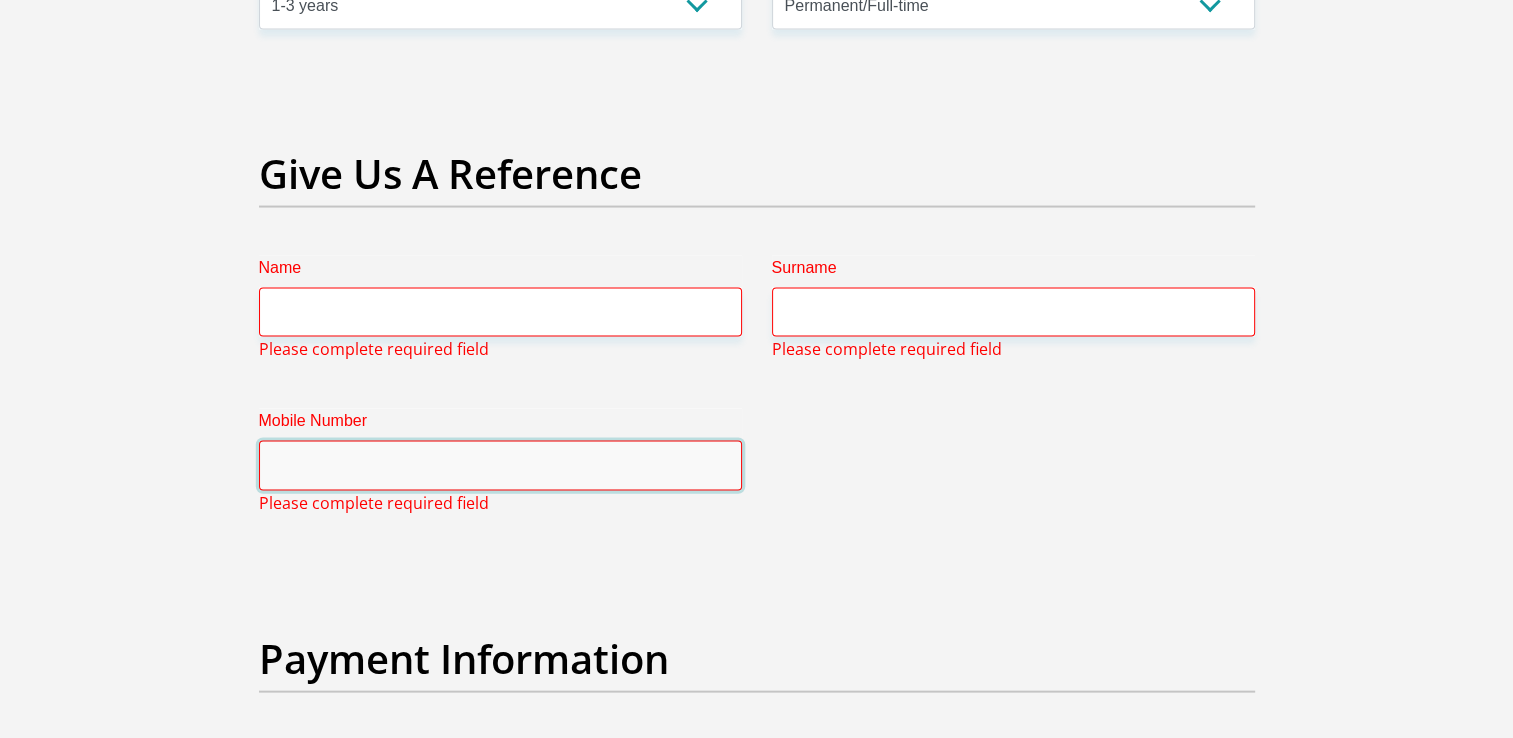 click on "Mobile Number" at bounding box center [500, 465] 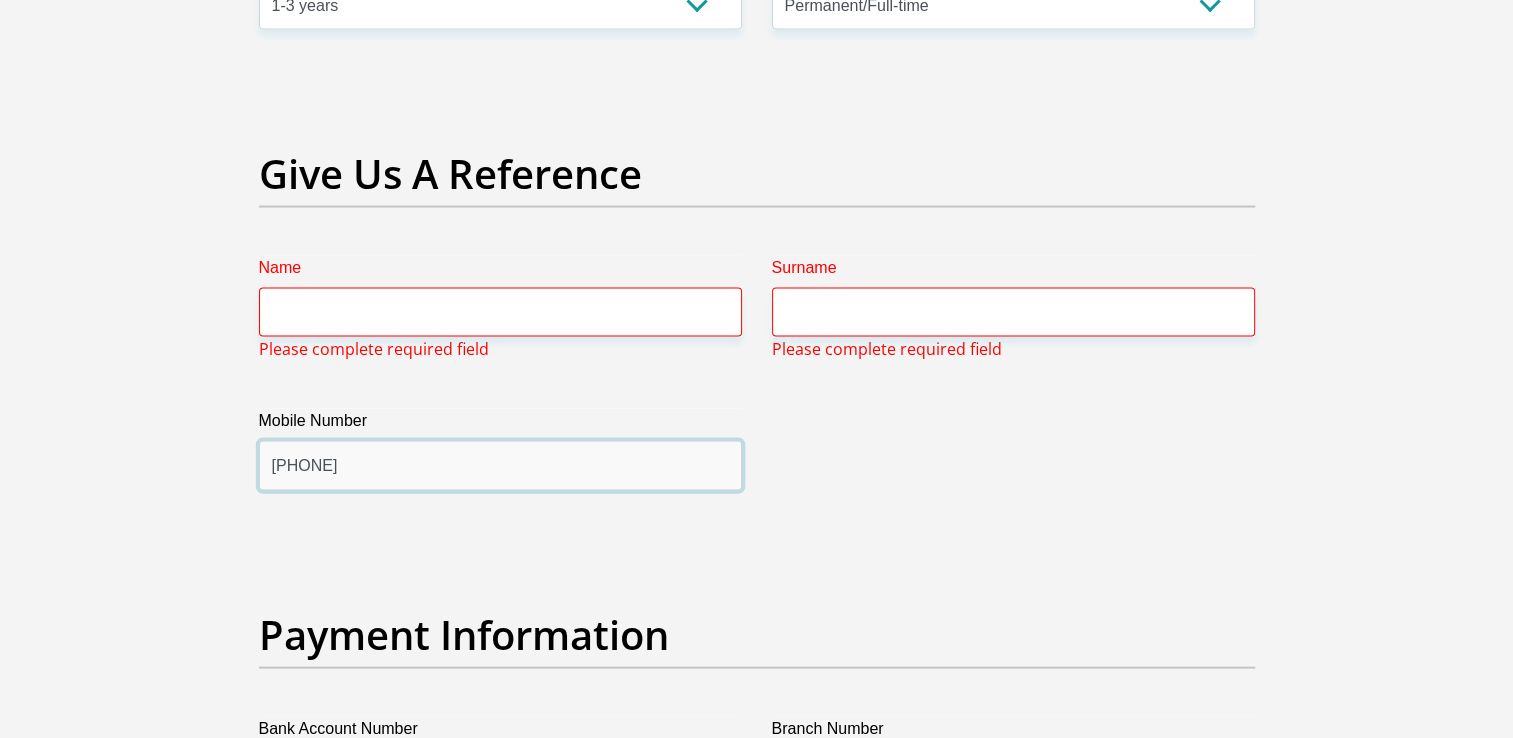 type on "0860 102 043" 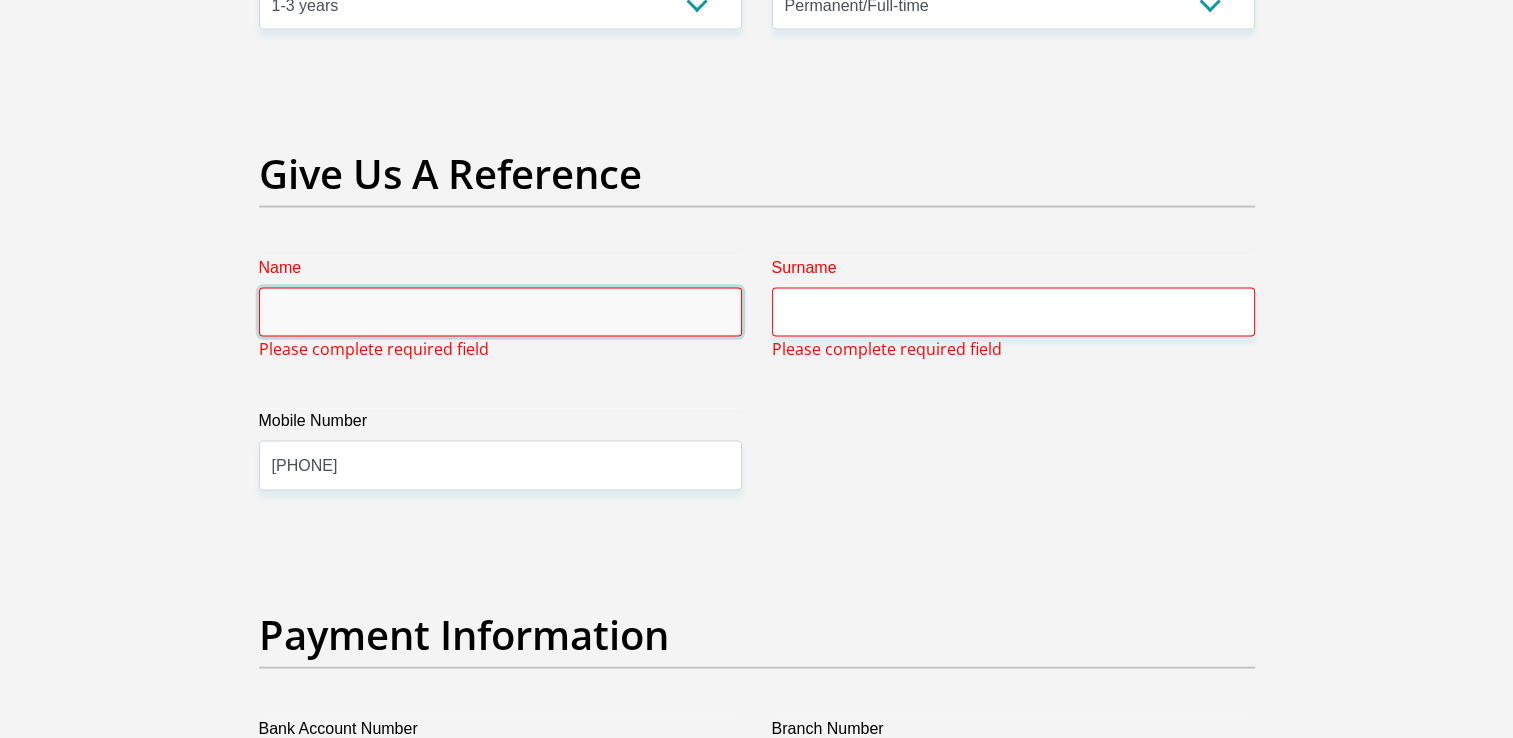 click on "Name" at bounding box center (500, 312) 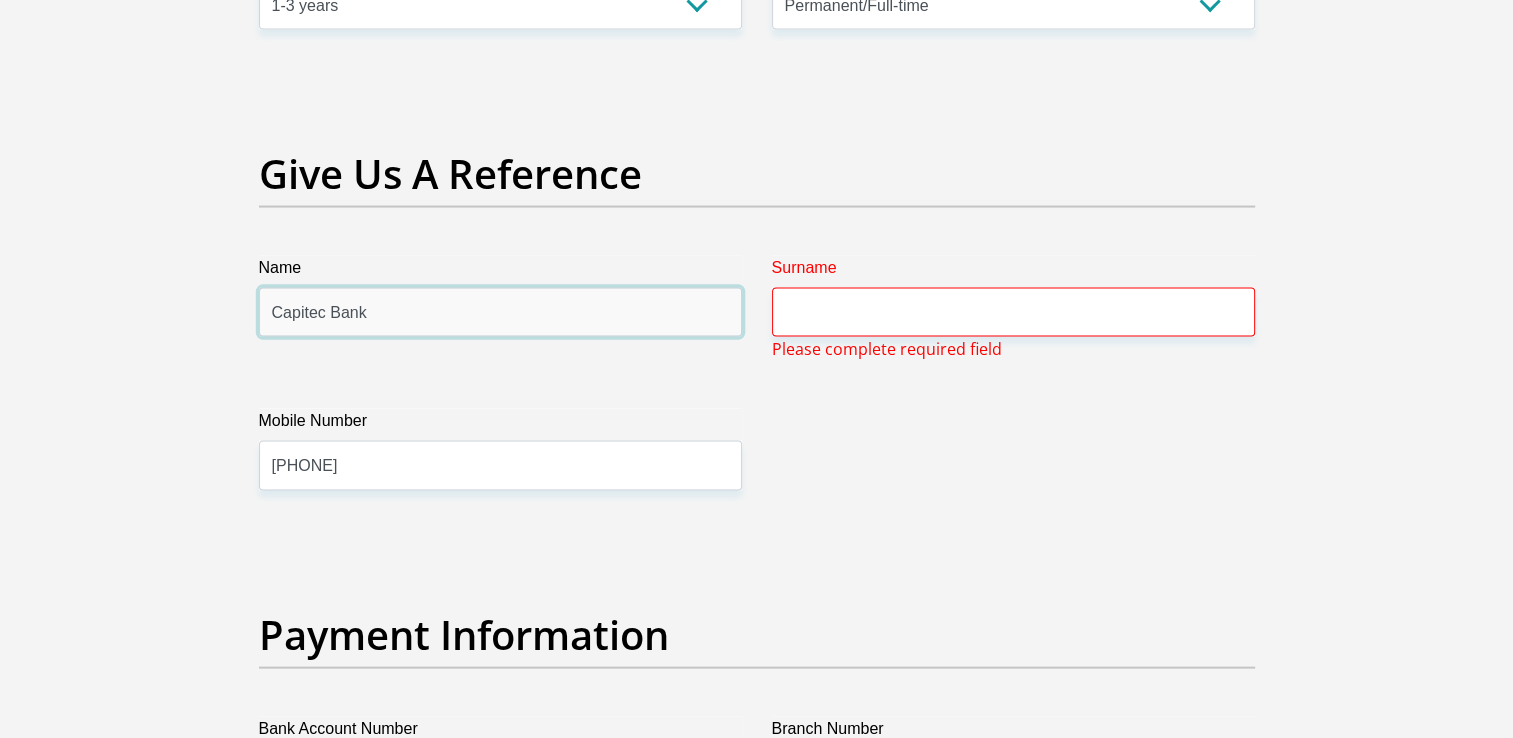 type on "Capitec Bank" 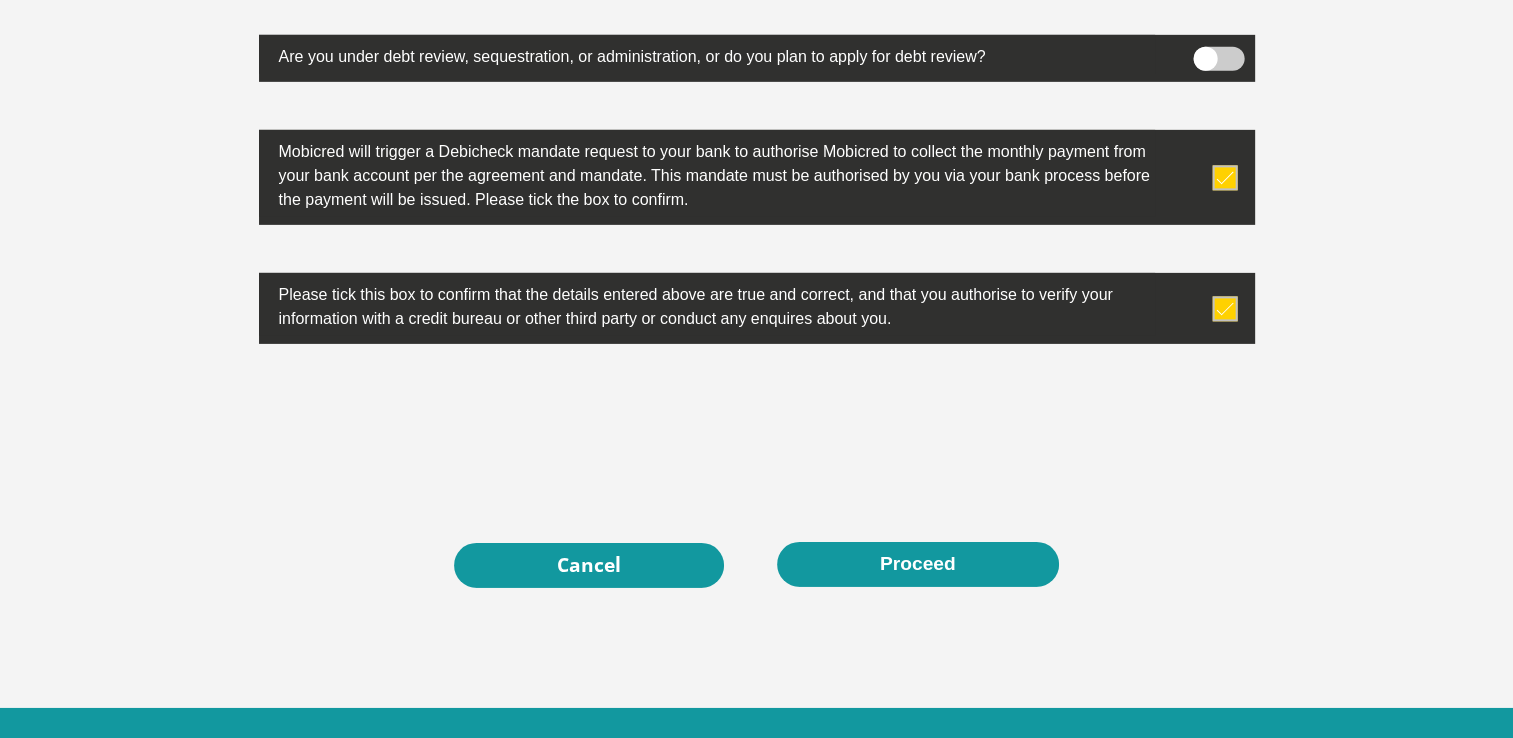 scroll, scrollTop: 6432, scrollLeft: 0, axis: vertical 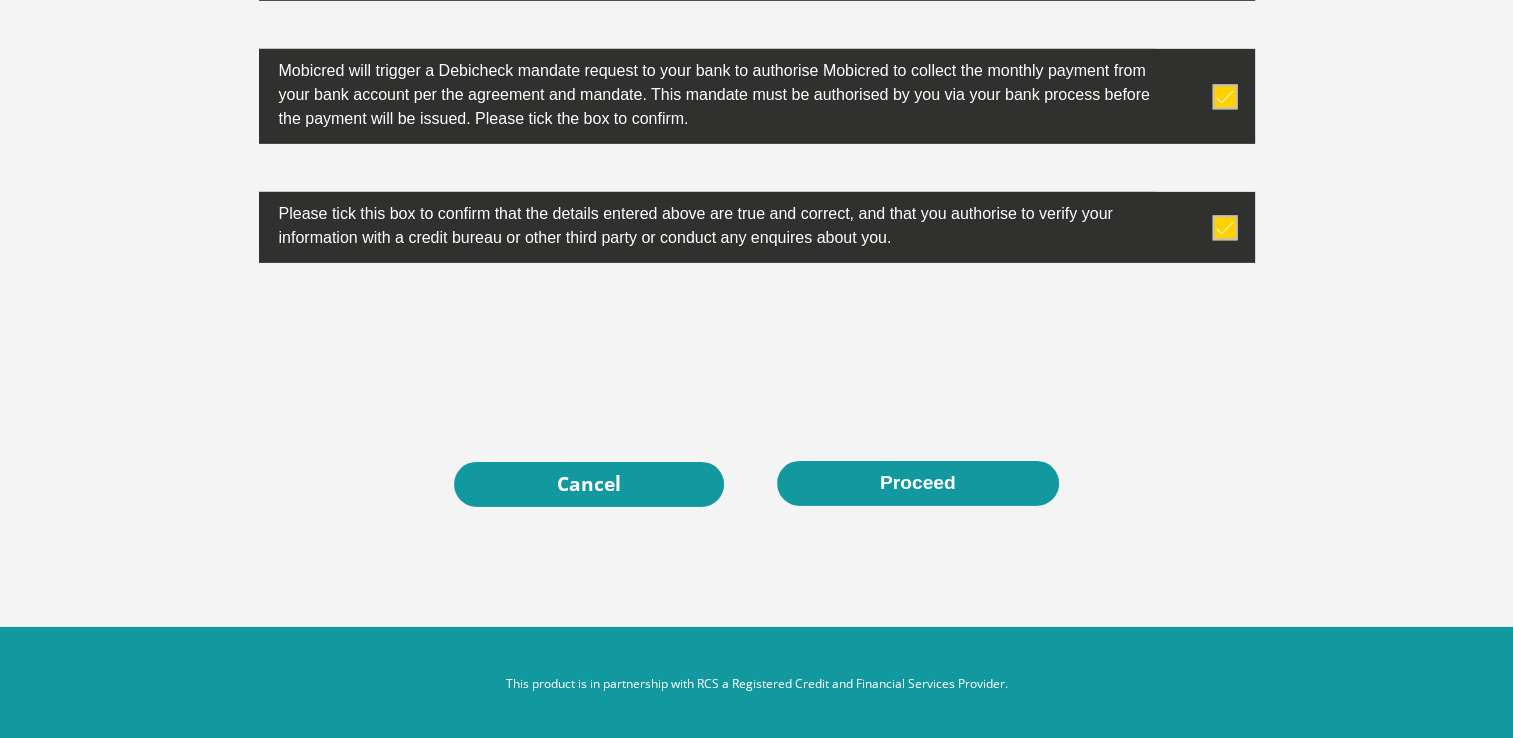 type on "Ilanga Mall" 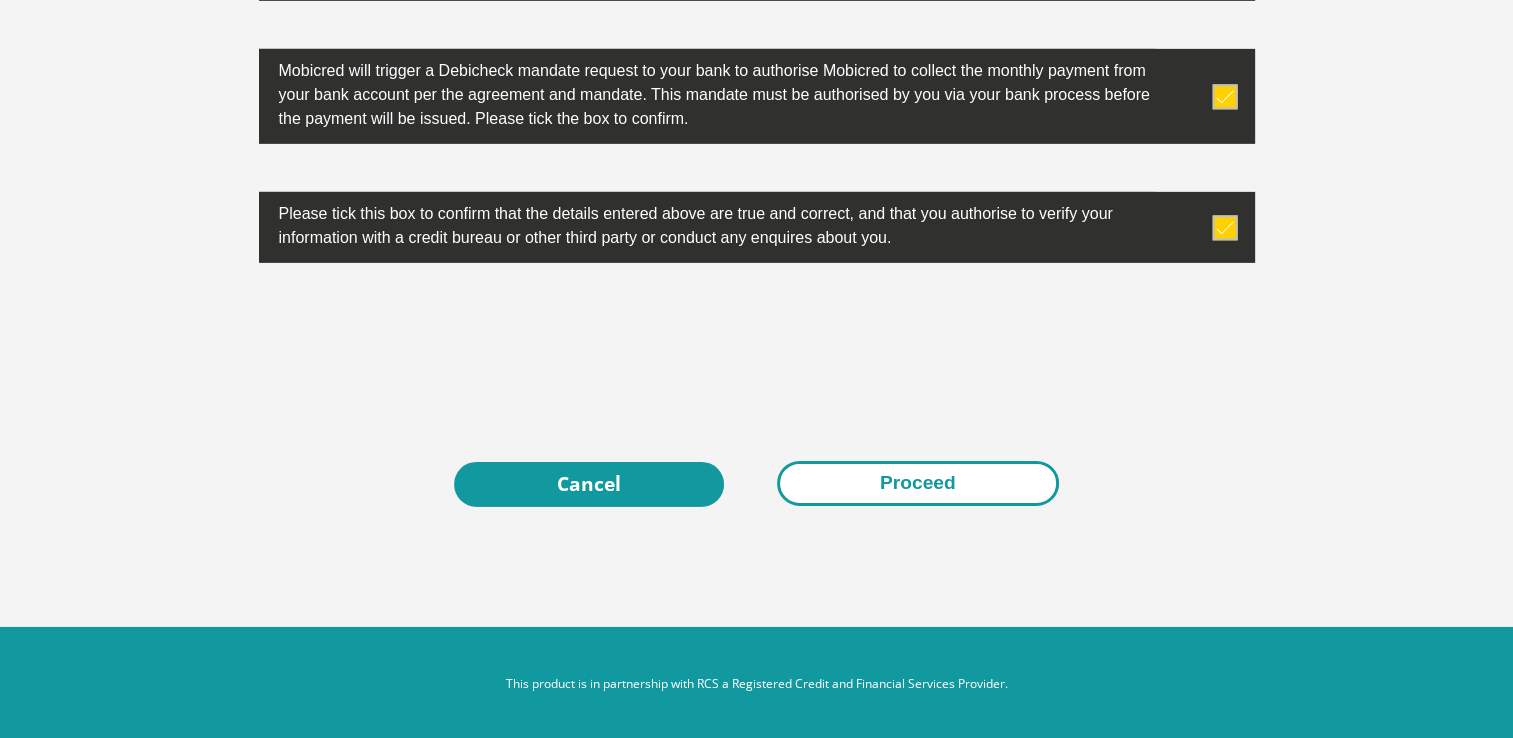 click on "Proceed" at bounding box center (918, 483) 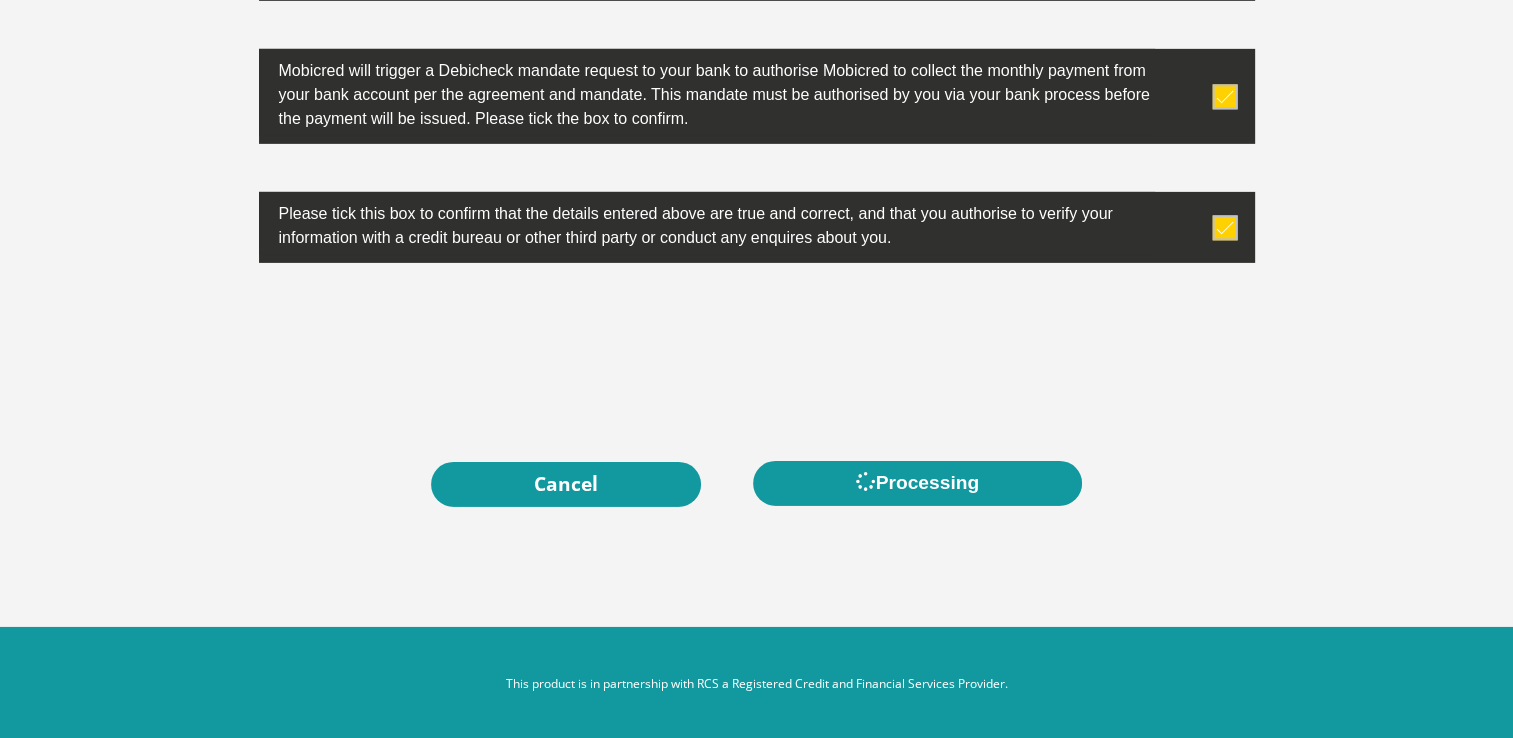 scroll, scrollTop: 0, scrollLeft: 0, axis: both 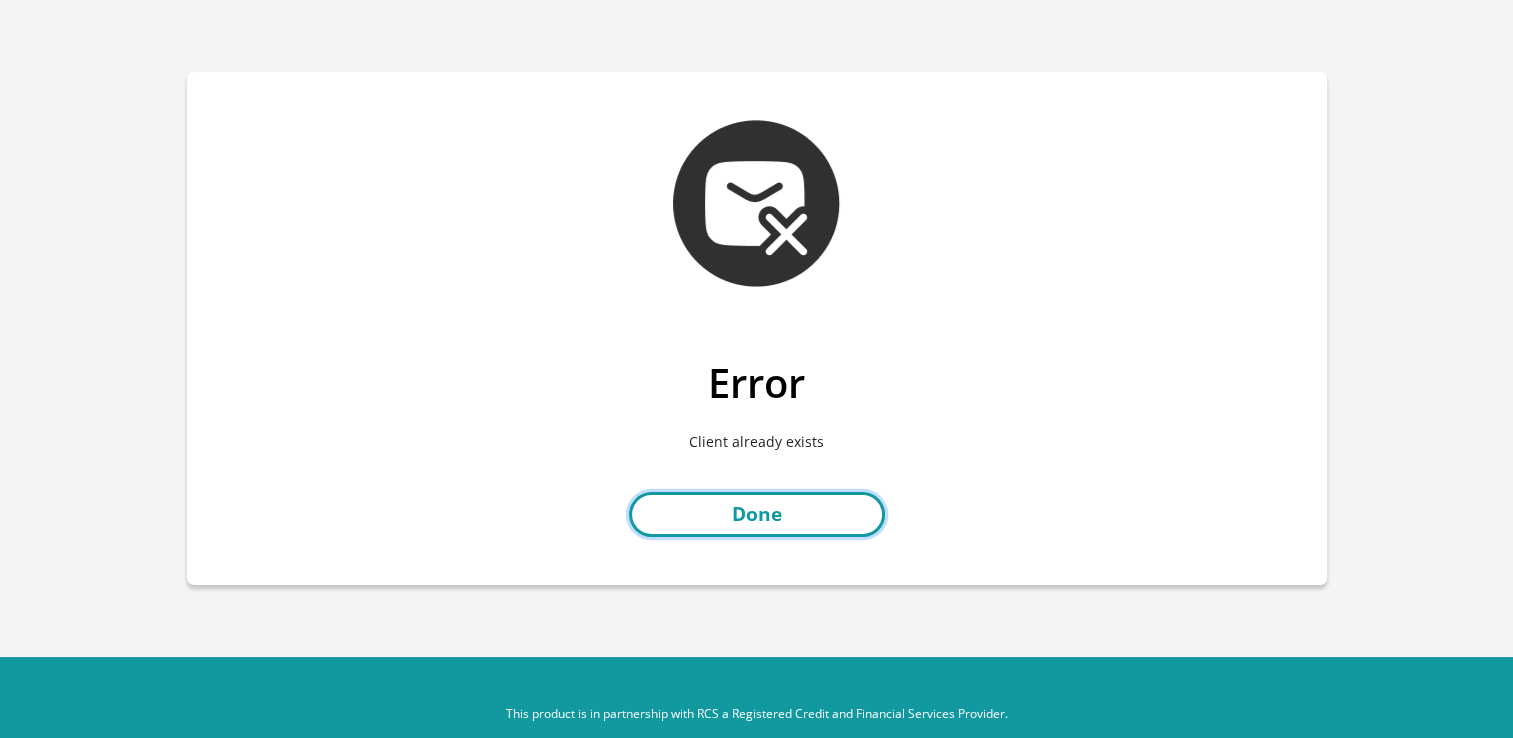 click on "Done" at bounding box center [757, 514] 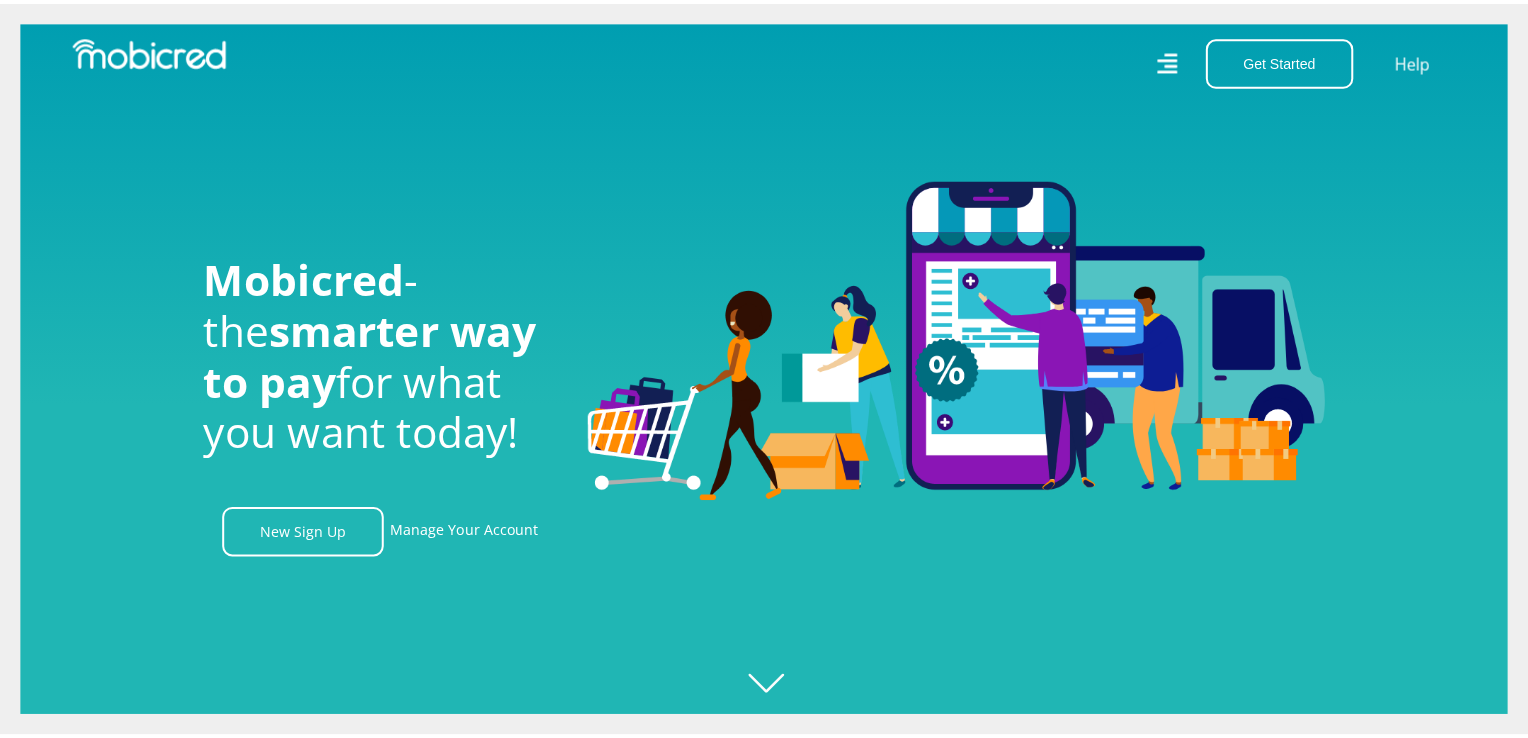 scroll, scrollTop: 0, scrollLeft: 0, axis: both 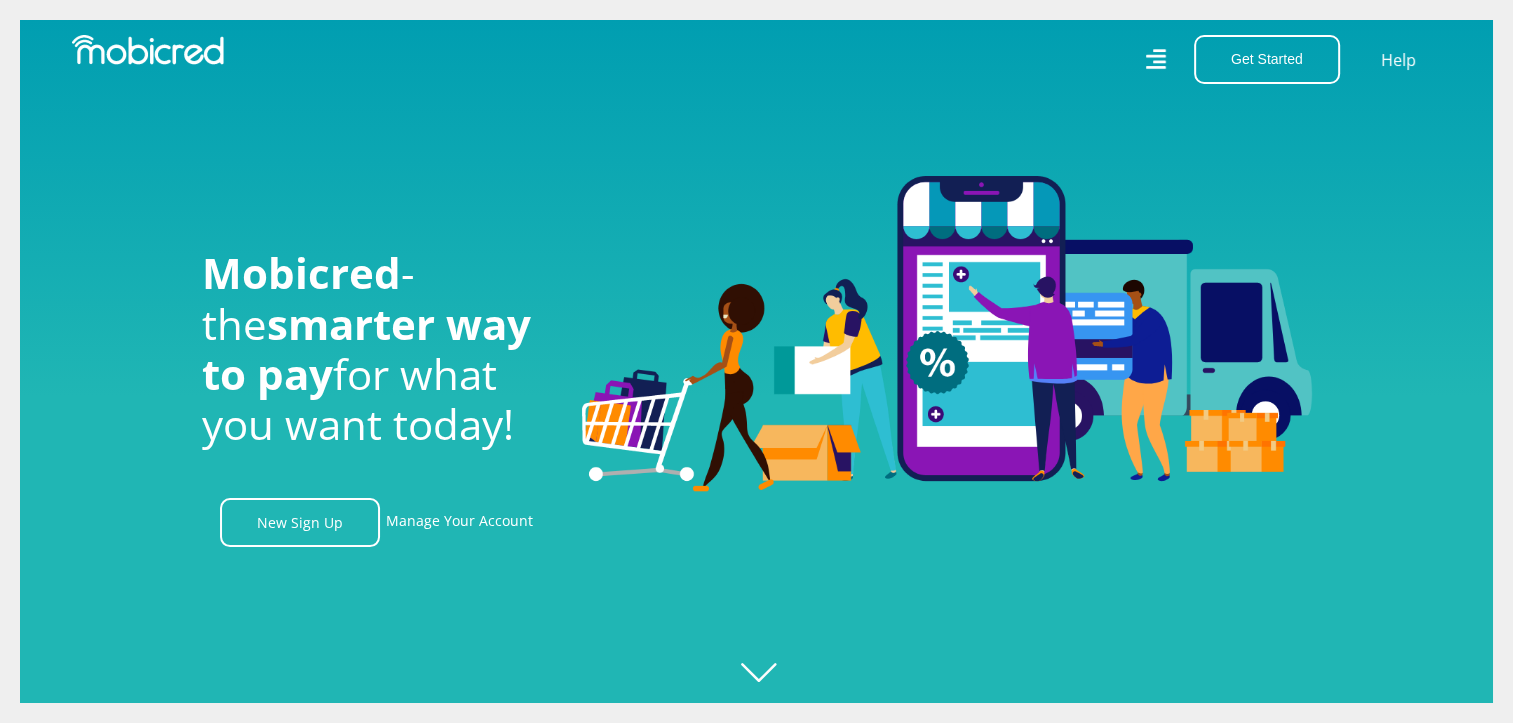 click on "Get Started
Open an Account
Account Holder Login
Help" at bounding box center [1107, 59] 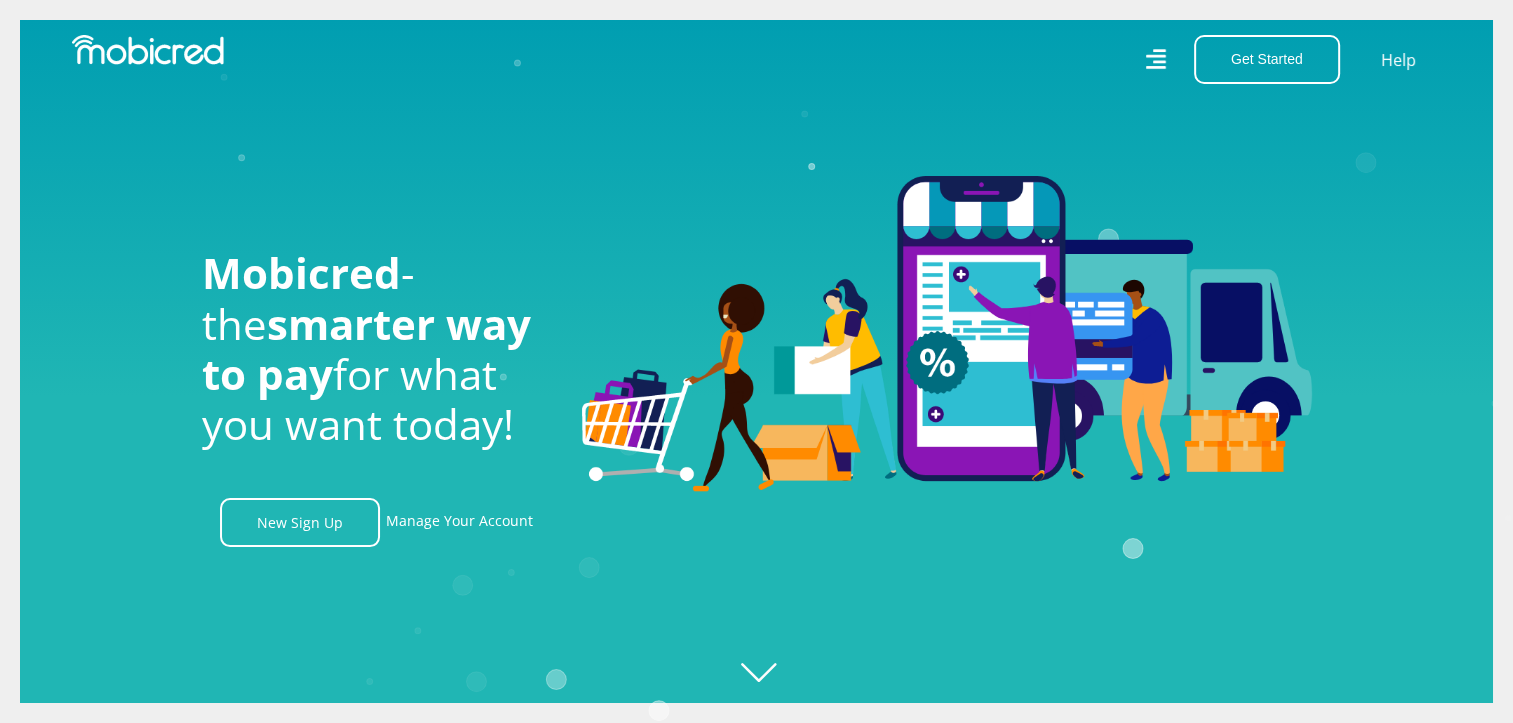 click 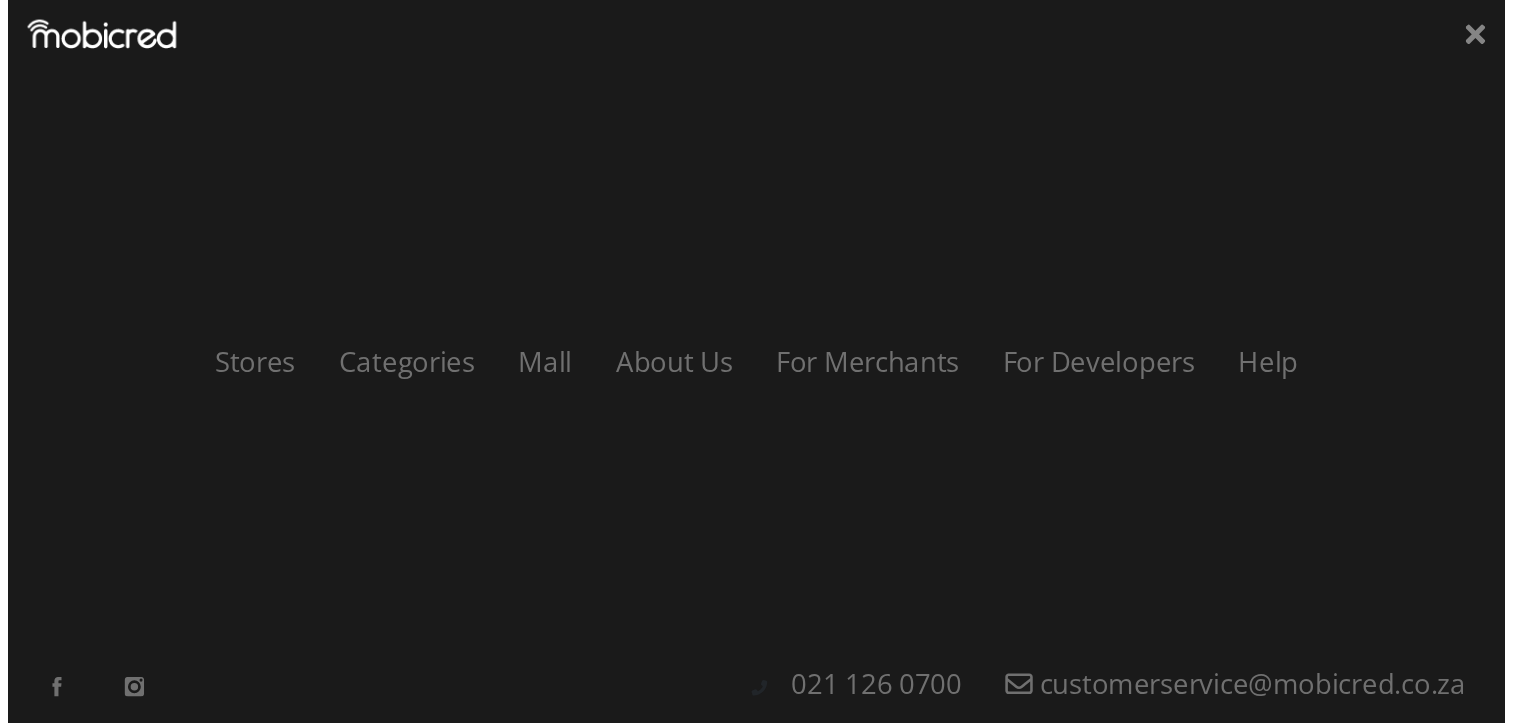 scroll, scrollTop: 0, scrollLeft: 1424, axis: horizontal 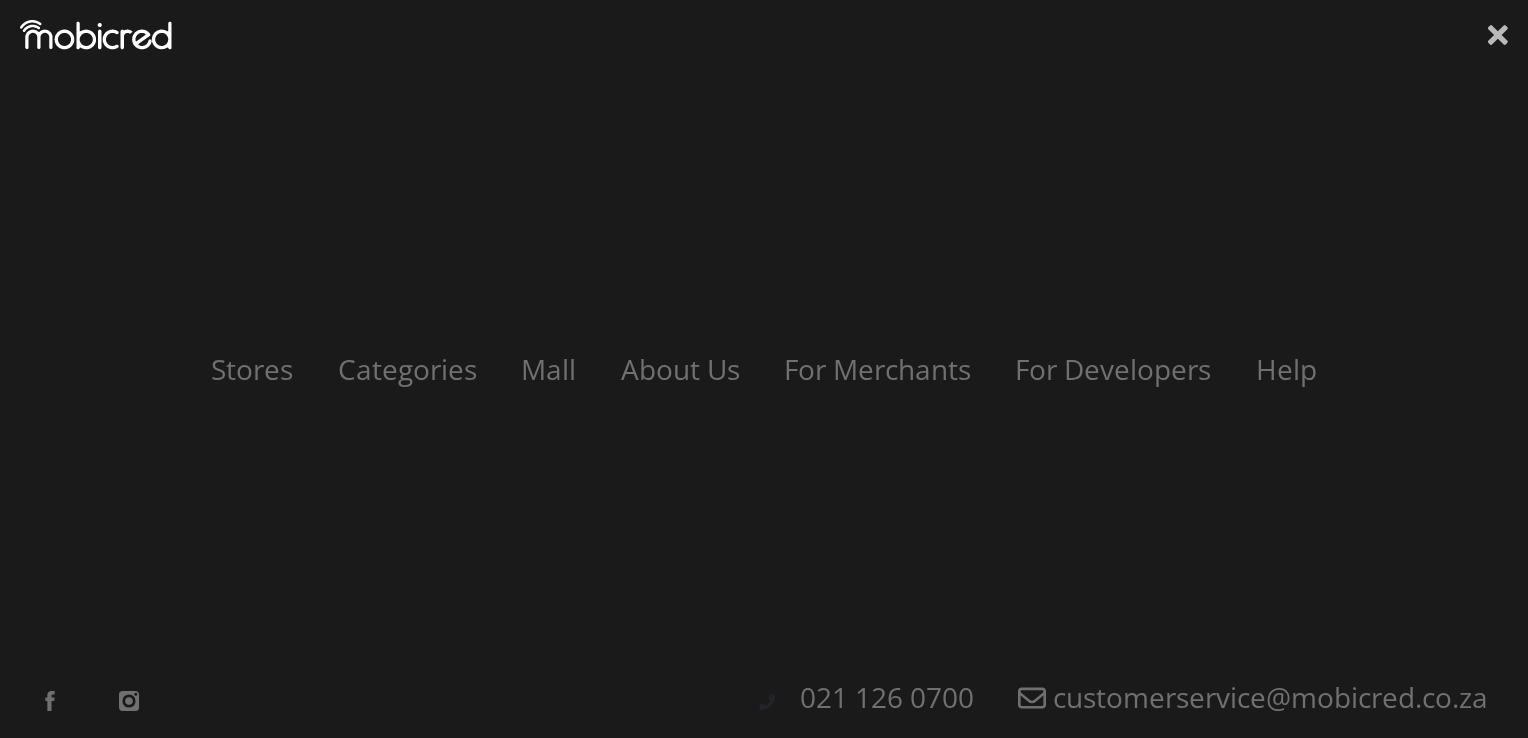 click 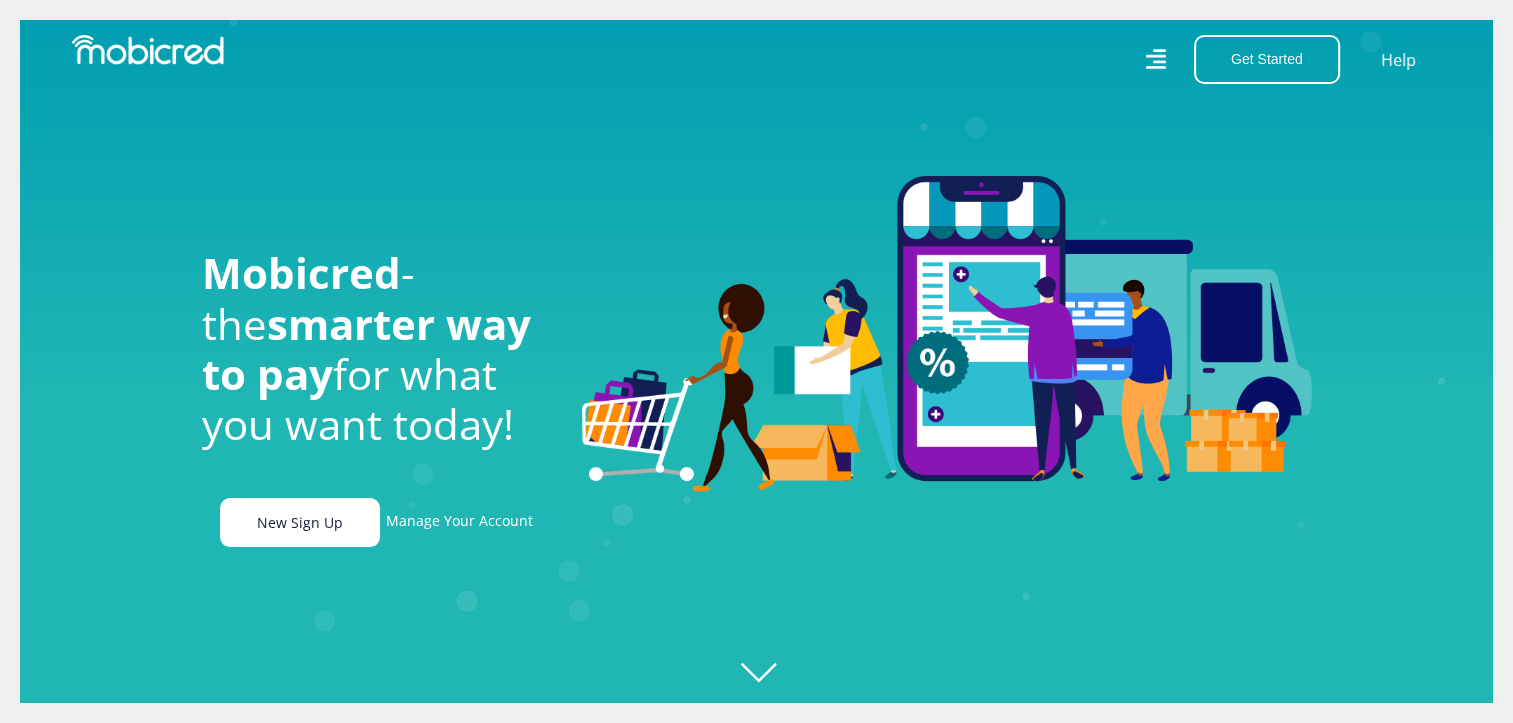 scroll, scrollTop: 0, scrollLeft: 2564, axis: horizontal 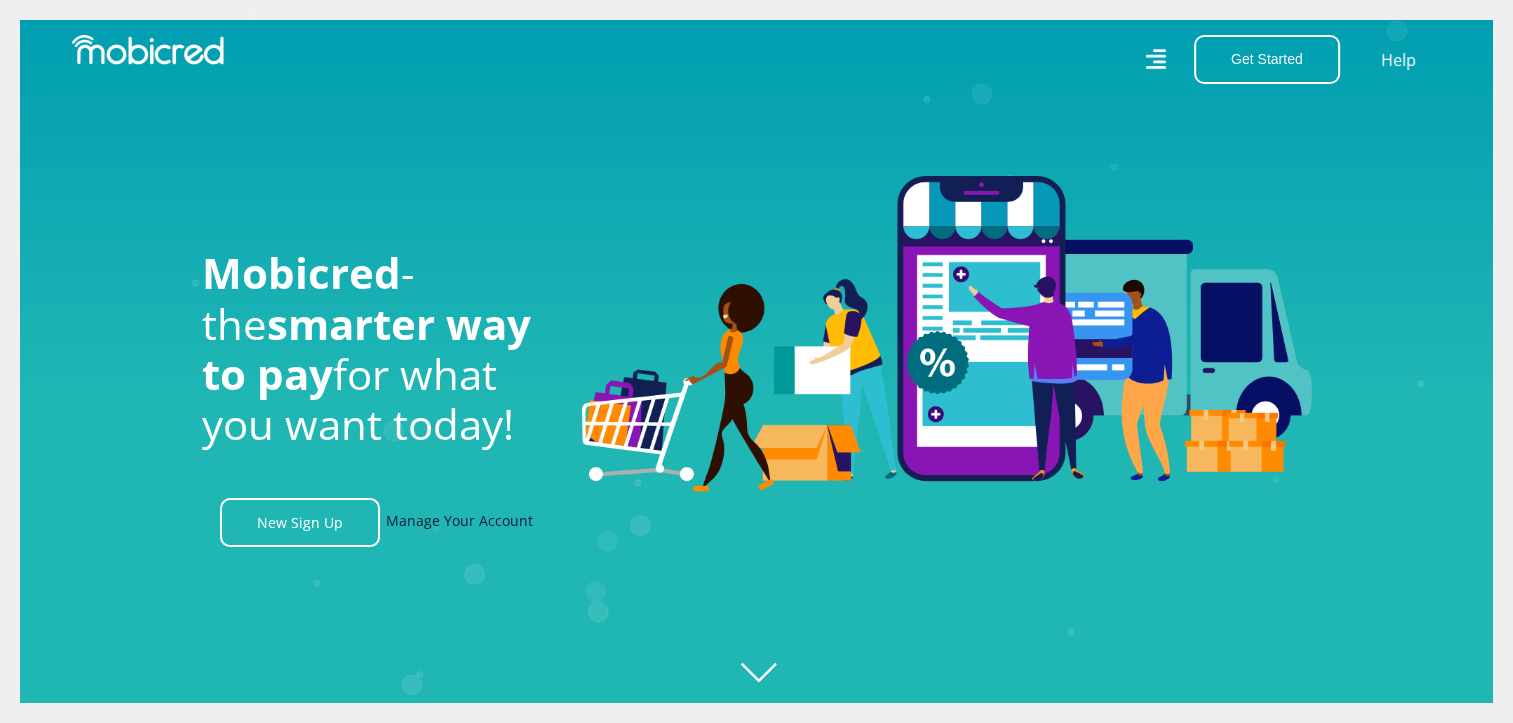 click on "Manage Your Account" at bounding box center (459, 522) 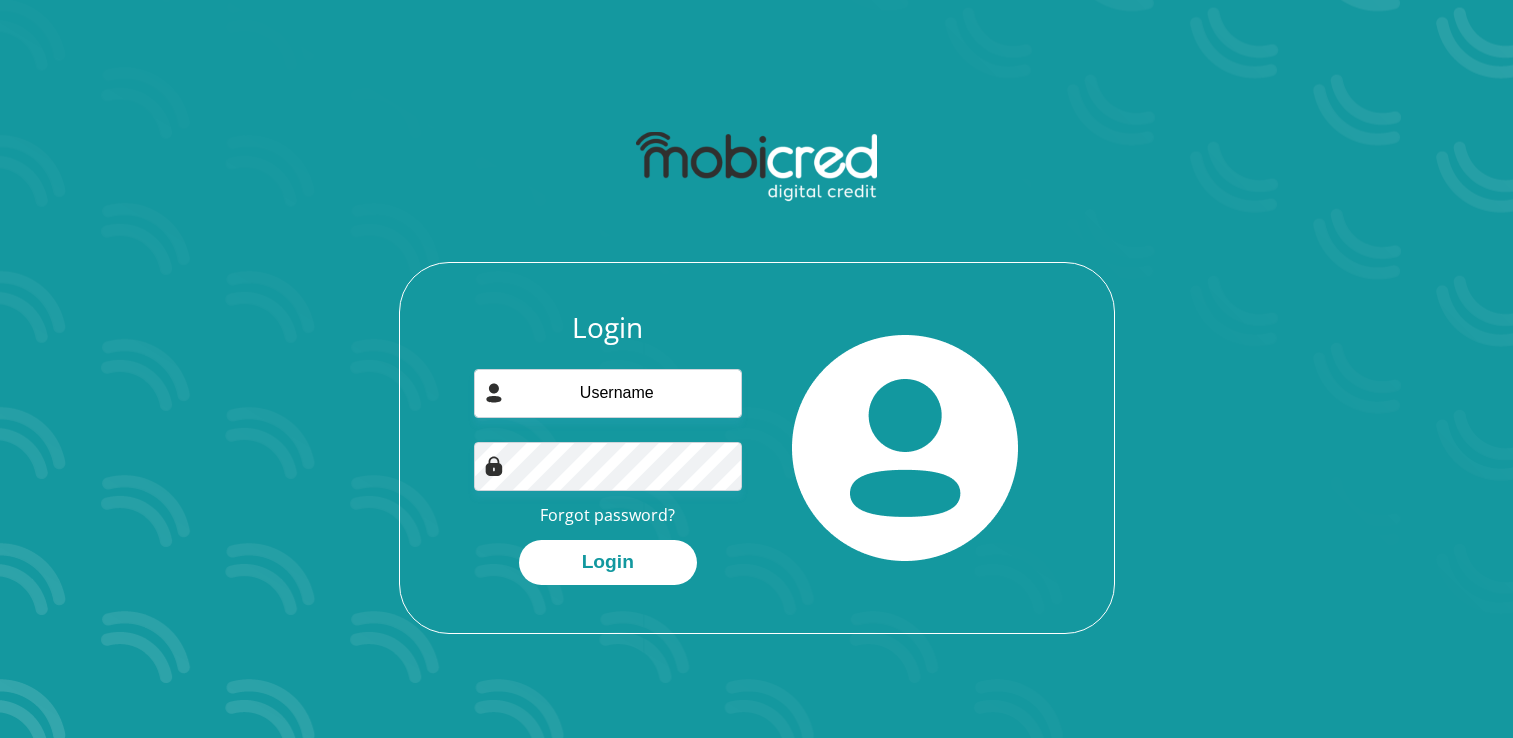 scroll, scrollTop: 0, scrollLeft: 0, axis: both 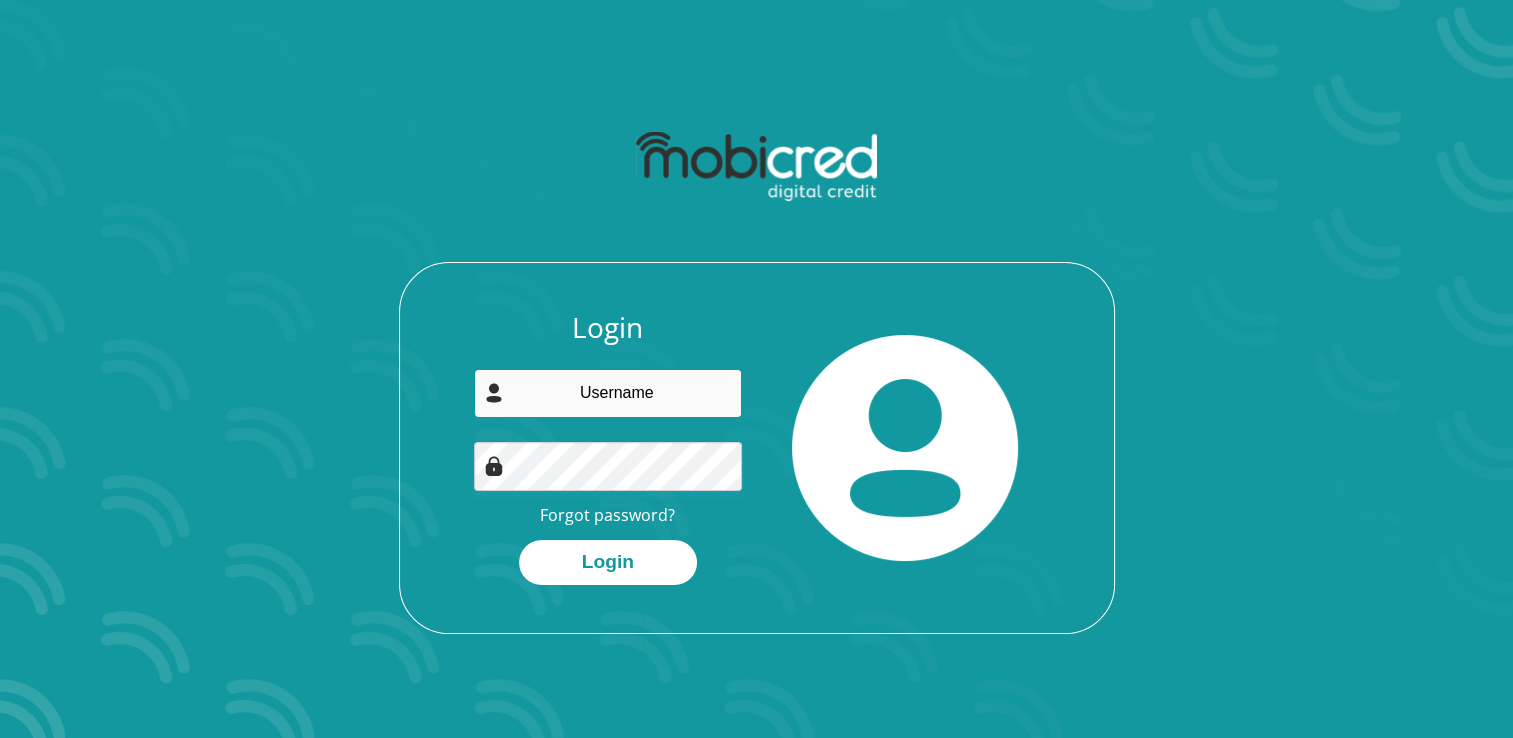 click at bounding box center (608, 393) 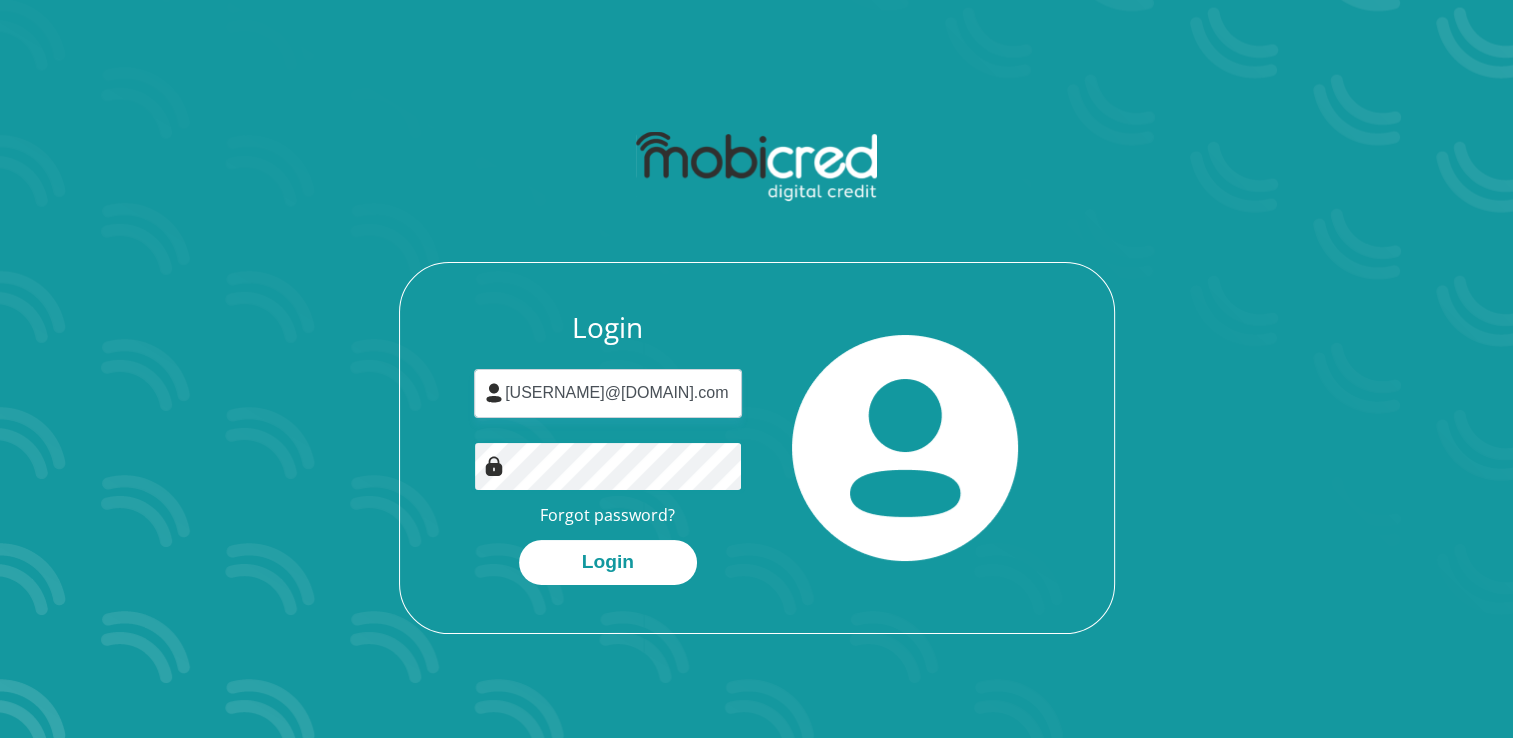 click on "Login" at bounding box center (608, 562) 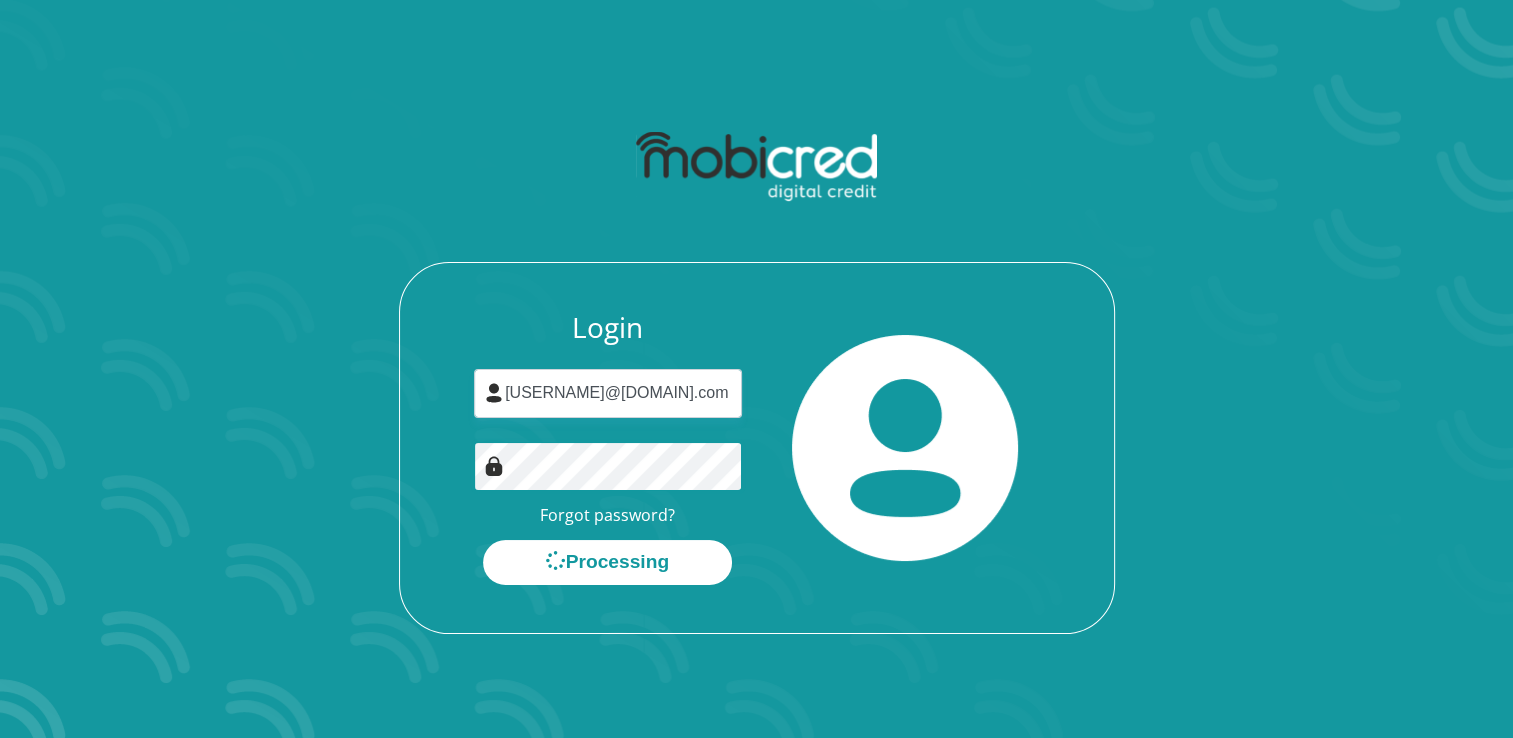scroll, scrollTop: 0, scrollLeft: 0, axis: both 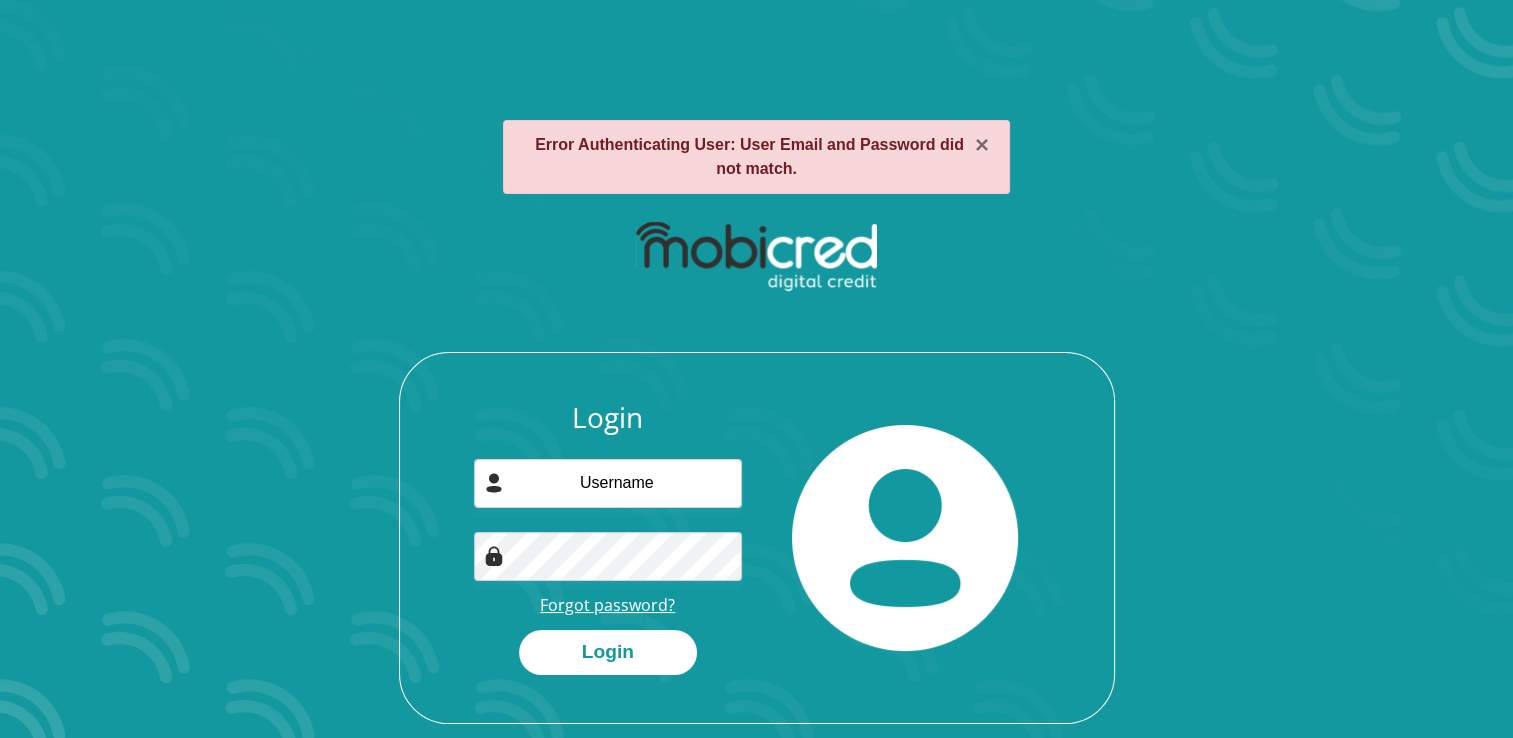 click on "Forgot password?" at bounding box center (607, 605) 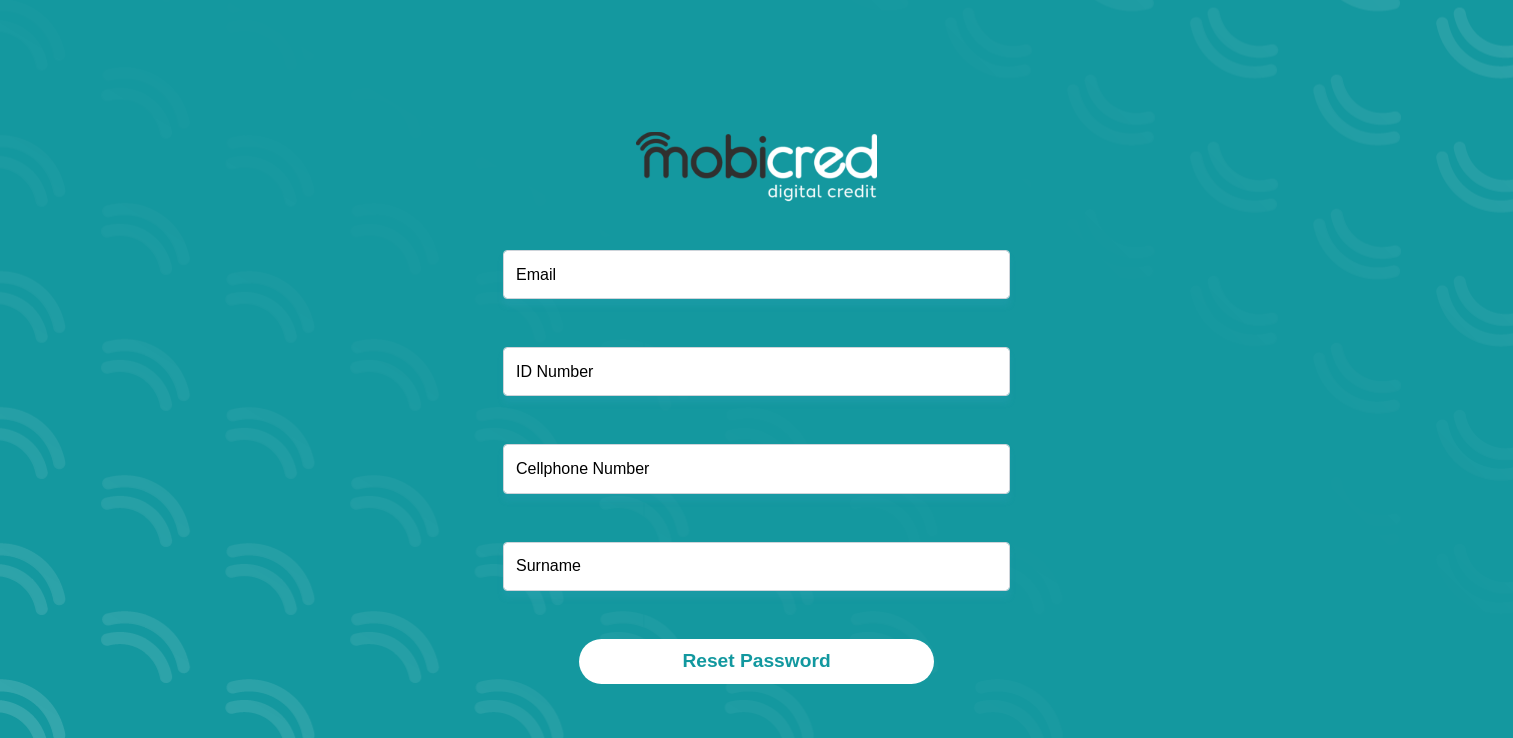 scroll, scrollTop: 0, scrollLeft: 0, axis: both 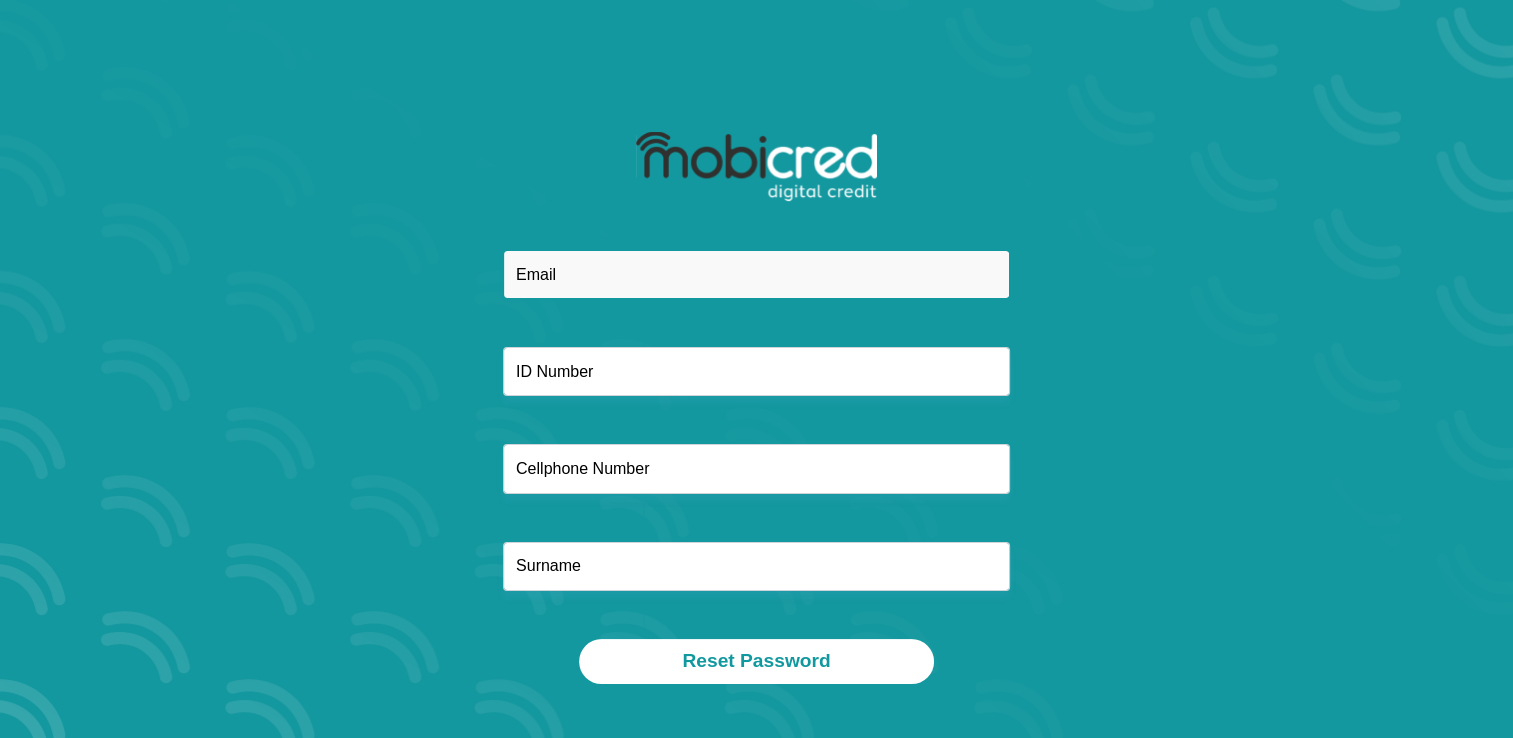 click at bounding box center (756, 274) 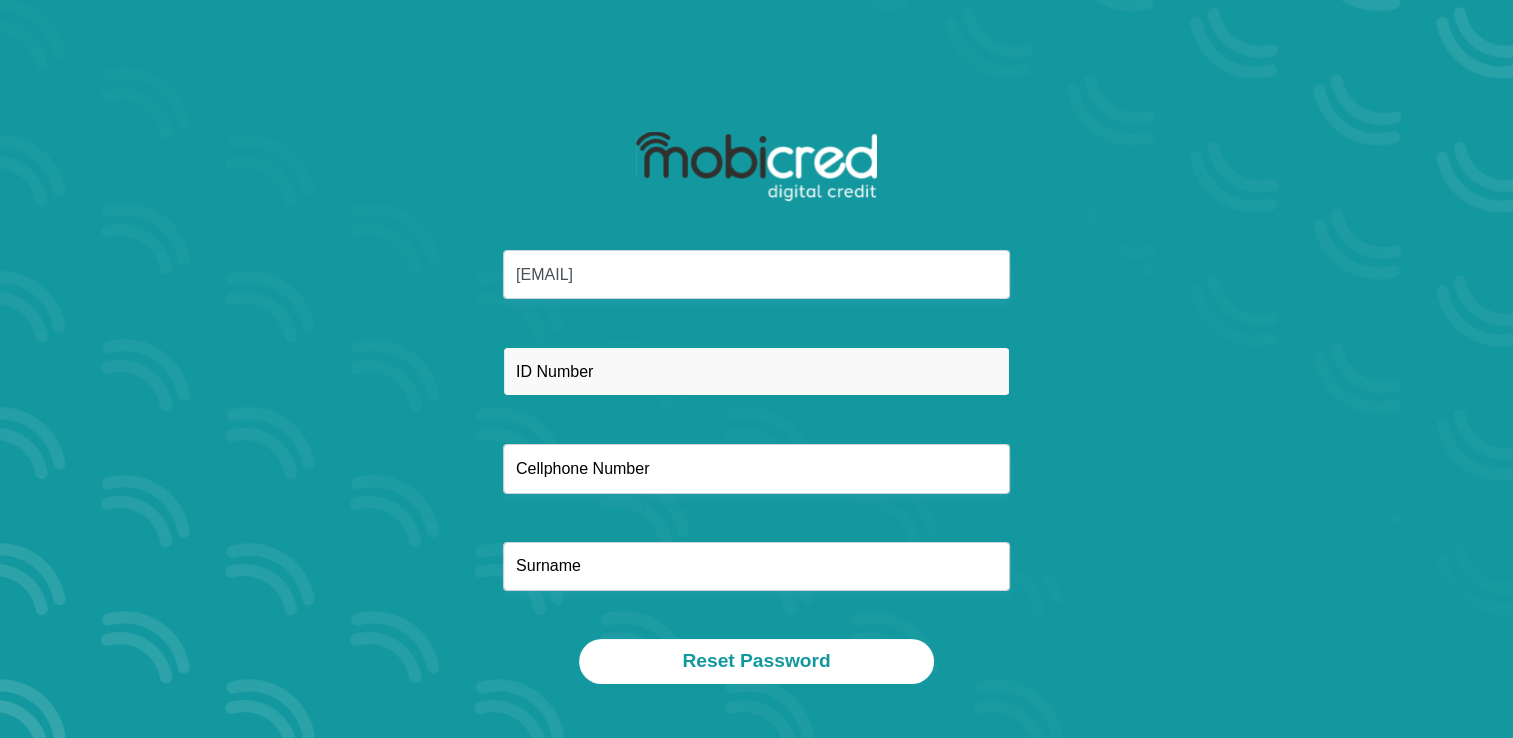 type on "0662076540" 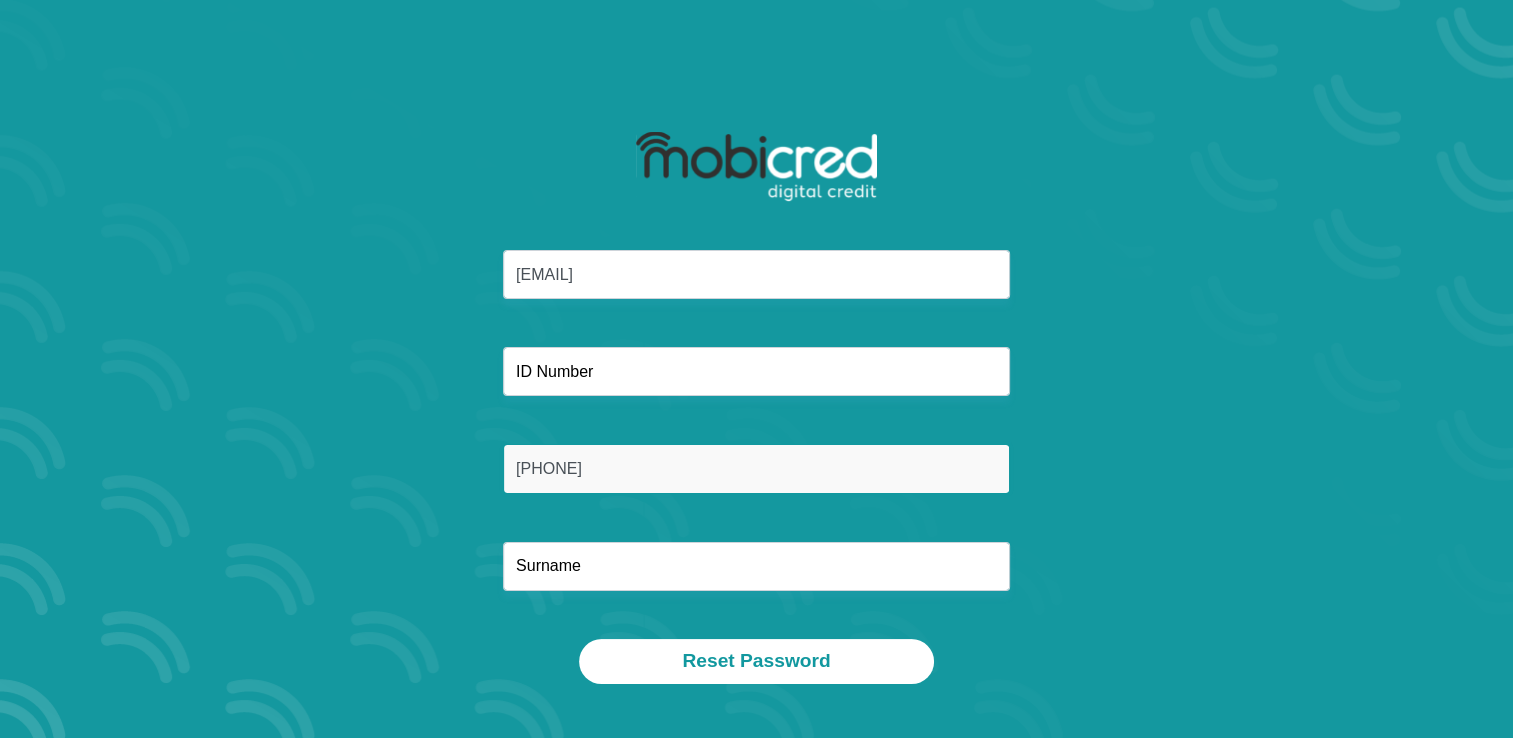 type on "Morton" 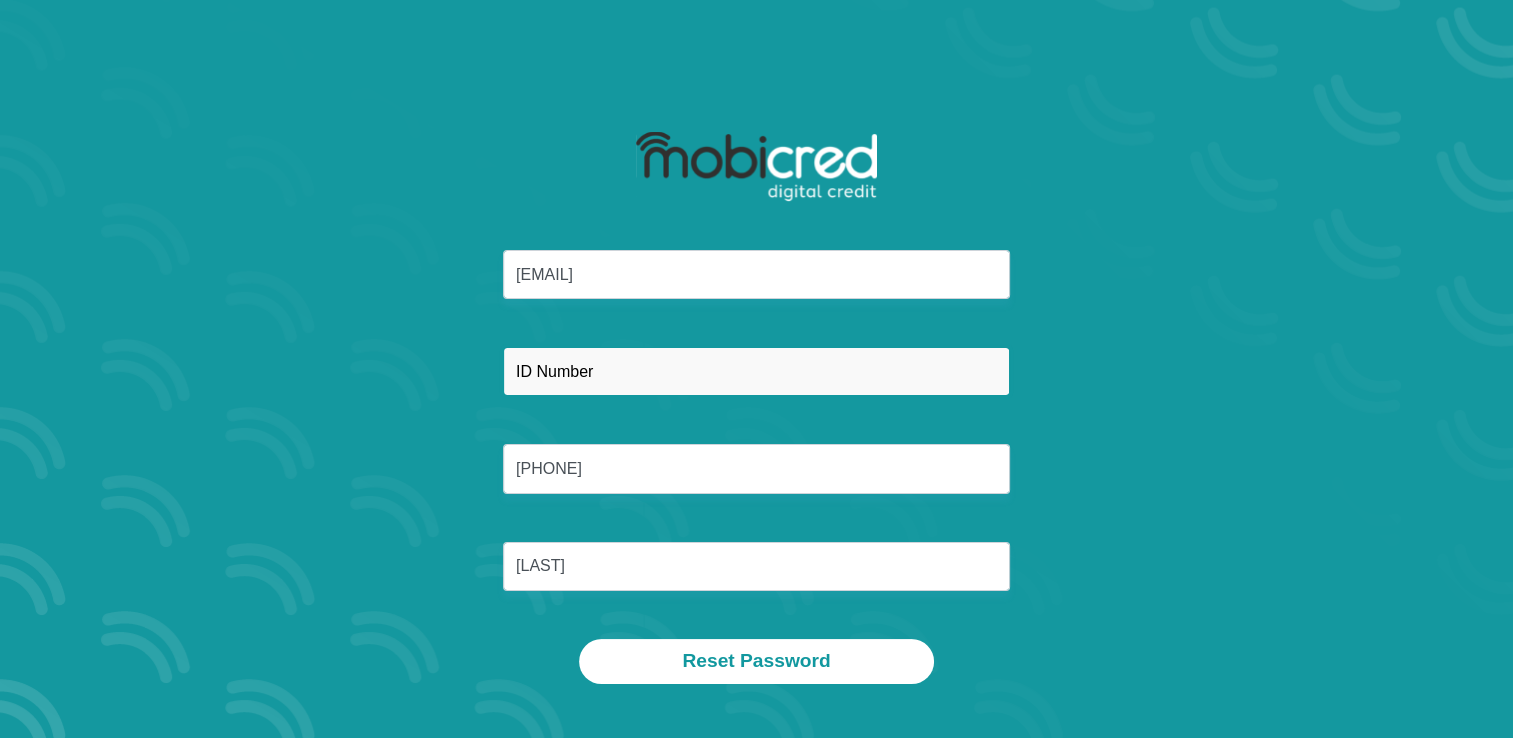 click at bounding box center (756, 371) 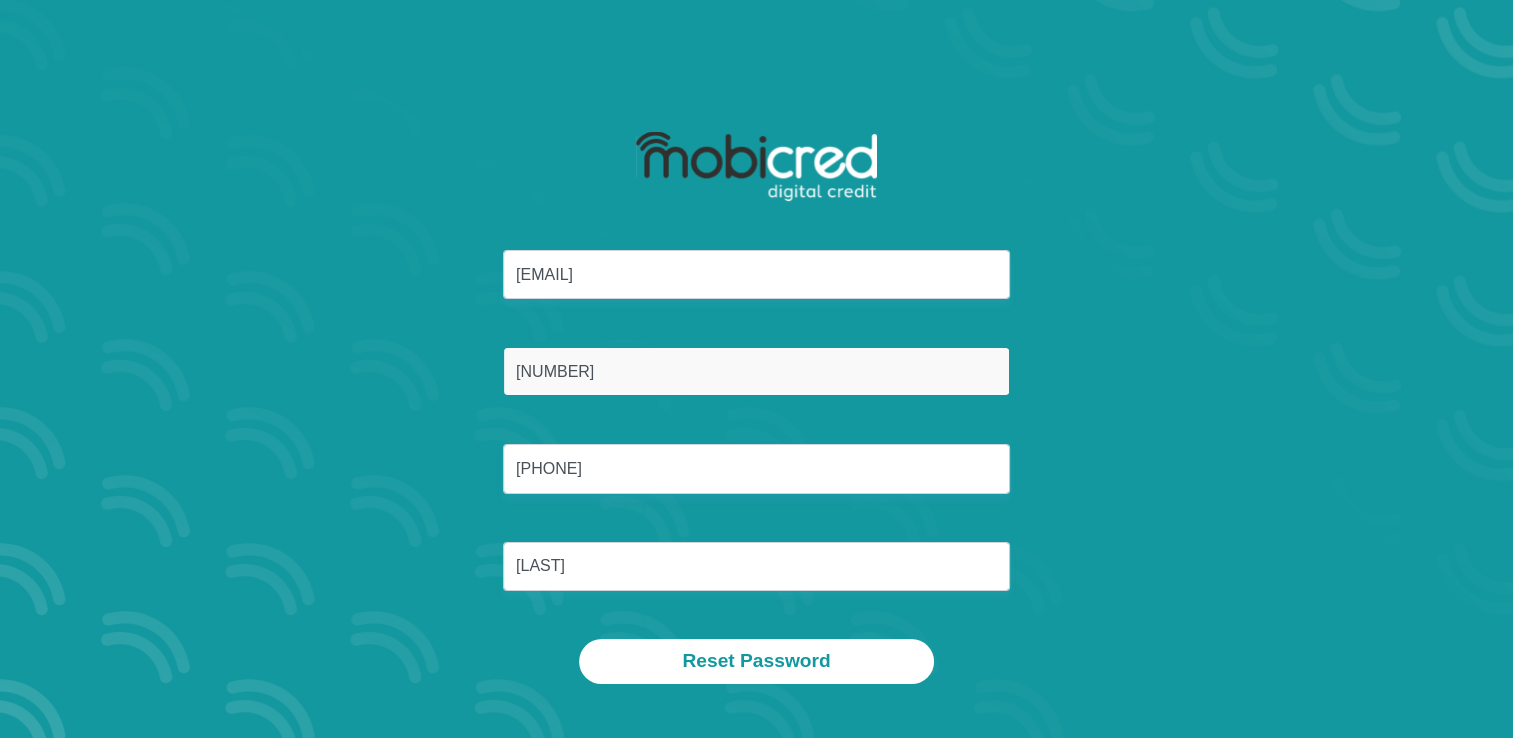 type on "0101225084082" 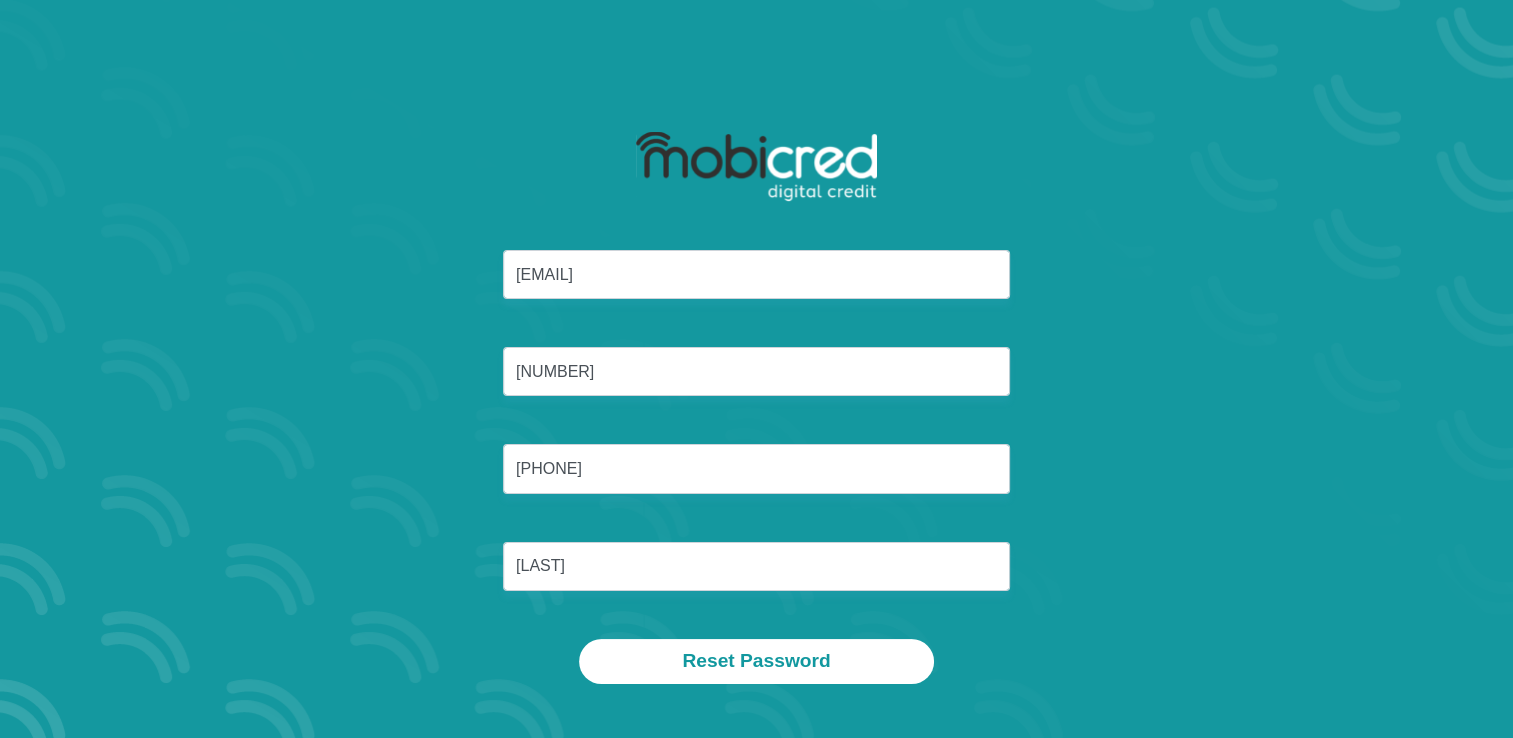 click on "keean.jmorton@gmail.com
0101225084082
0662076540
Morton" at bounding box center [757, 444] 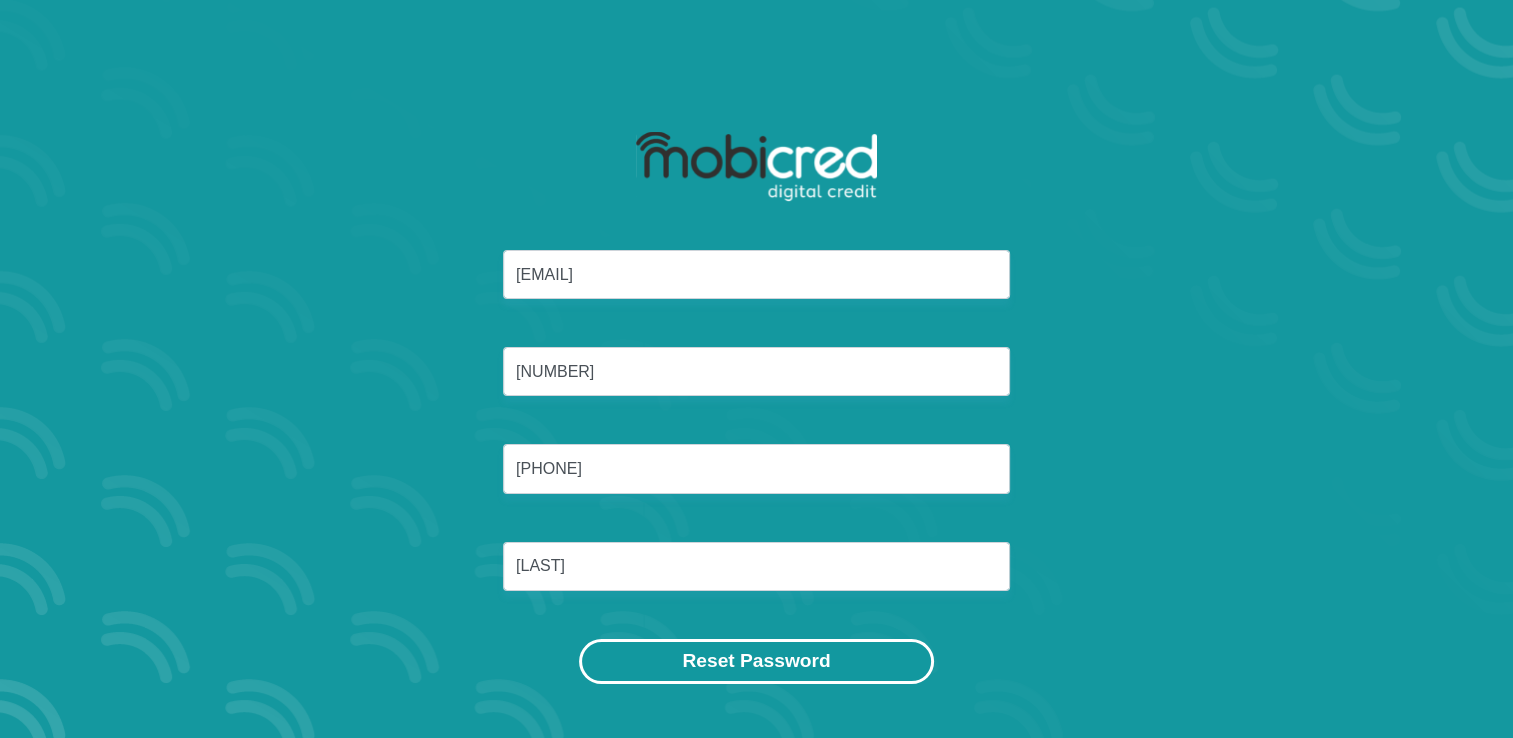 click on "Reset Password" at bounding box center (756, 661) 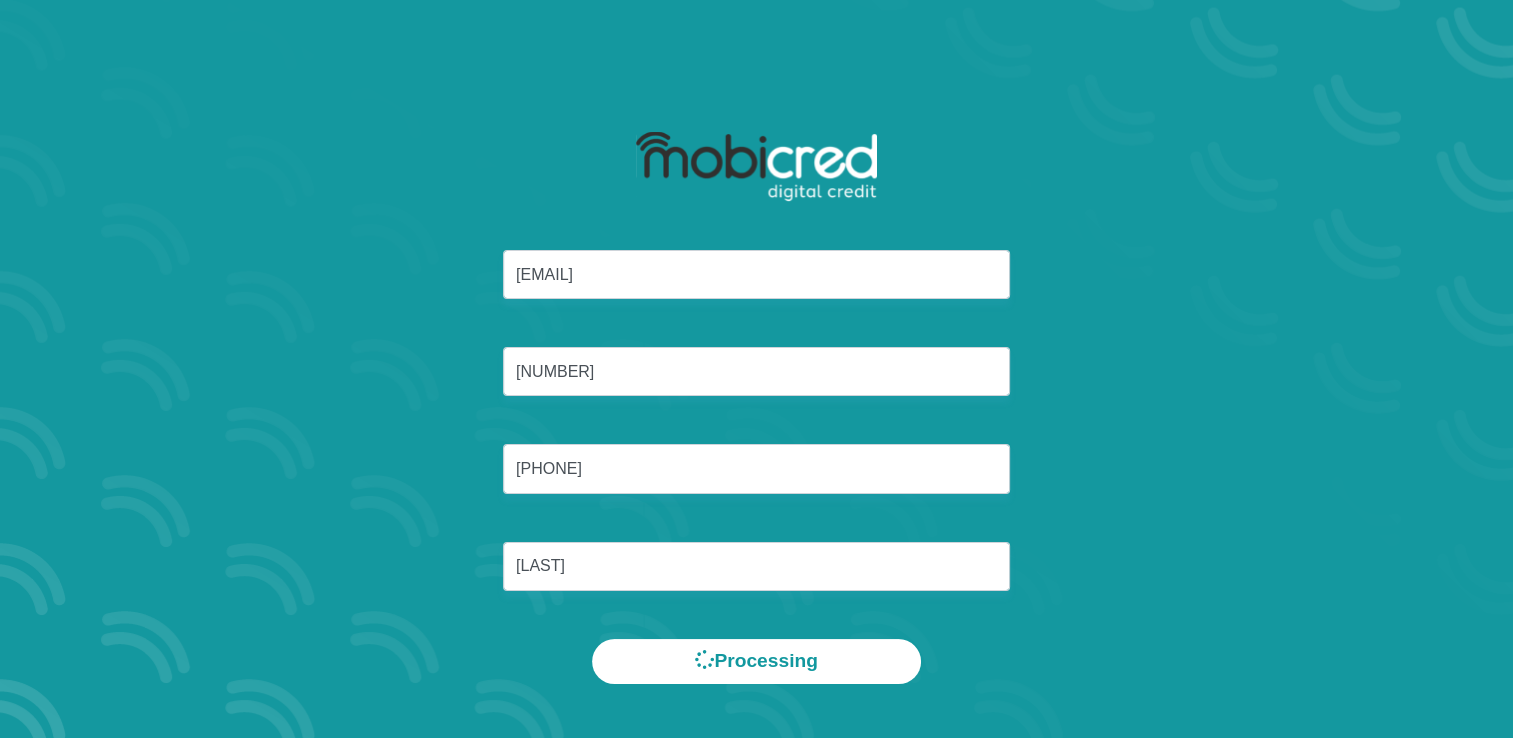 scroll, scrollTop: 0, scrollLeft: 0, axis: both 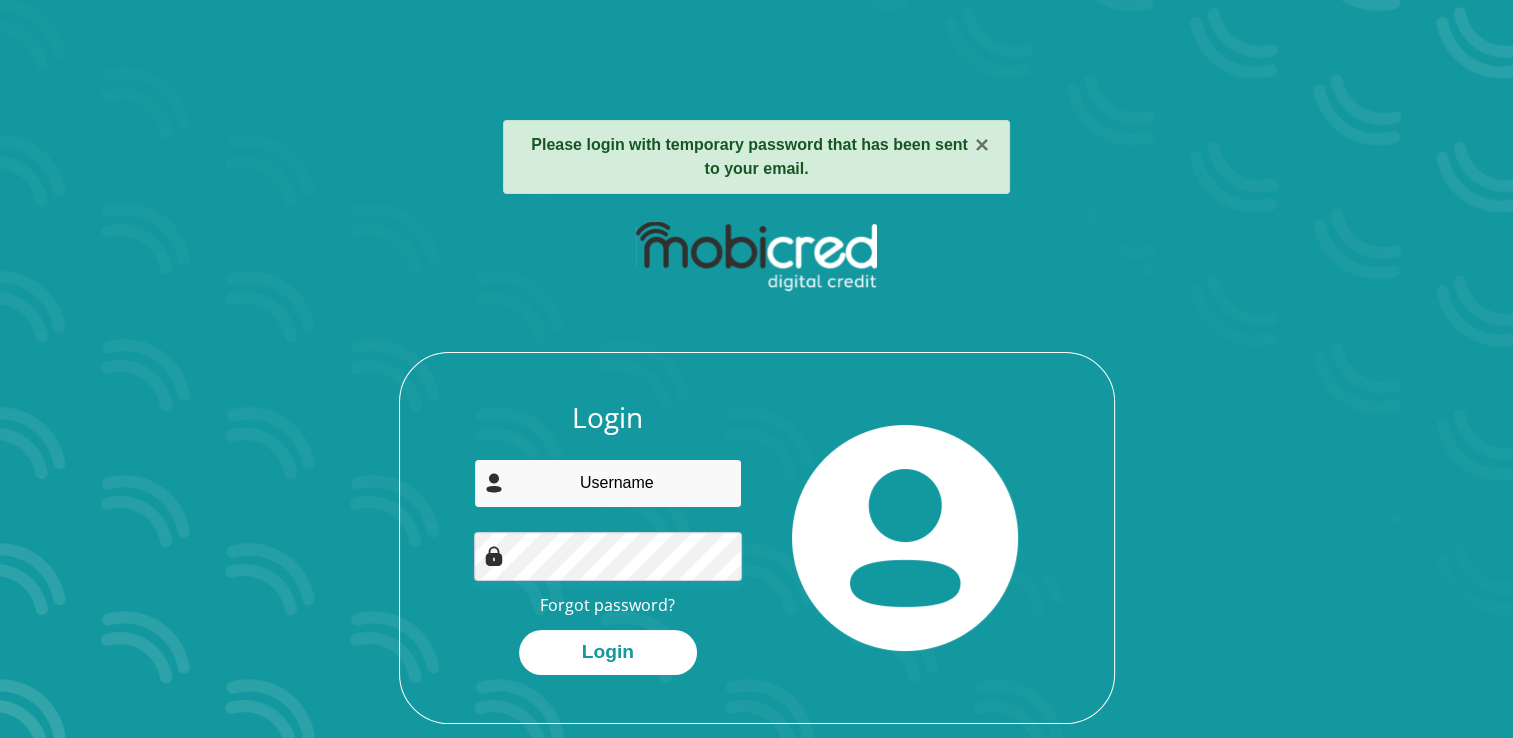 click at bounding box center (608, 483) 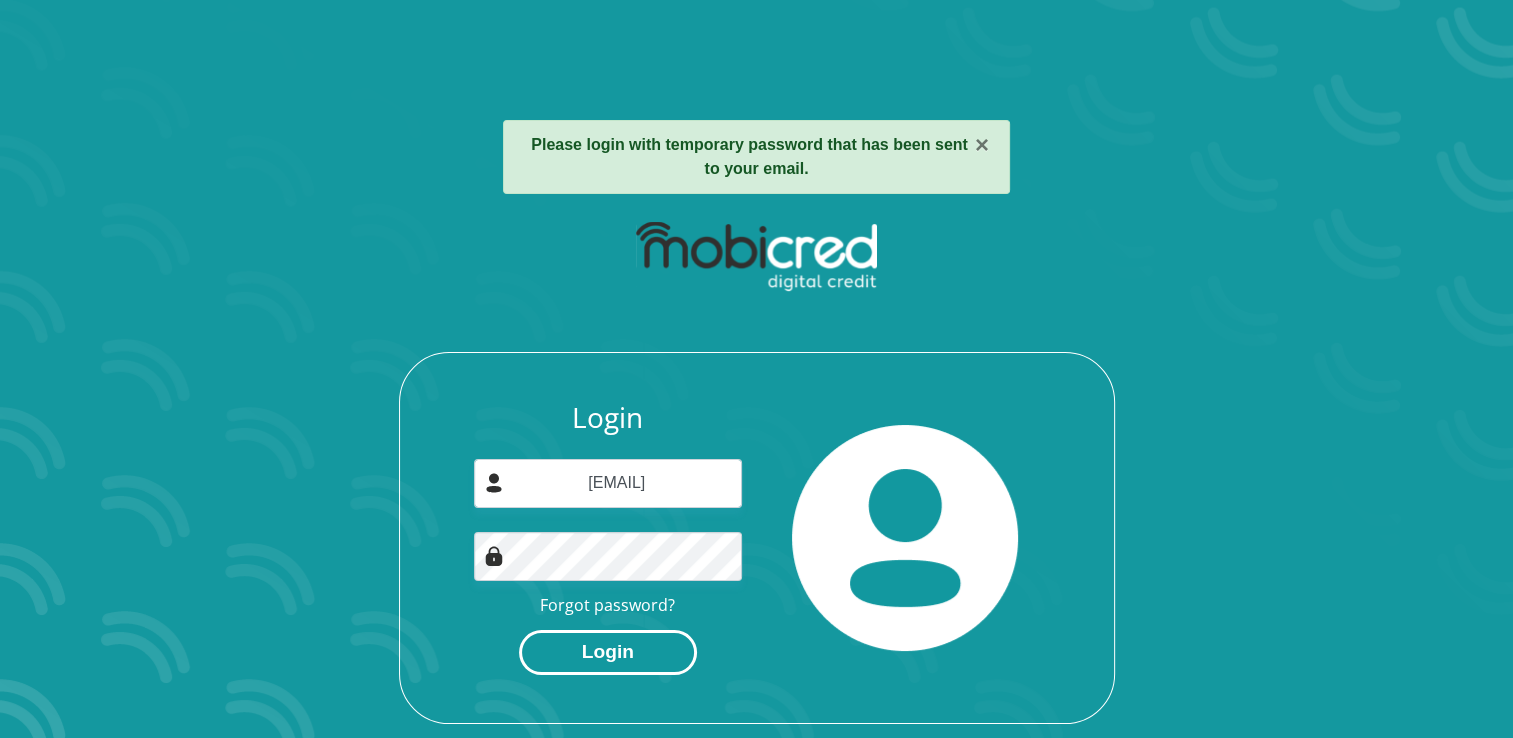 click on "Login" at bounding box center (608, 652) 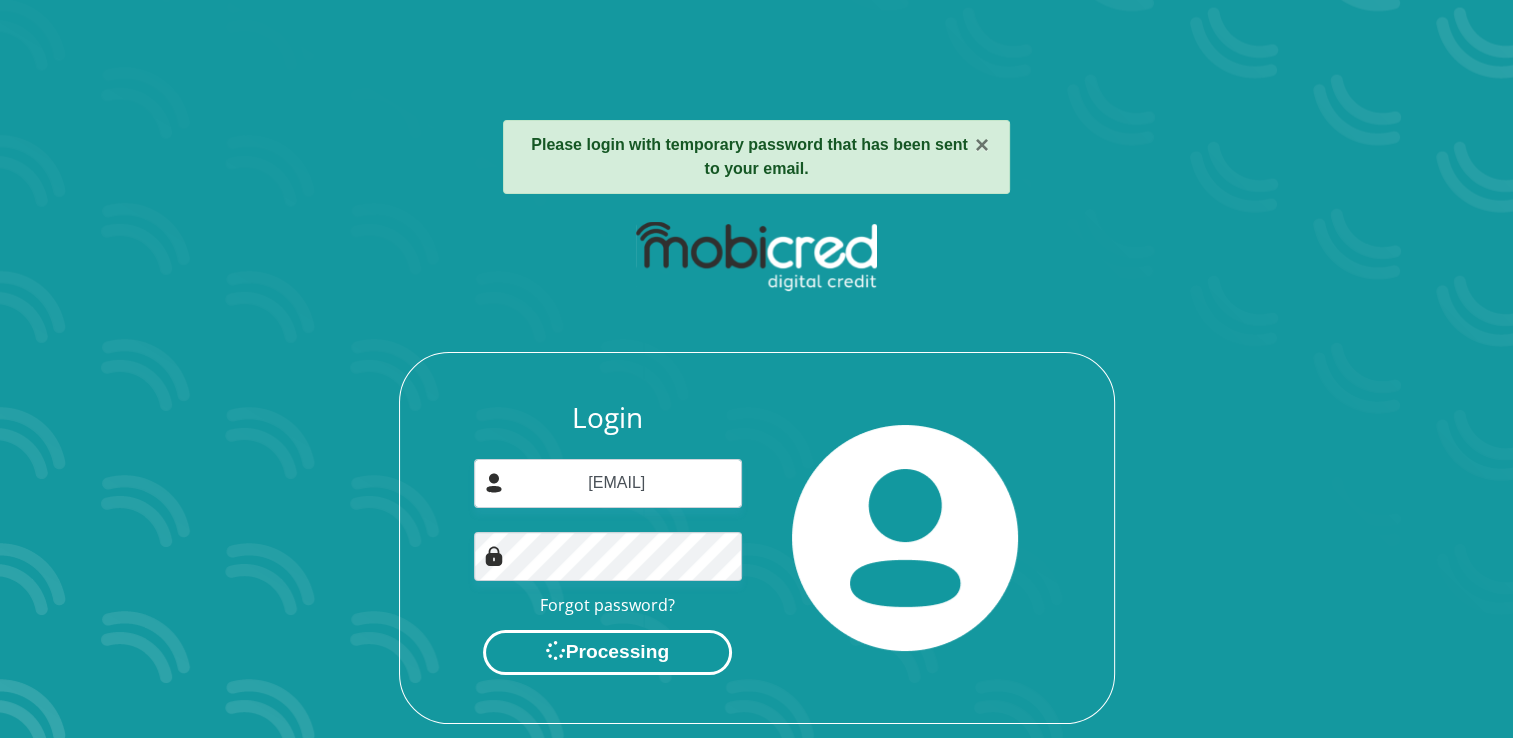 scroll, scrollTop: 0, scrollLeft: 0, axis: both 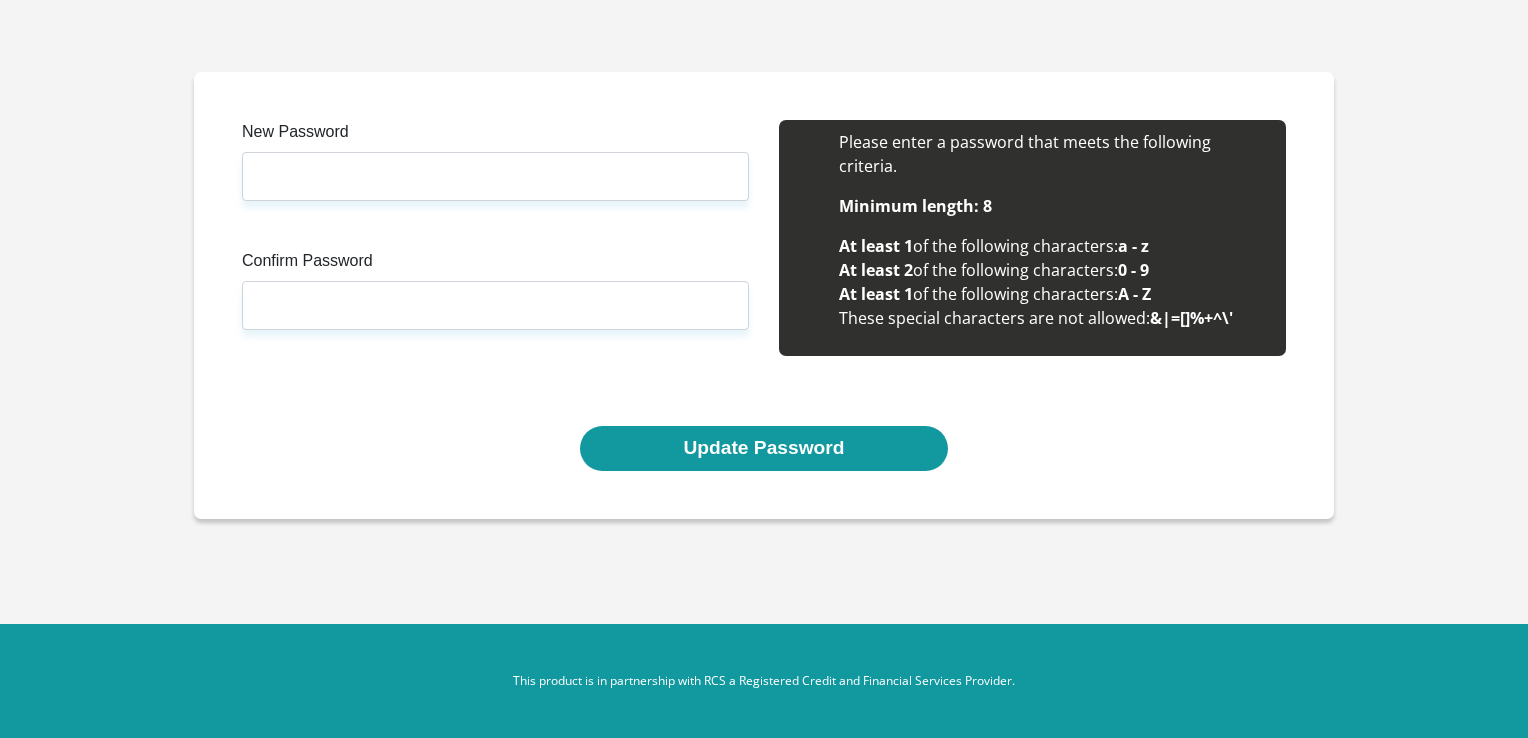 click on "New Password" at bounding box center (495, 136) 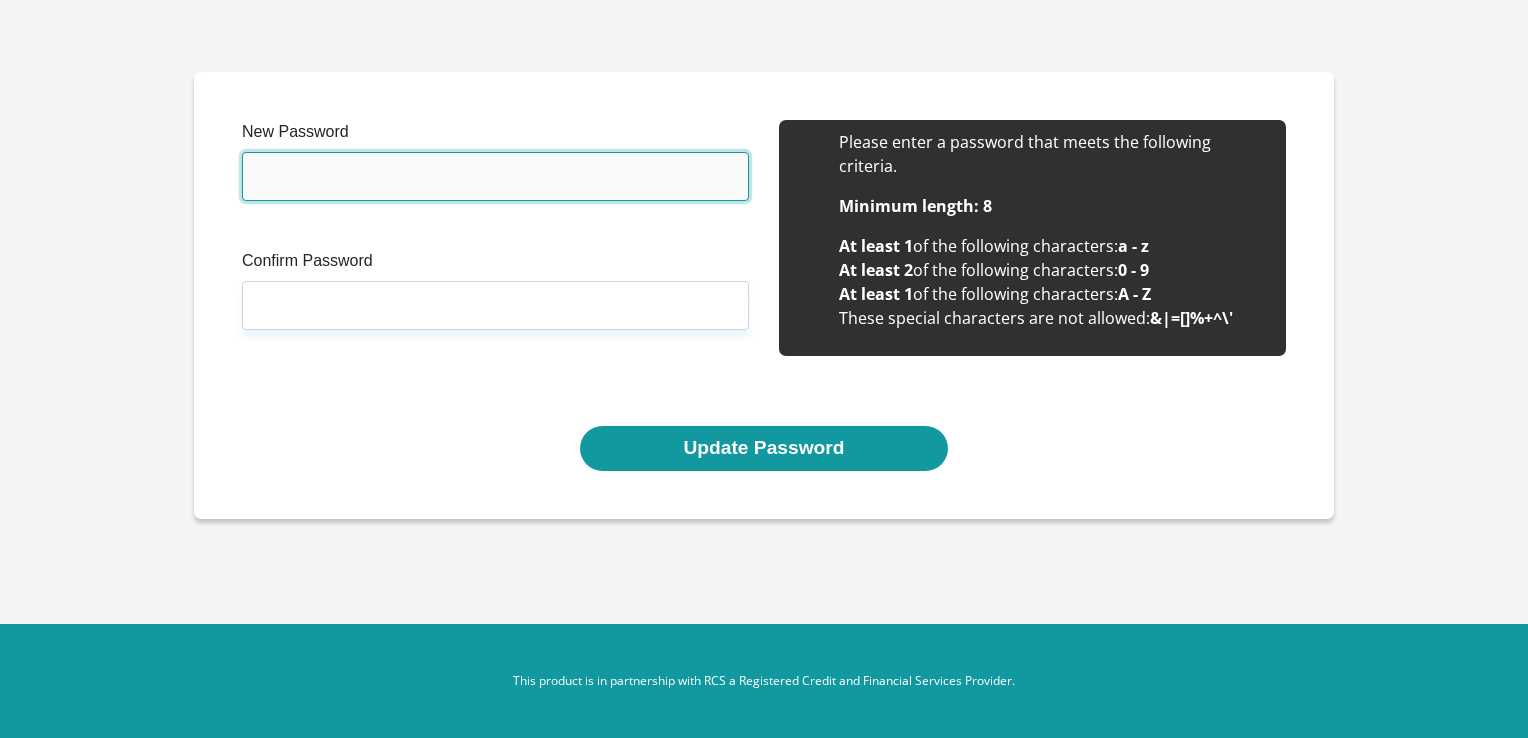 click on "New Password" at bounding box center (495, 176) 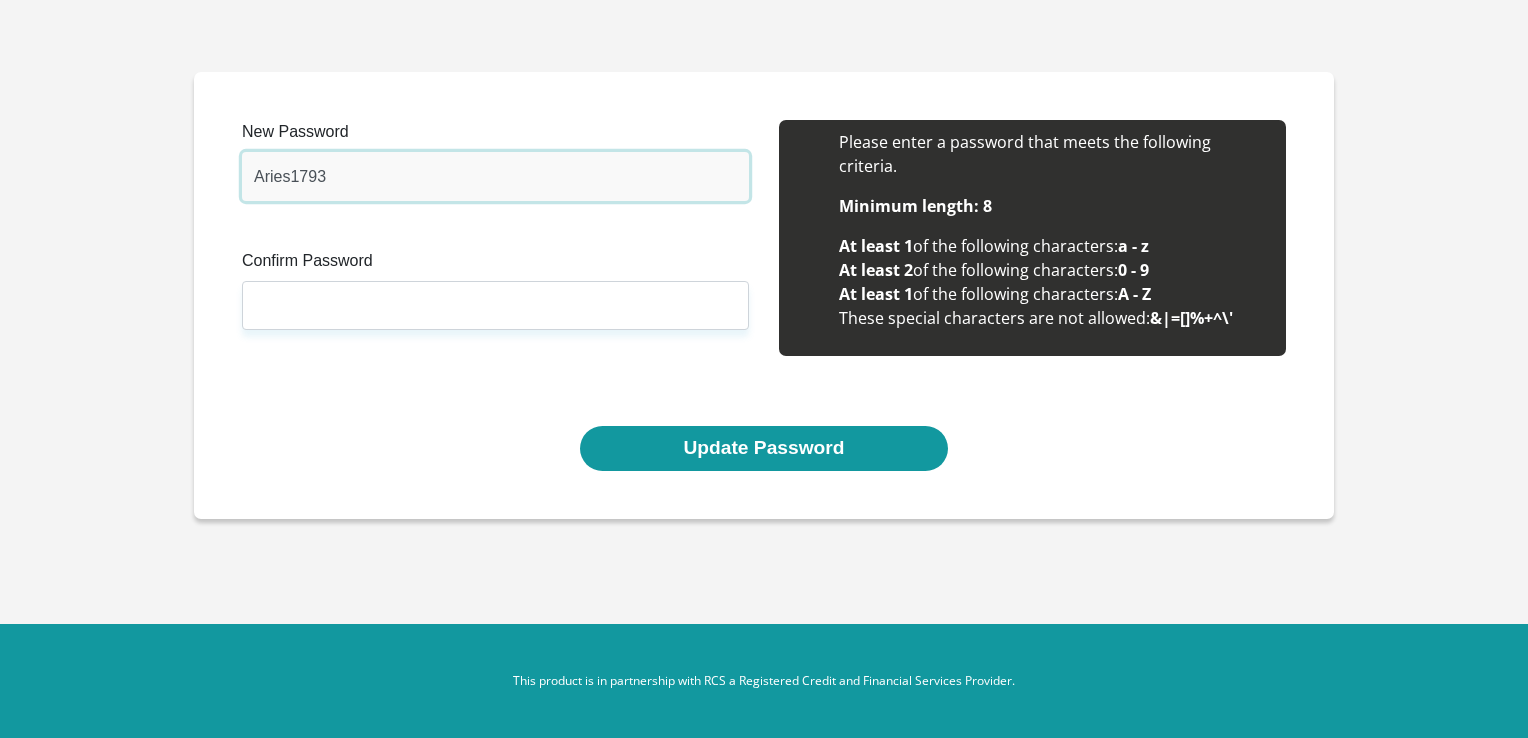 type on "Aries1793" 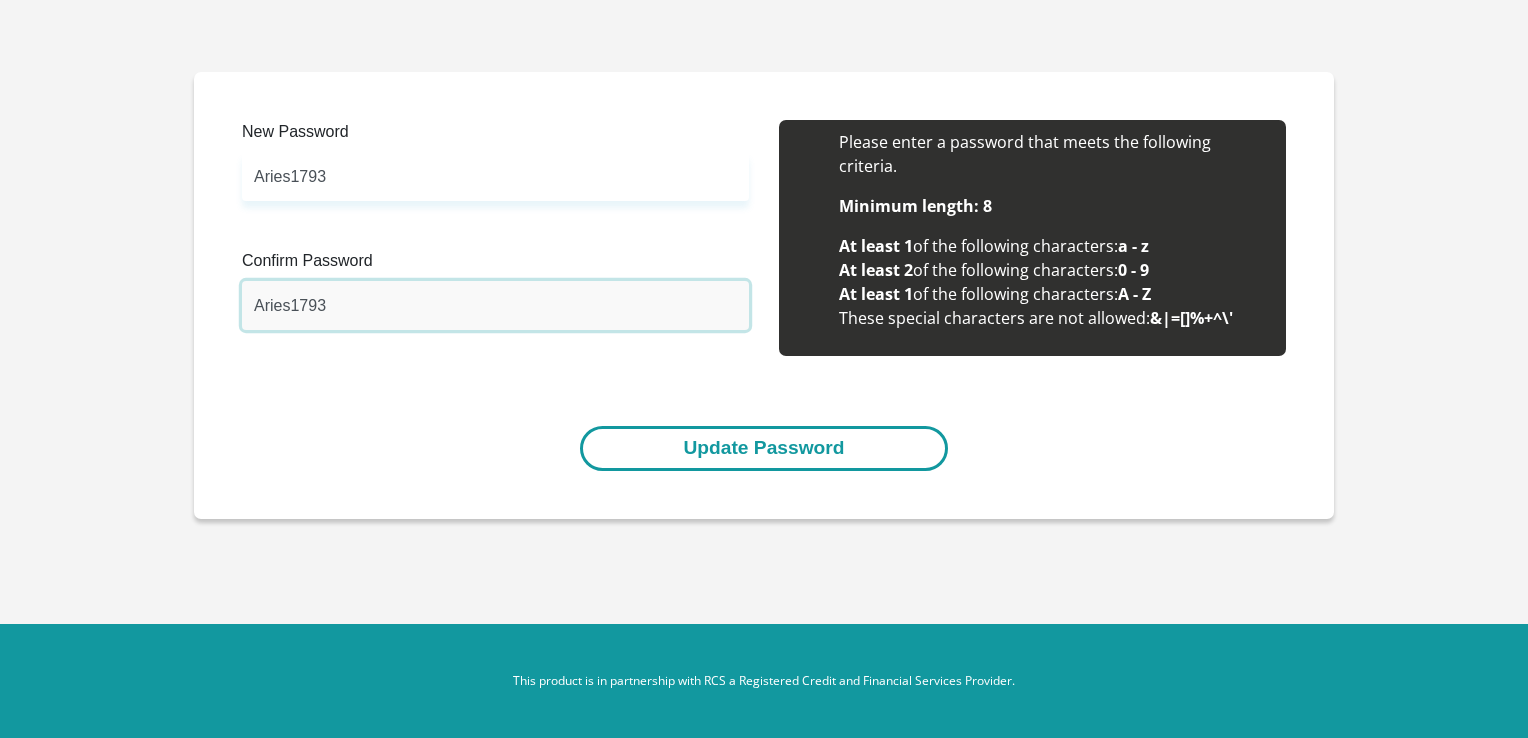 type on "Aries1793" 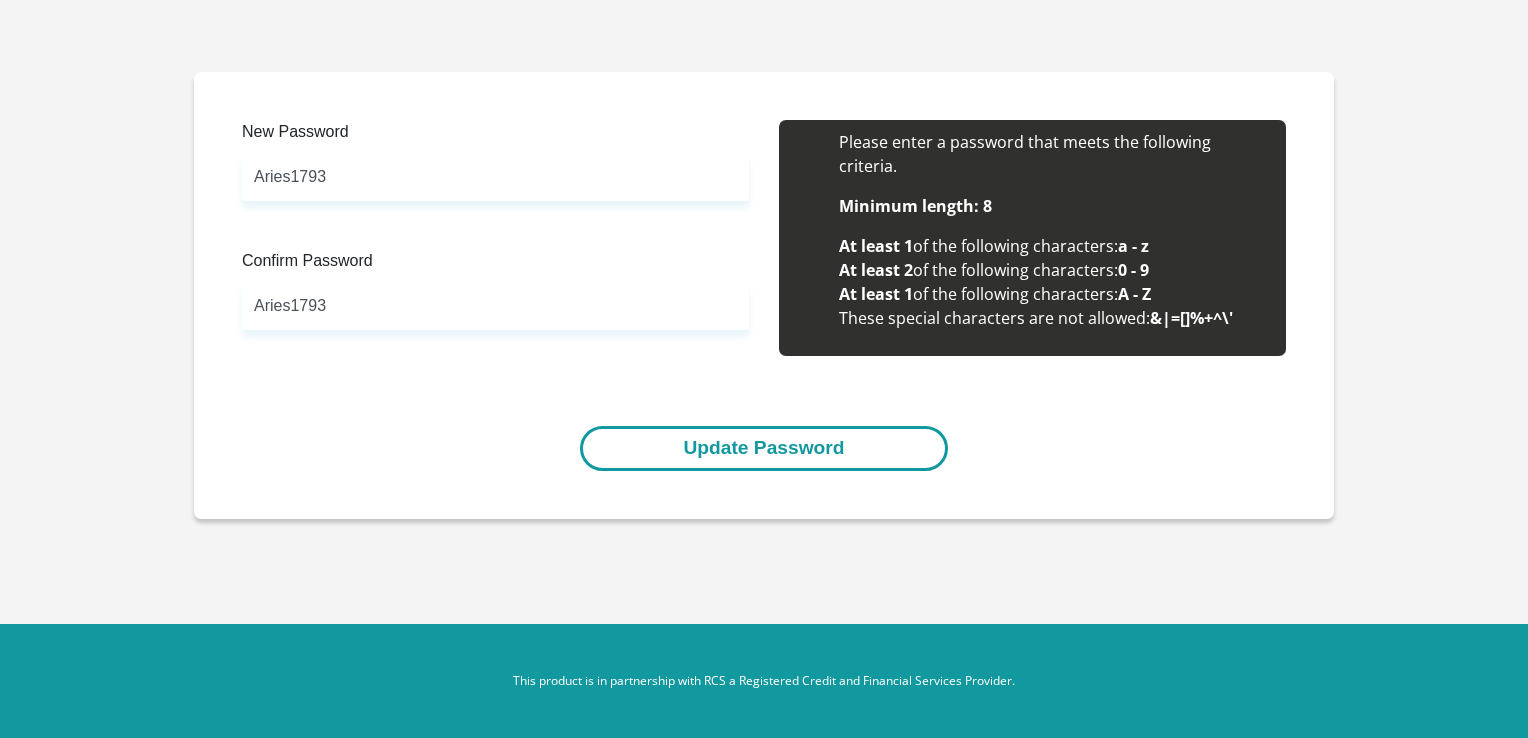 click on "Update Password" at bounding box center (763, 448) 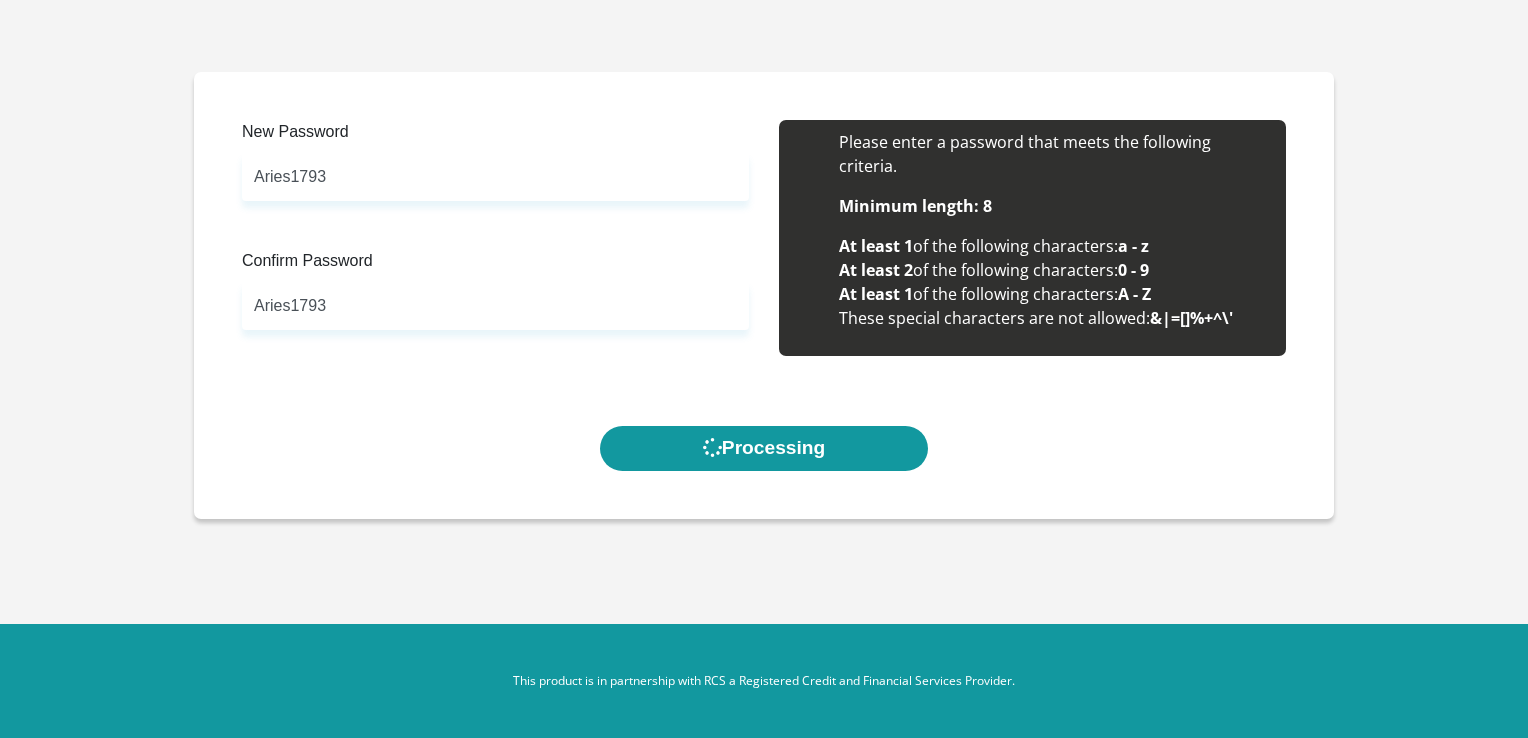 scroll, scrollTop: 0, scrollLeft: 0, axis: both 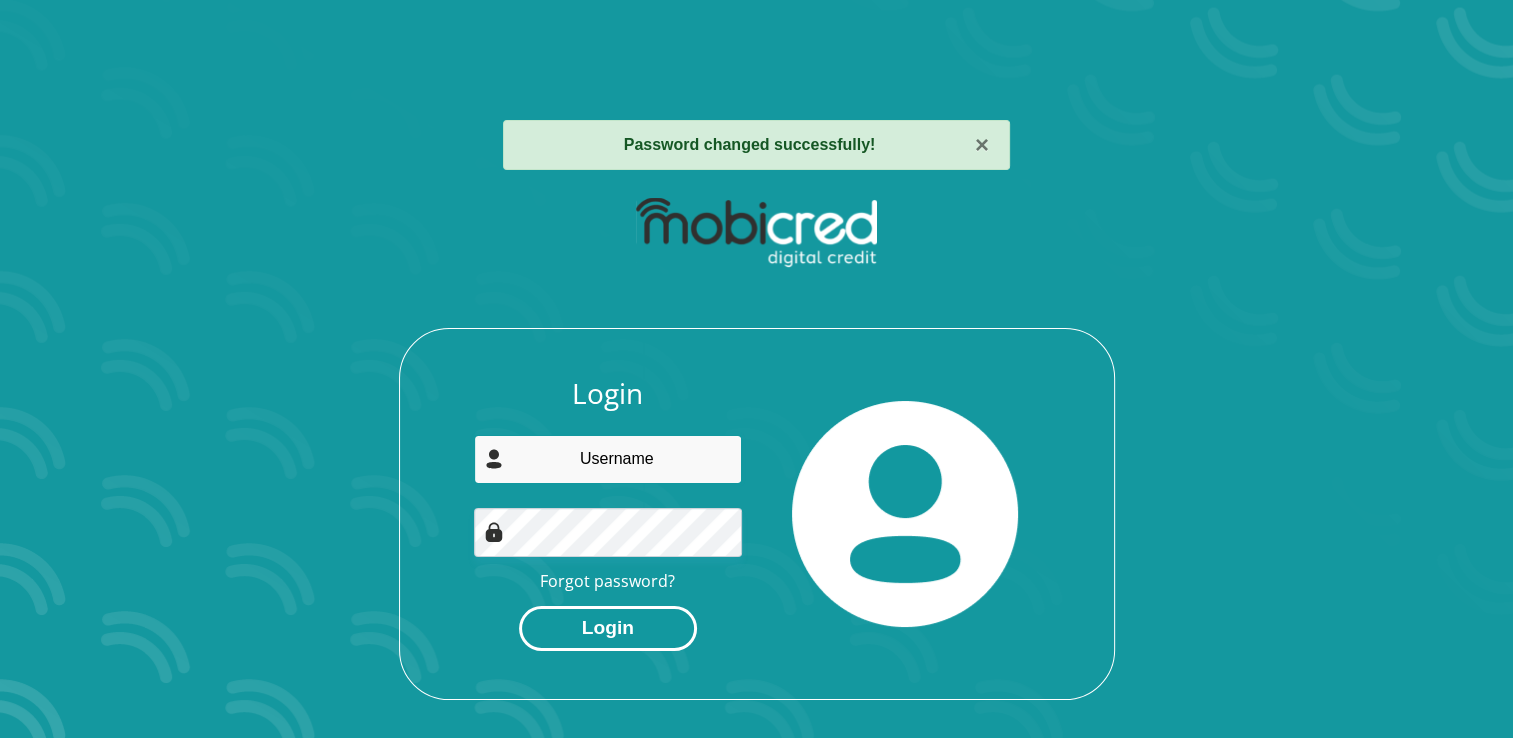 type on "[EMAIL]" 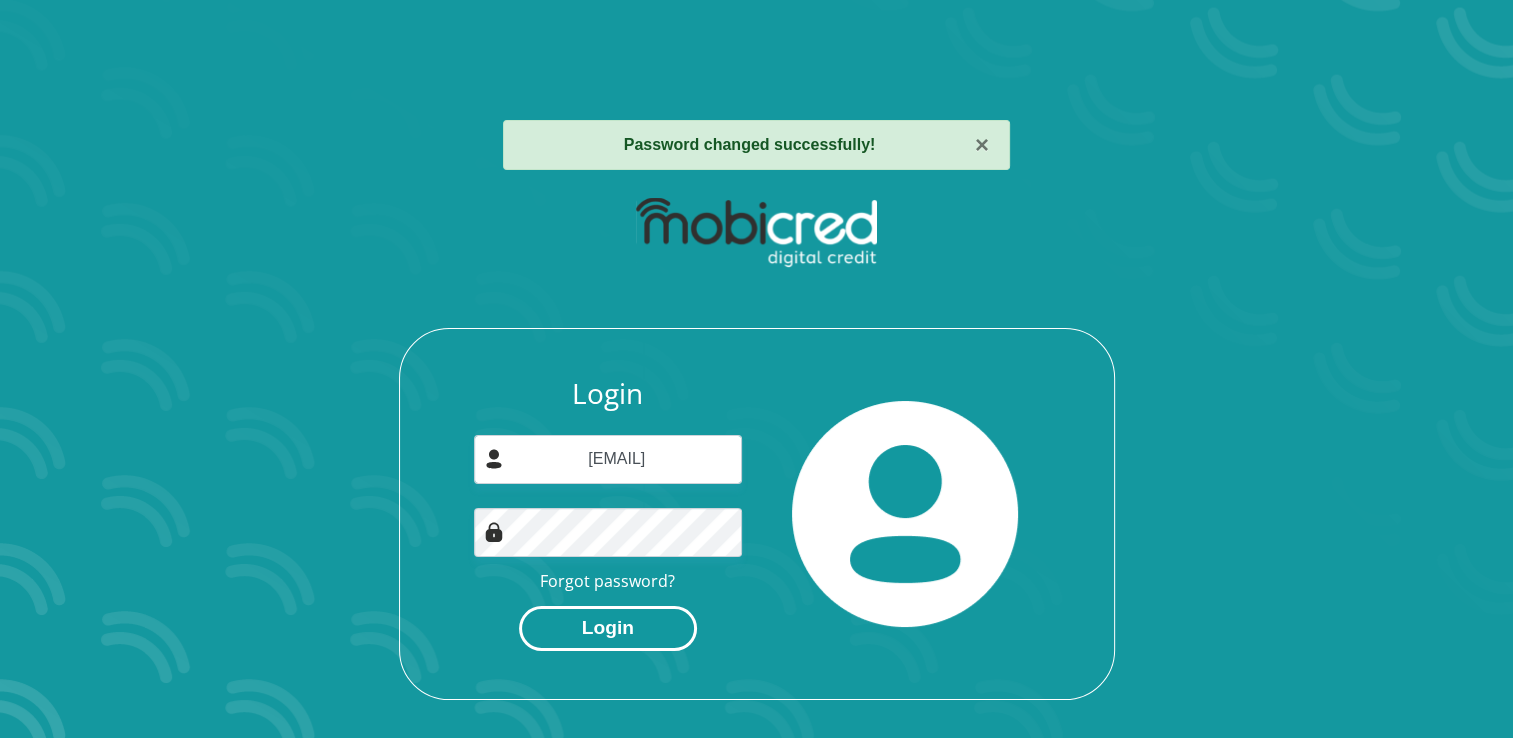 click on "Login" at bounding box center (608, 628) 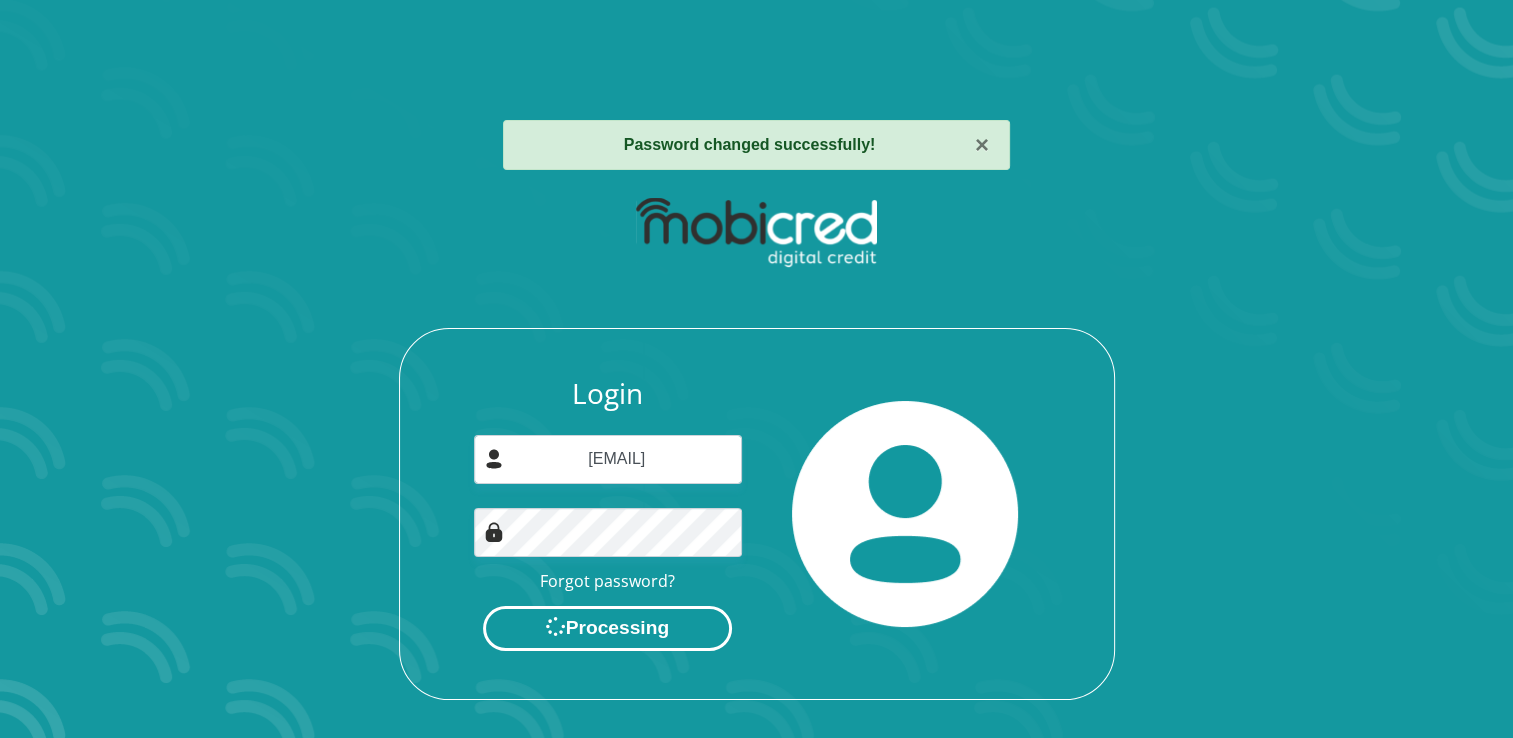 scroll, scrollTop: 0, scrollLeft: 0, axis: both 